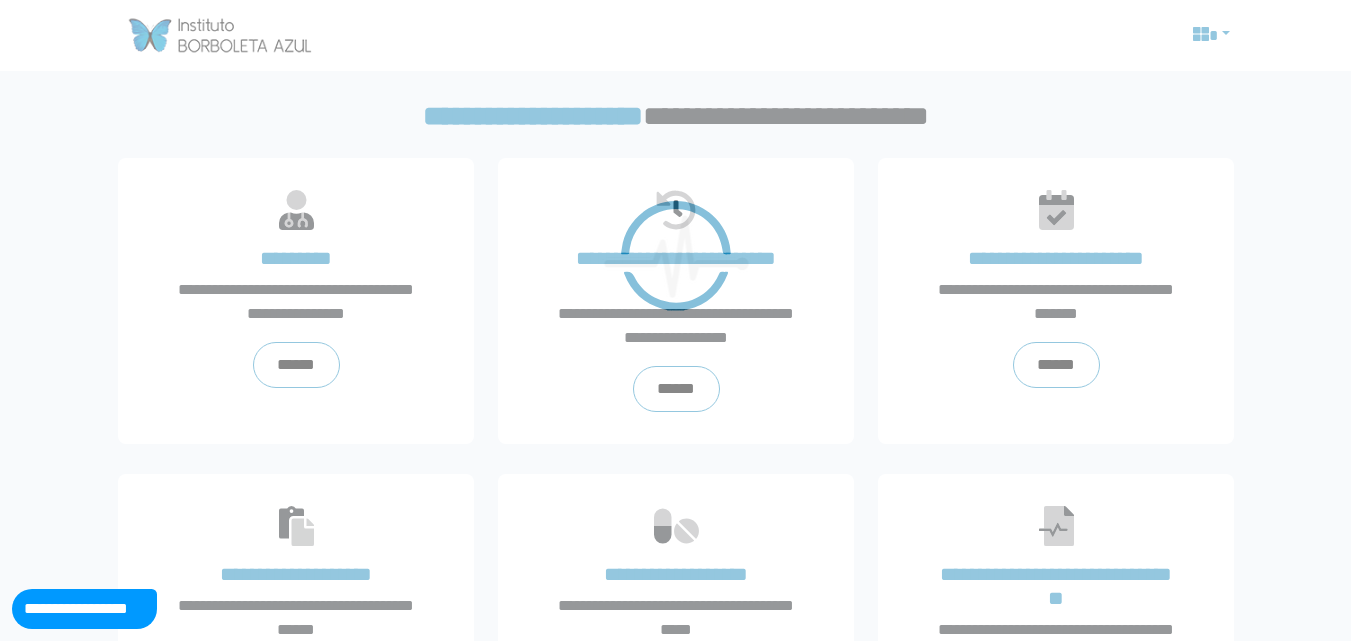 scroll, scrollTop: 0, scrollLeft: 0, axis: both 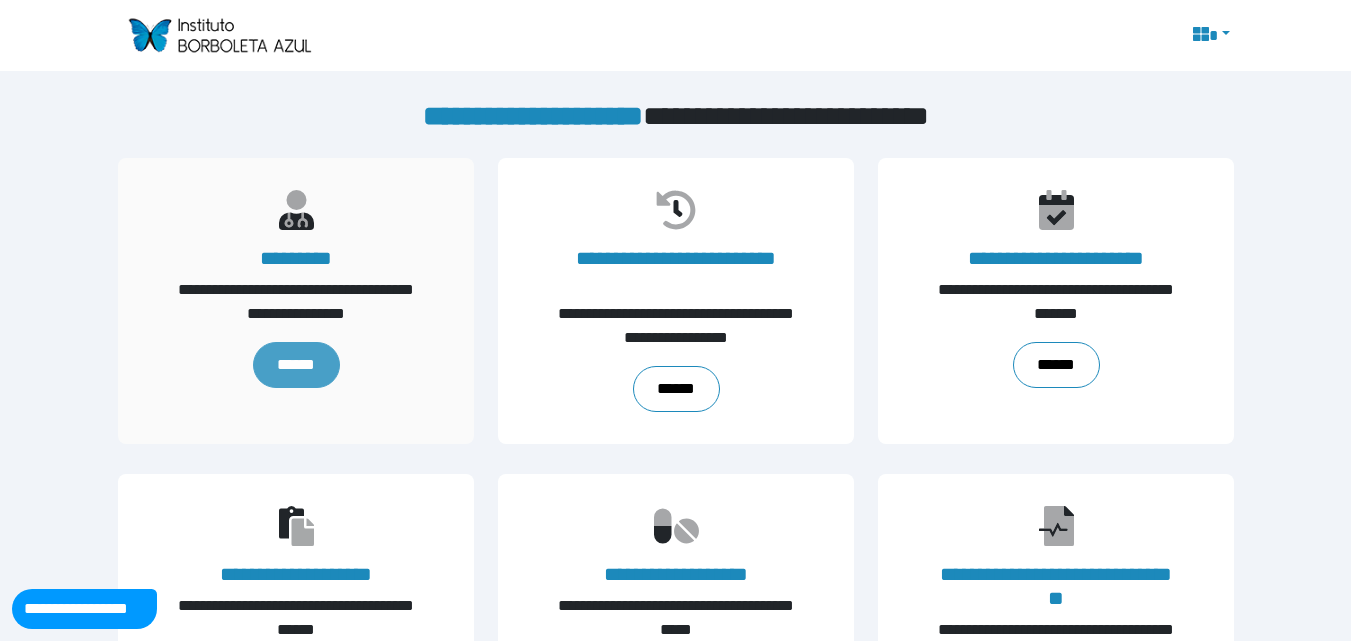 click on "******" at bounding box center (295, 365) 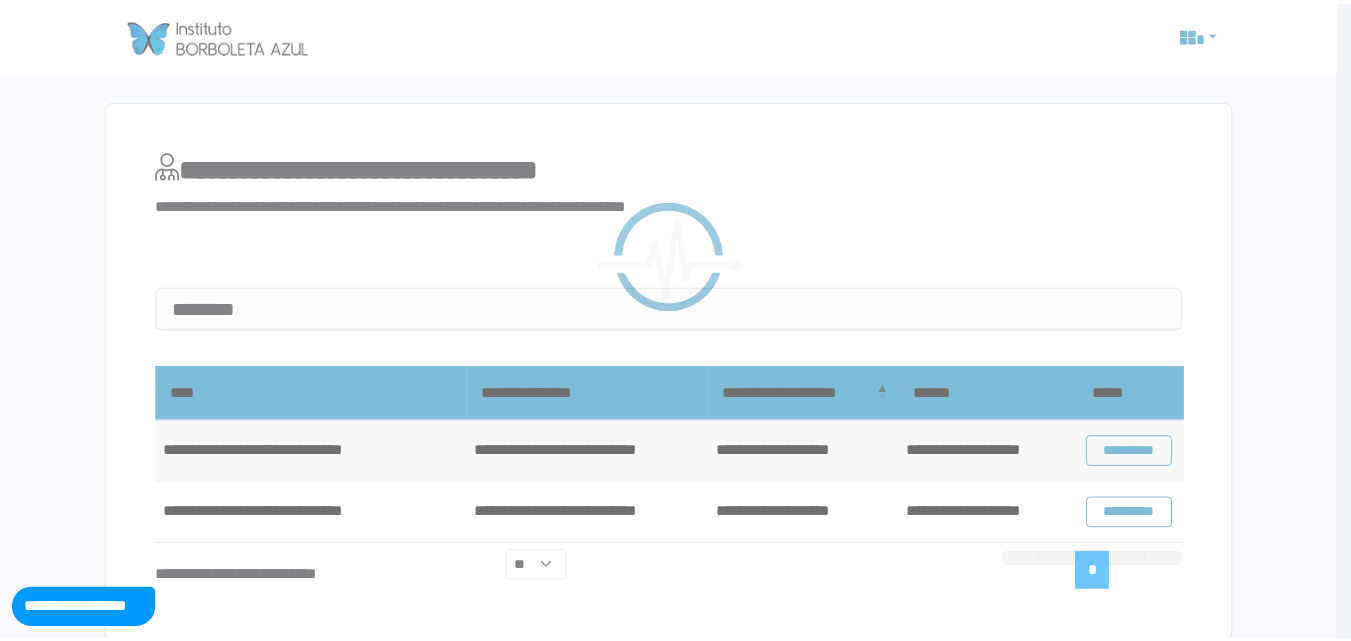 scroll, scrollTop: 0, scrollLeft: 0, axis: both 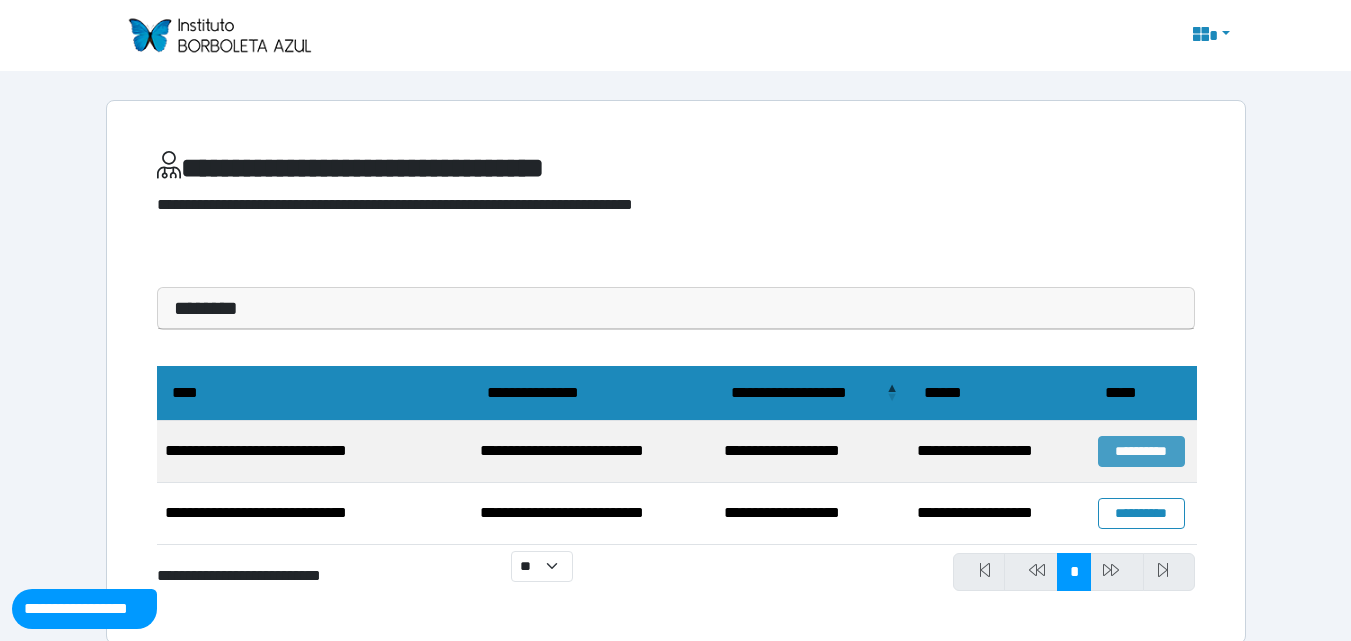 click on "**********" at bounding box center (1141, 451) 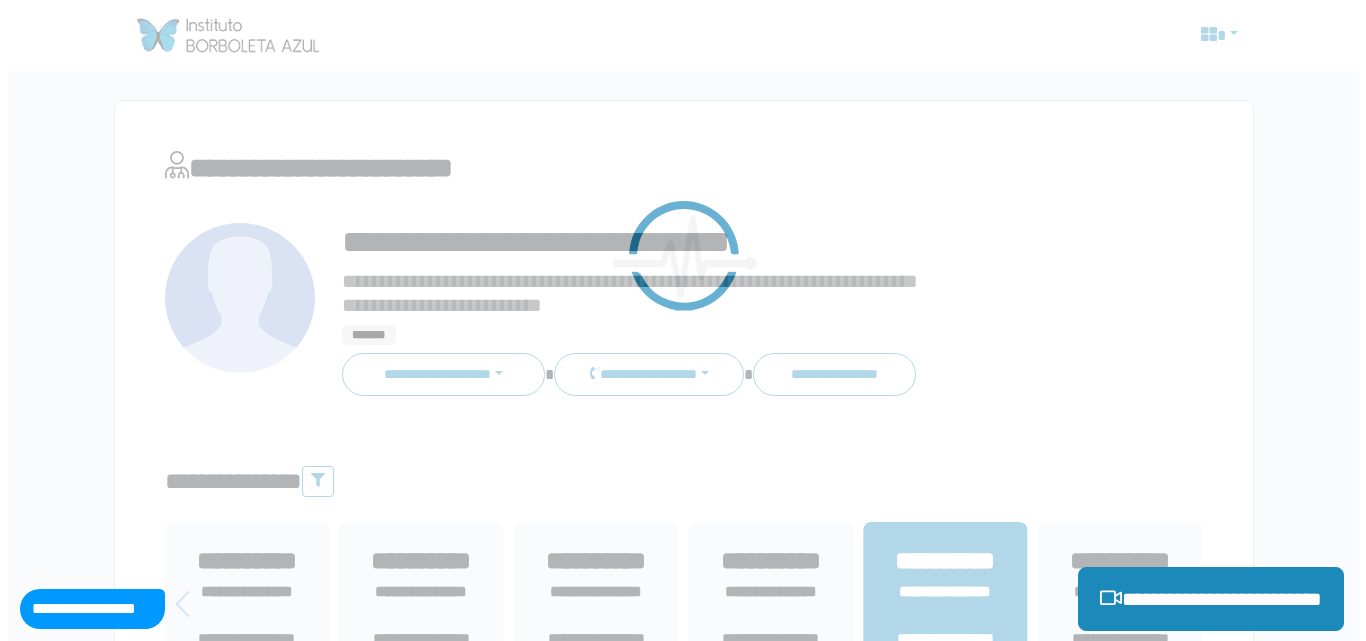 scroll, scrollTop: 0, scrollLeft: 0, axis: both 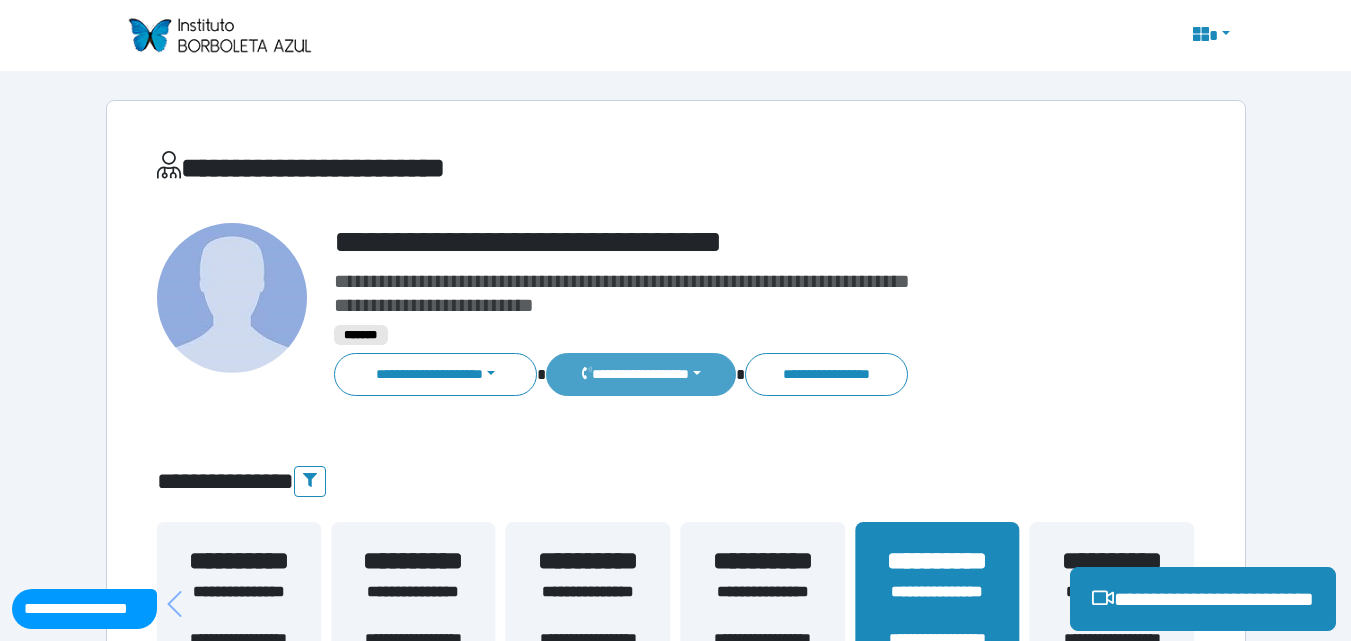 click on "**********" at bounding box center (640, 374) 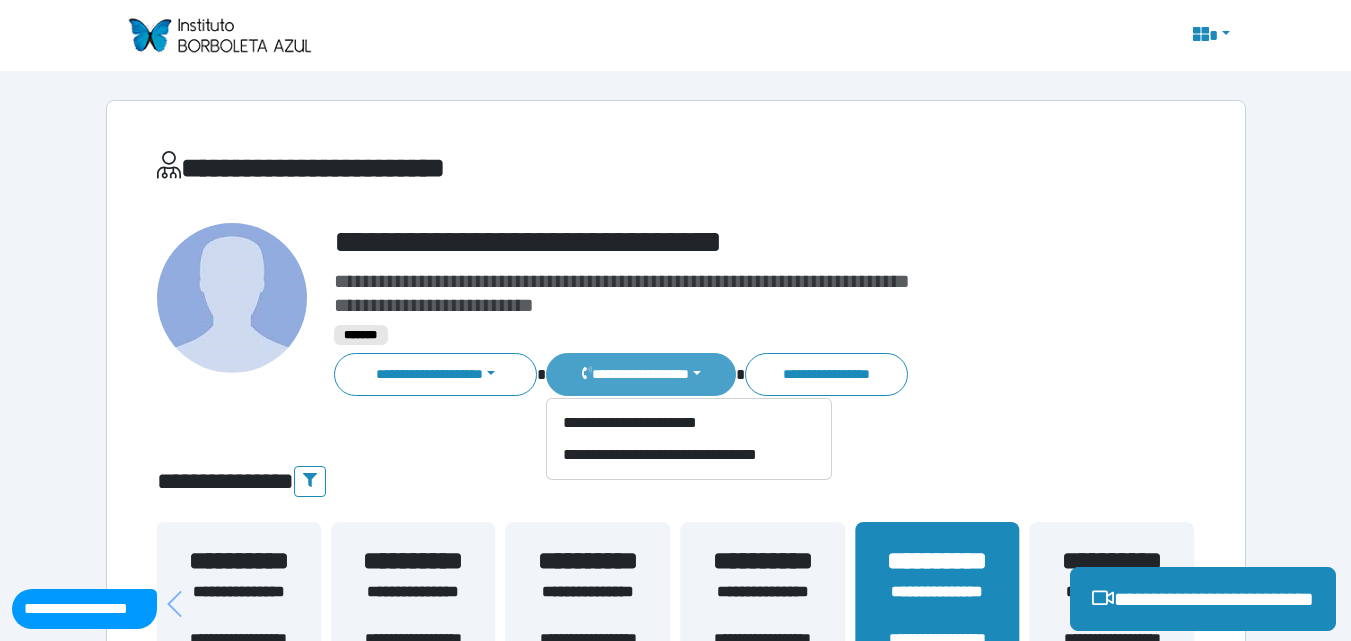 click on "**********" at bounding box center (640, 374) 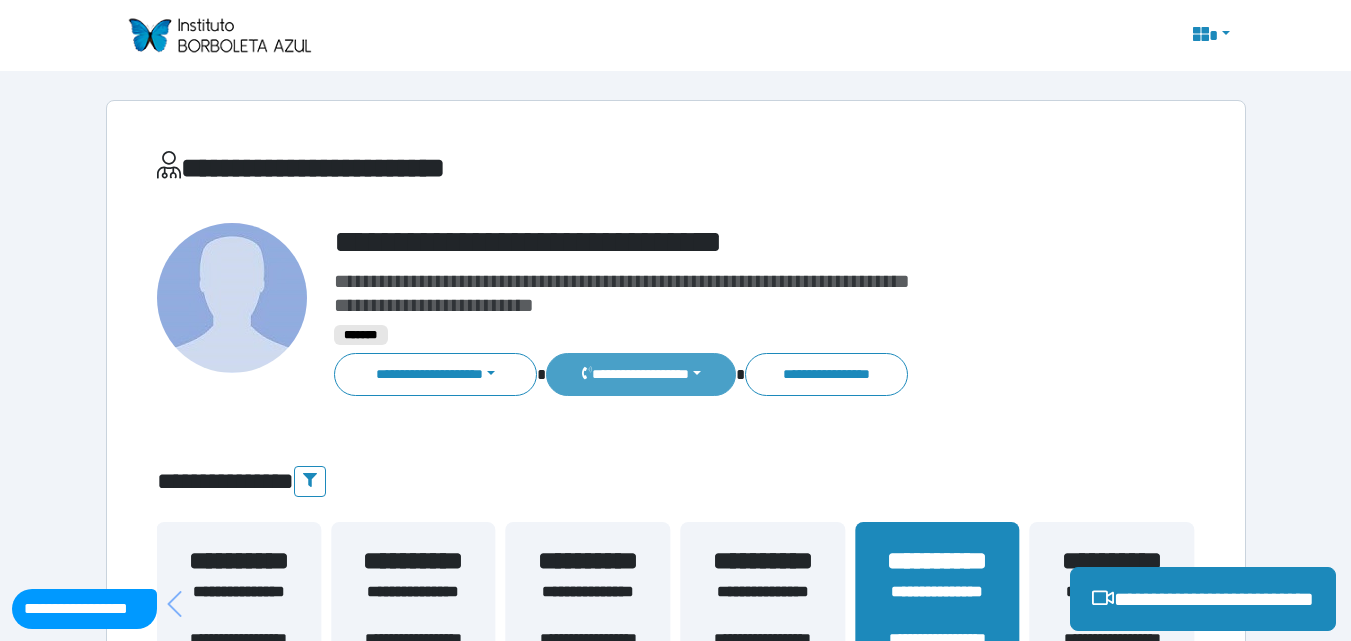 click on "**********" at bounding box center (640, 374) 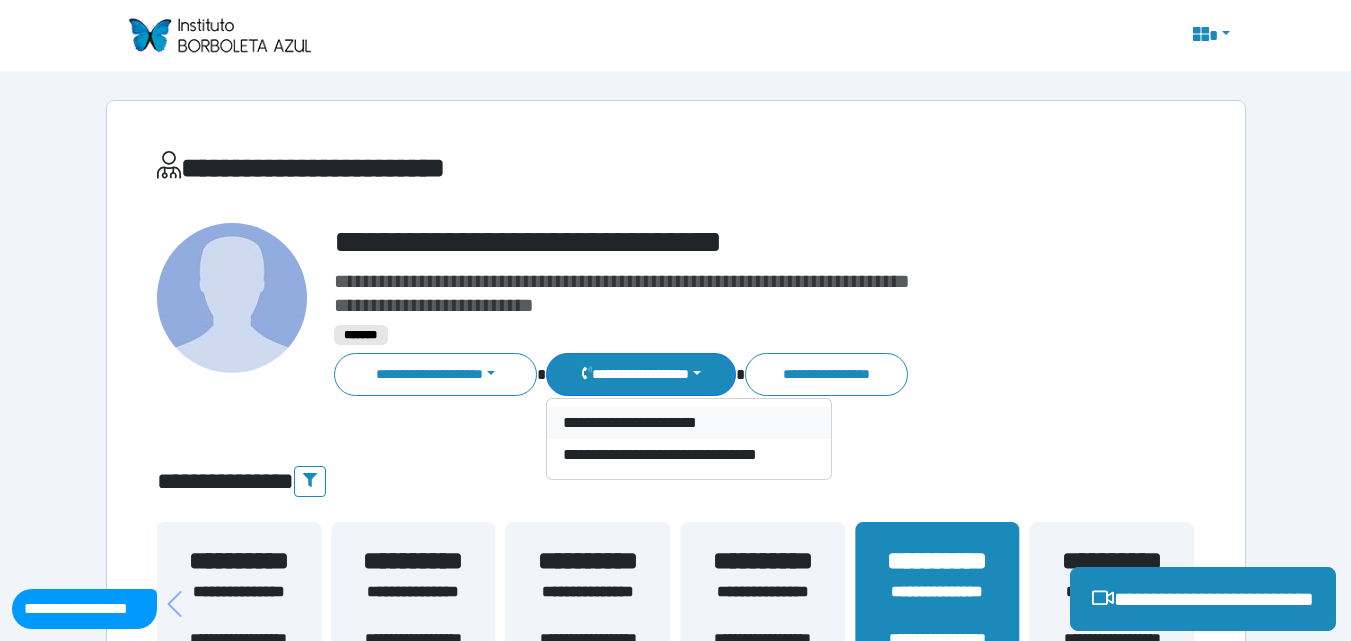click on "**********" at bounding box center (689, 423) 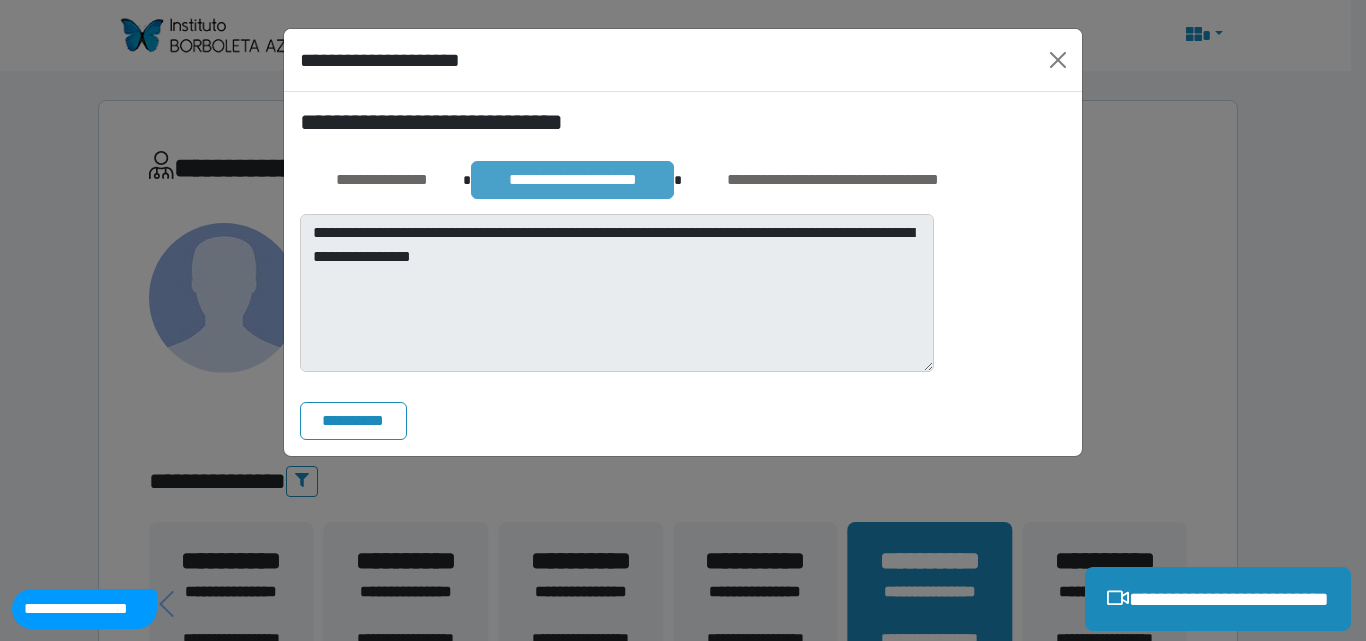 click on "**********" at bounding box center (572, 180) 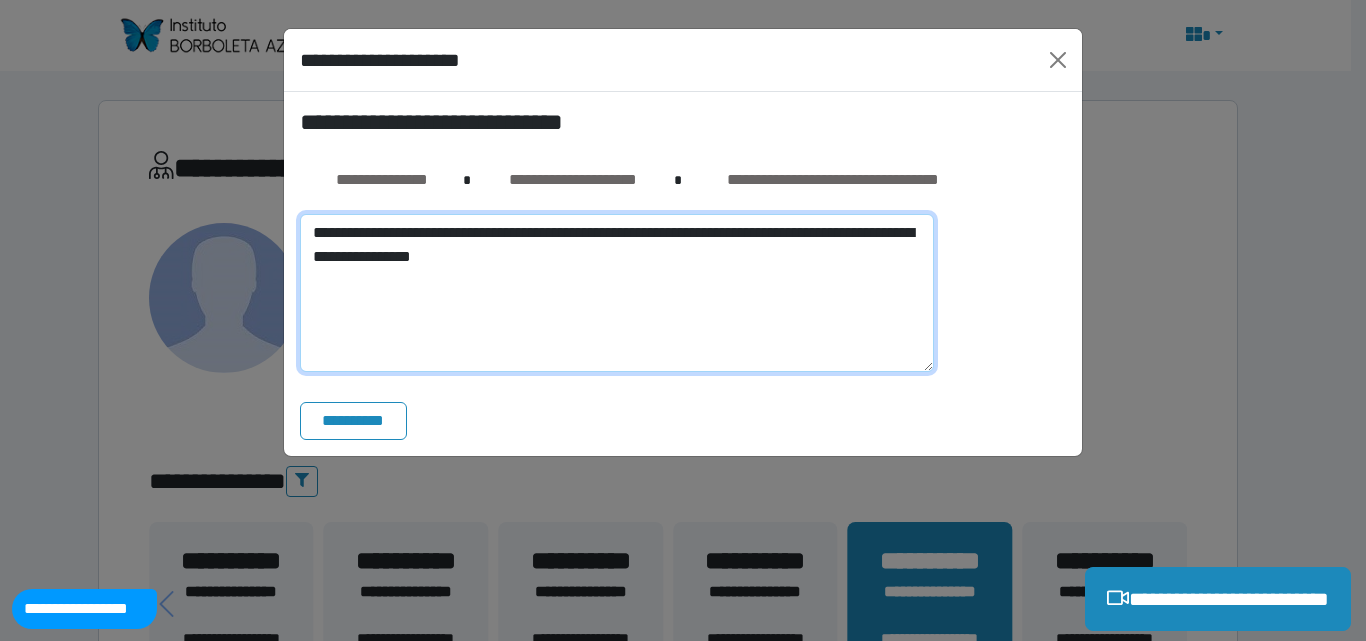 click on "**********" at bounding box center (617, 293) 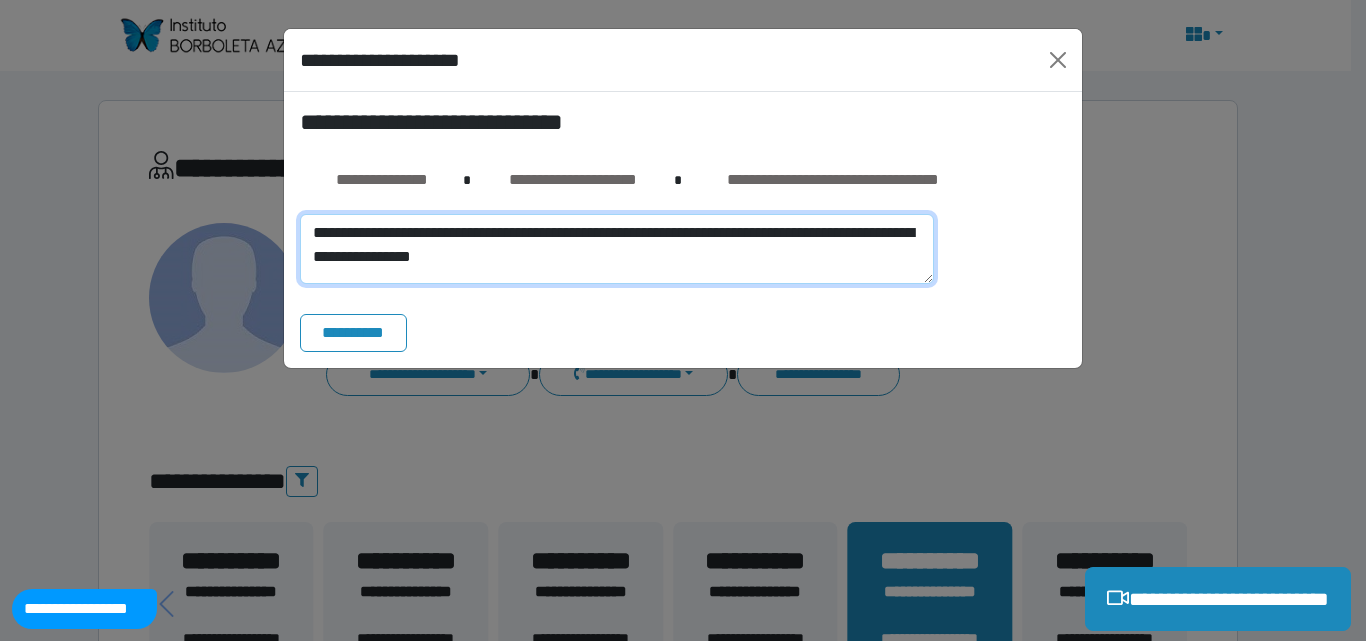 drag, startPoint x: 313, startPoint y: 227, endPoint x: 647, endPoint y: 260, distance: 335.62628 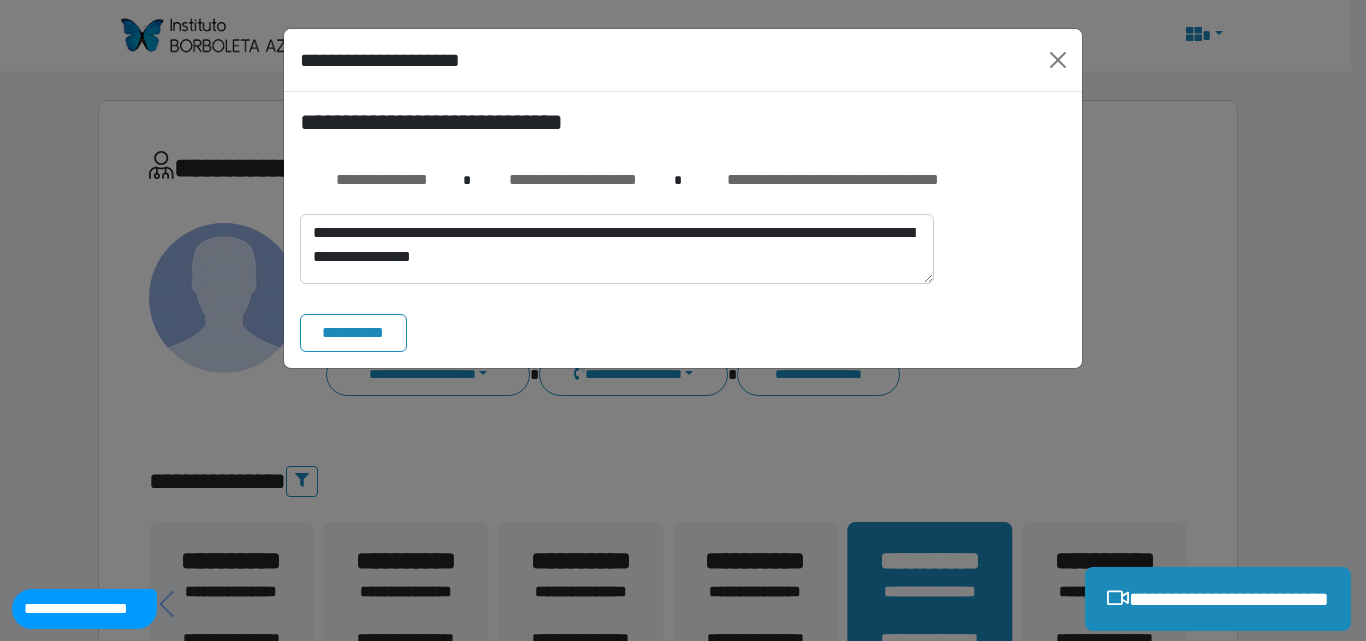 click on "**********" at bounding box center [683, 333] 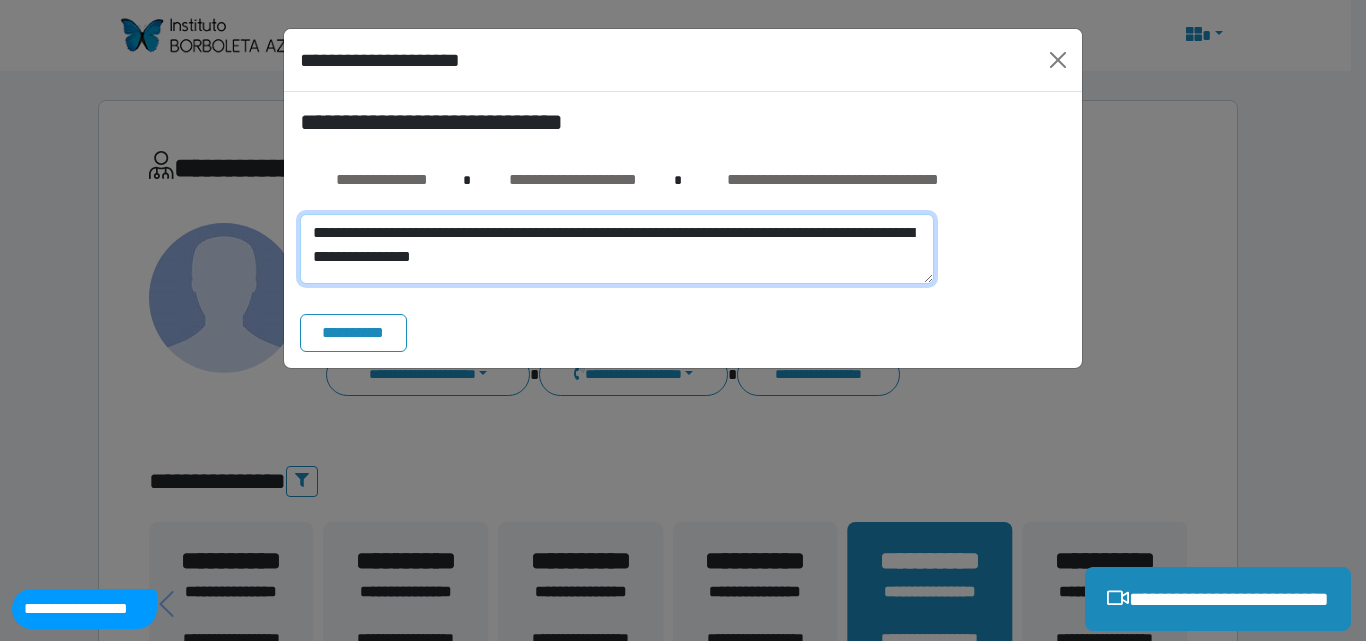 click on "**********" at bounding box center (617, 249) 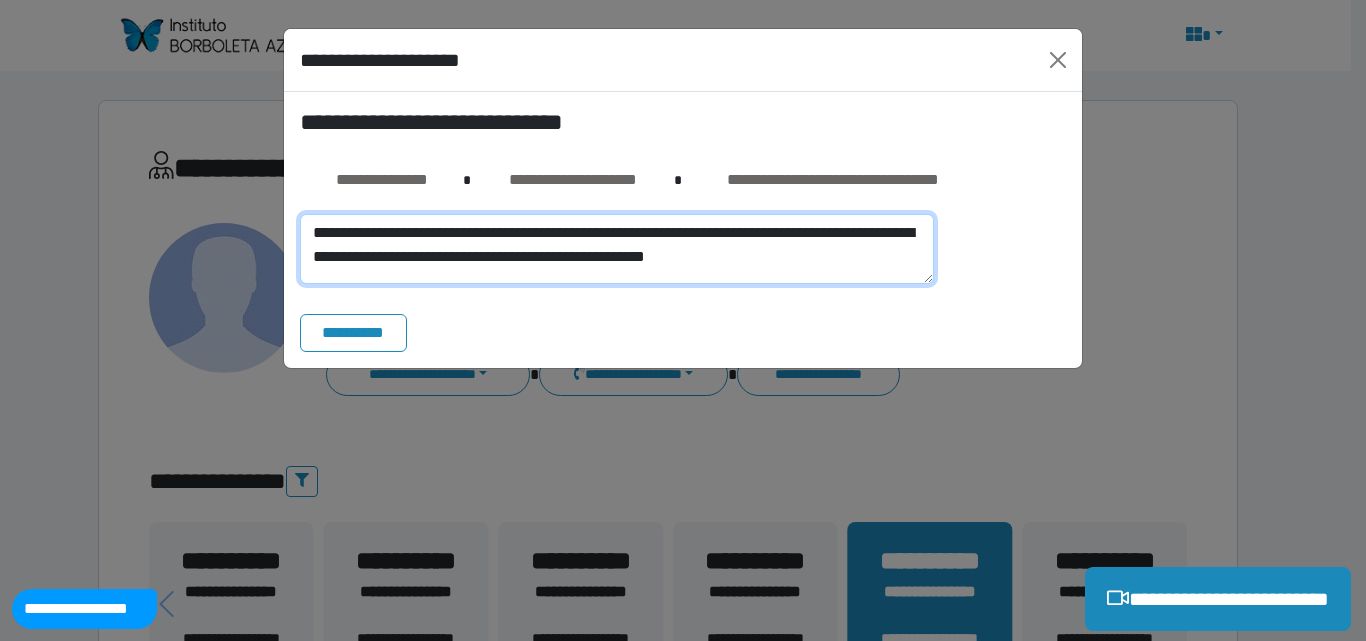 click on "**********" at bounding box center (617, 249) 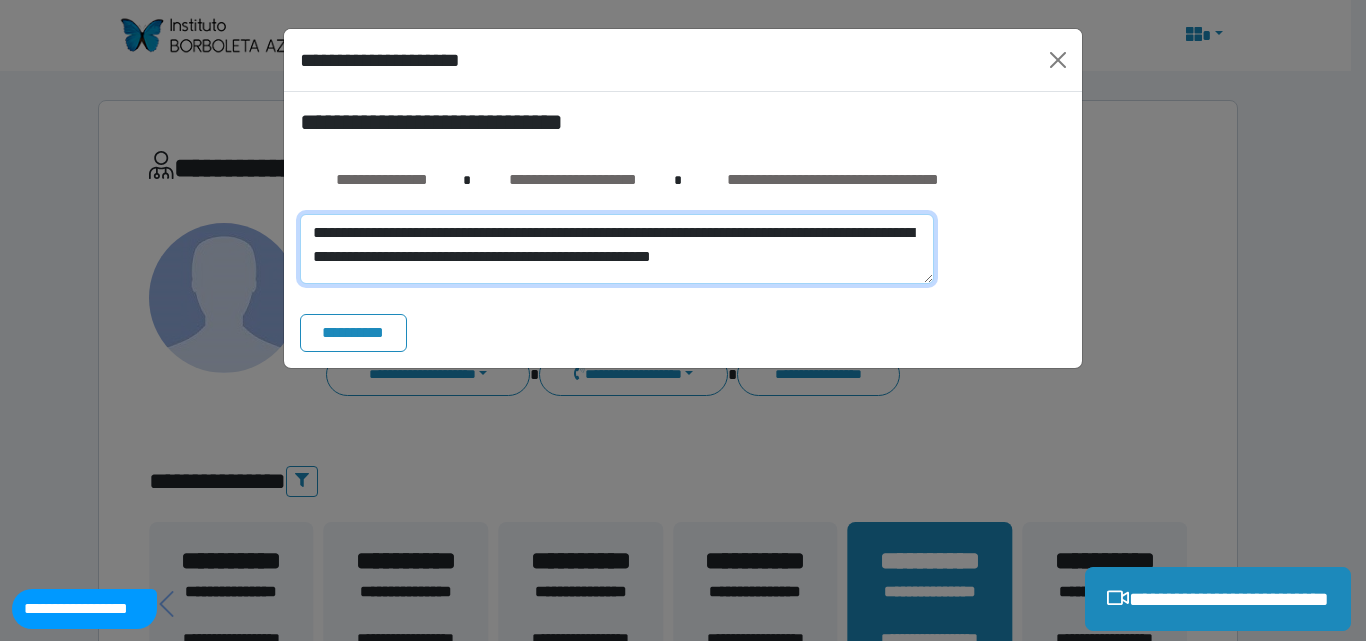 click on "**********" at bounding box center (617, 249) 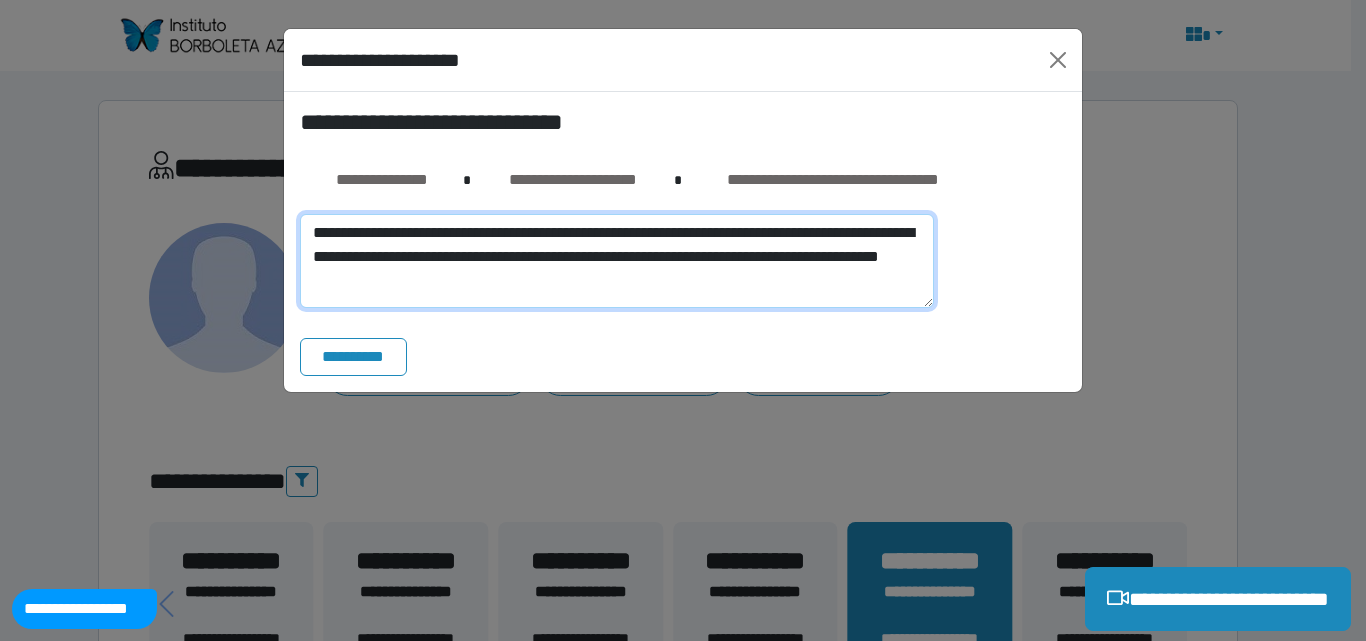 click on "**********" at bounding box center [617, 261] 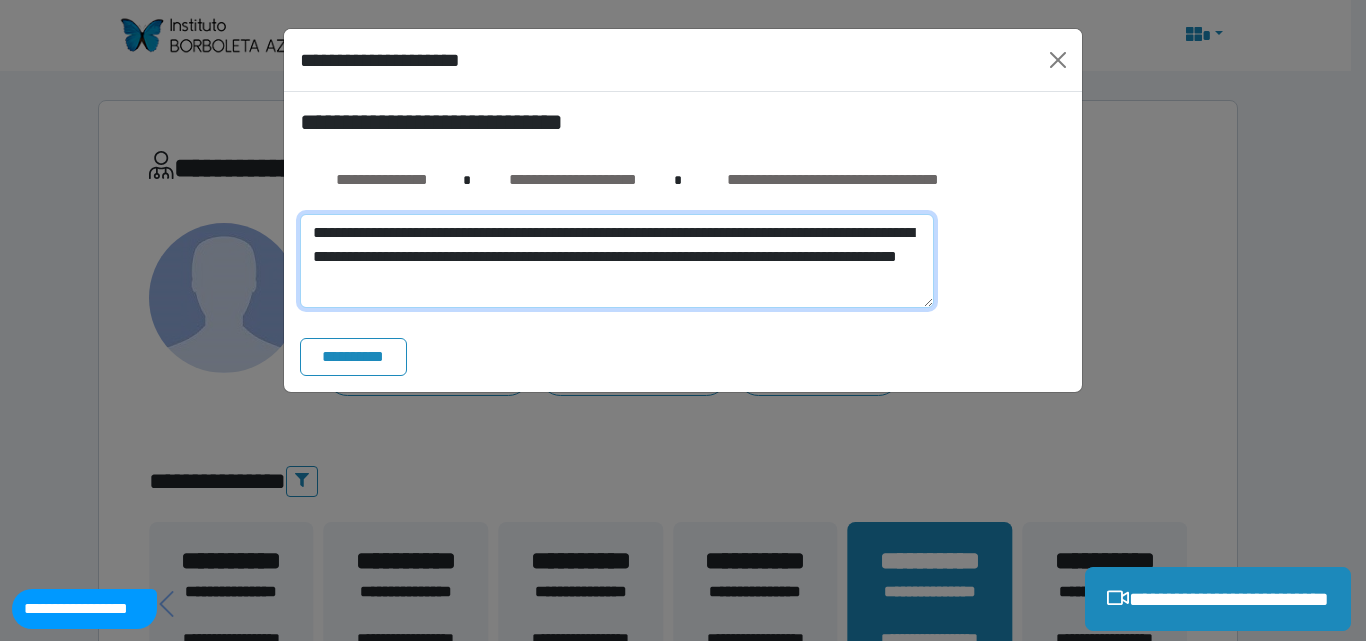 click on "**********" at bounding box center [617, 261] 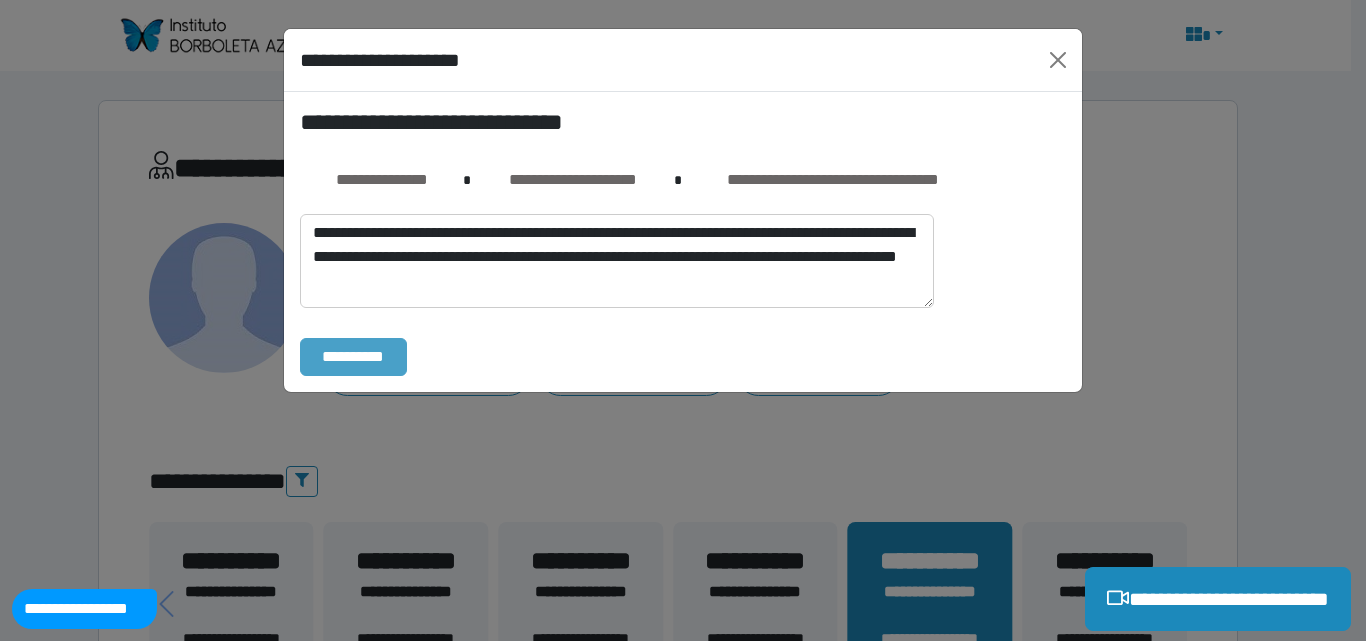 click on "**********" at bounding box center [353, 357] 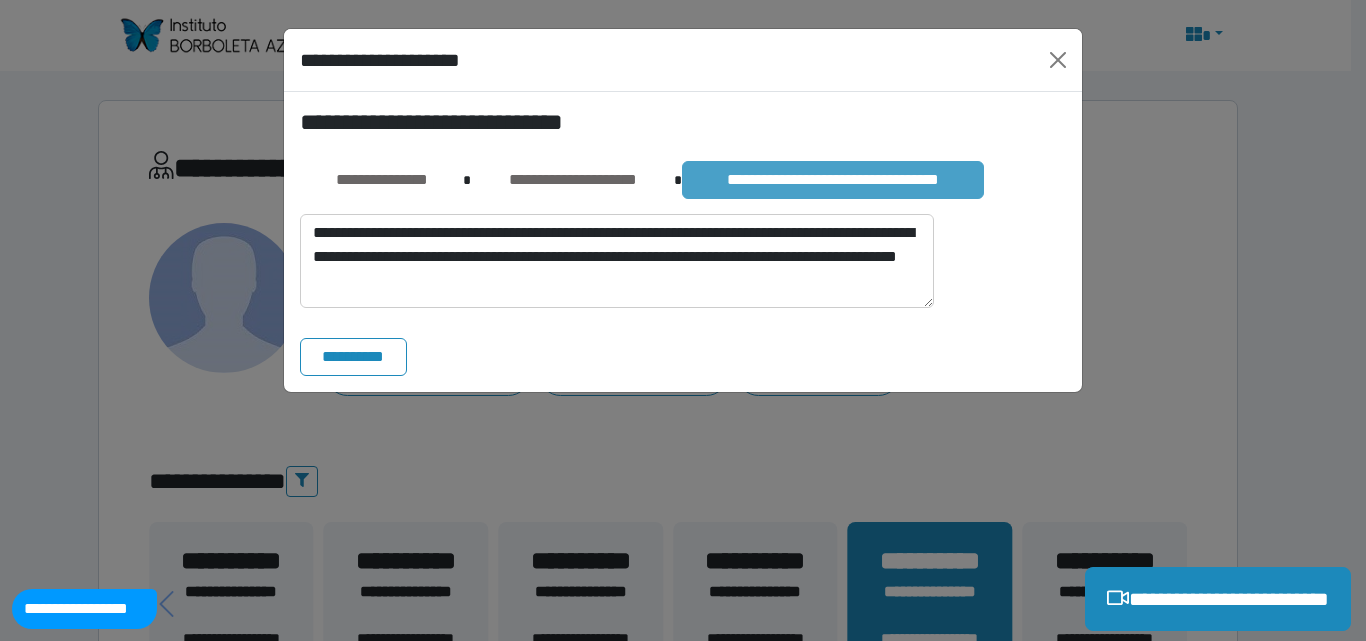 click on "**********" at bounding box center [833, 180] 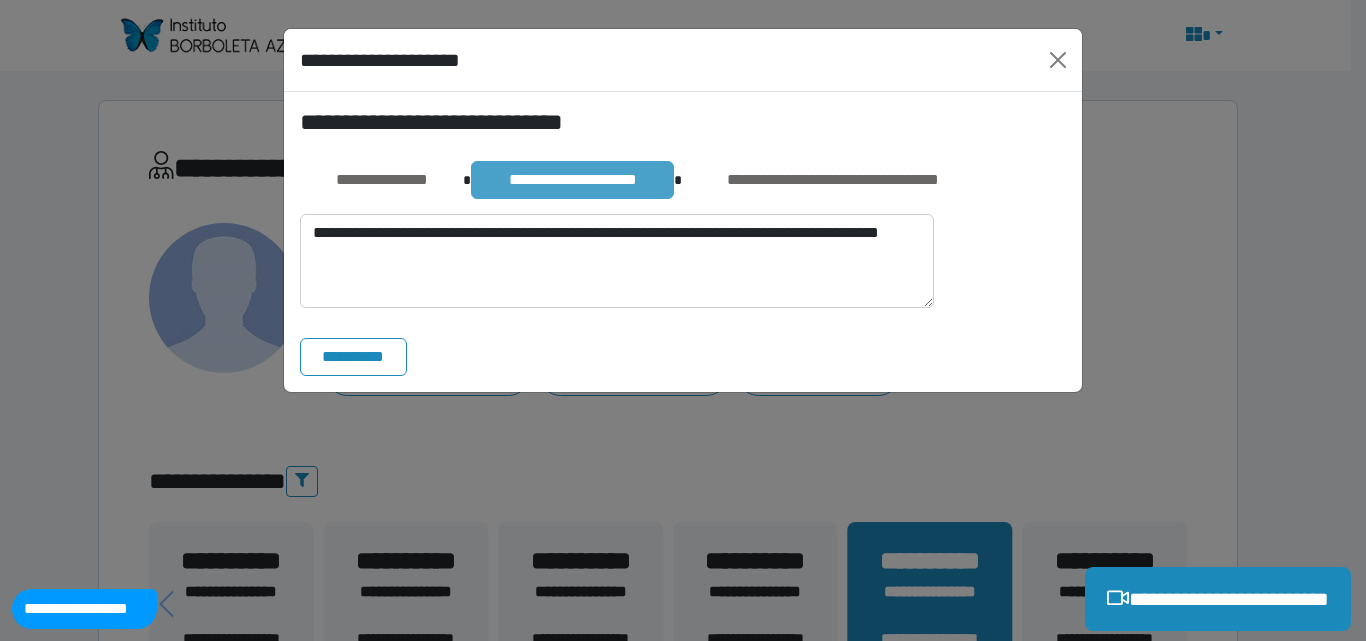 click on "**********" at bounding box center (572, 180) 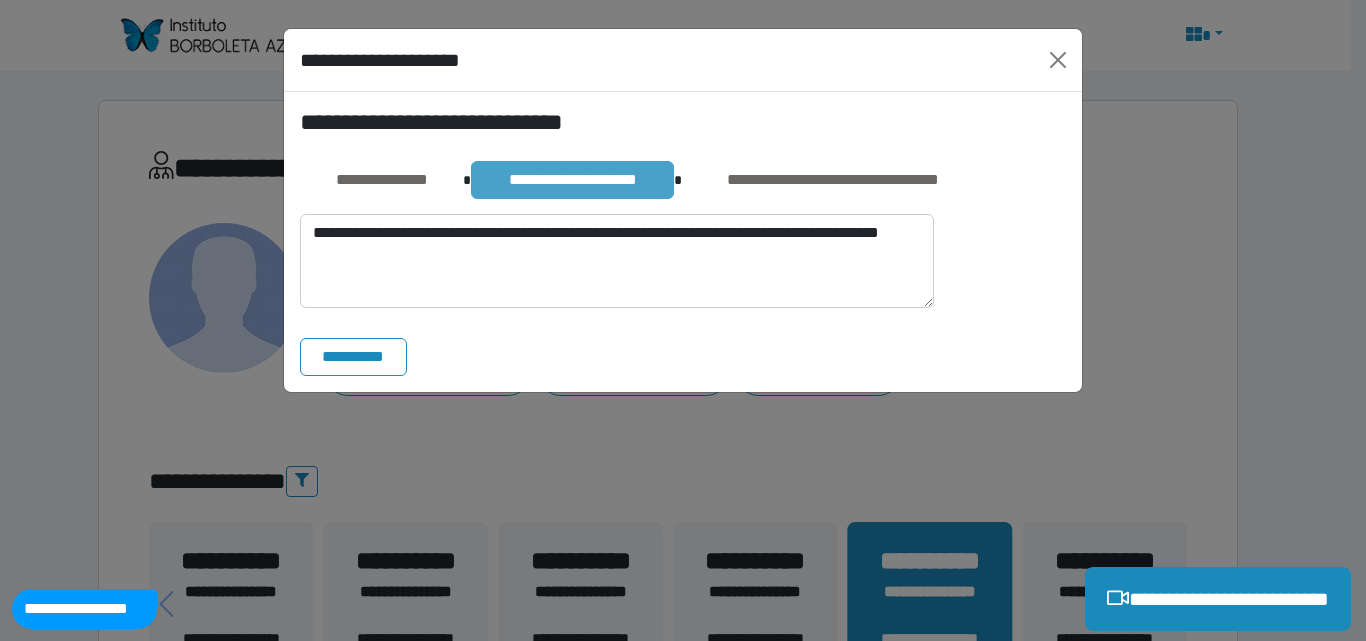 click on "**********" at bounding box center [572, 180] 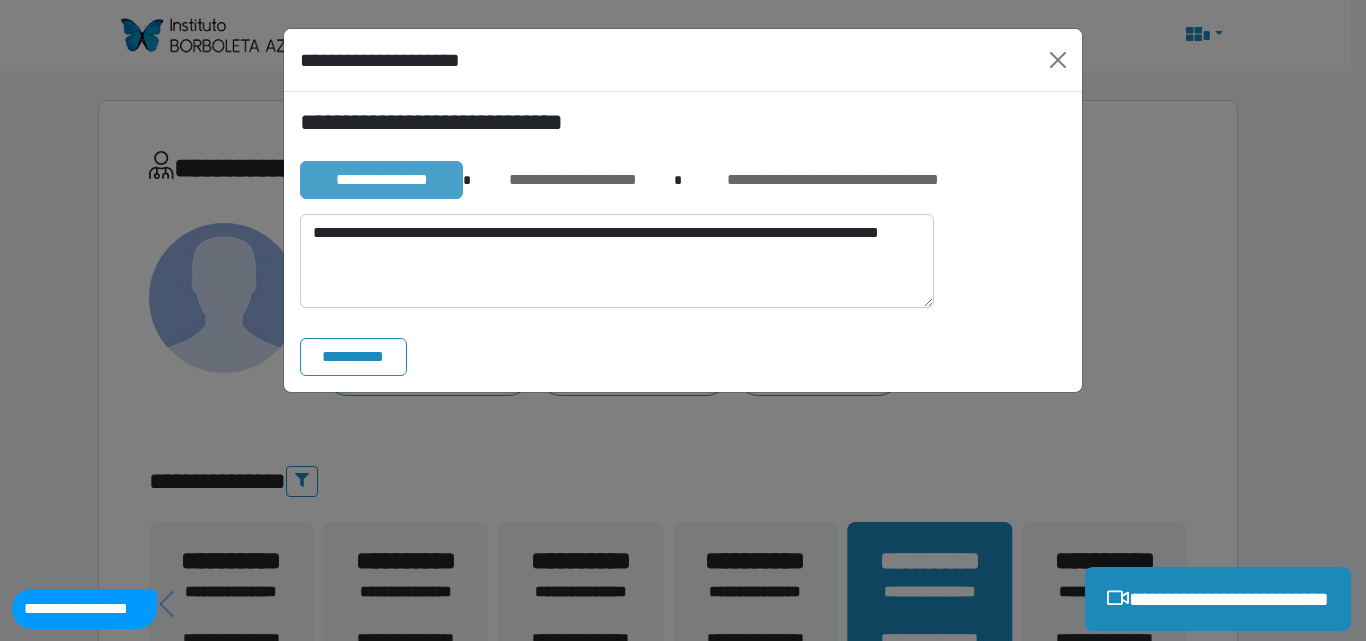 click on "**********" at bounding box center (381, 180) 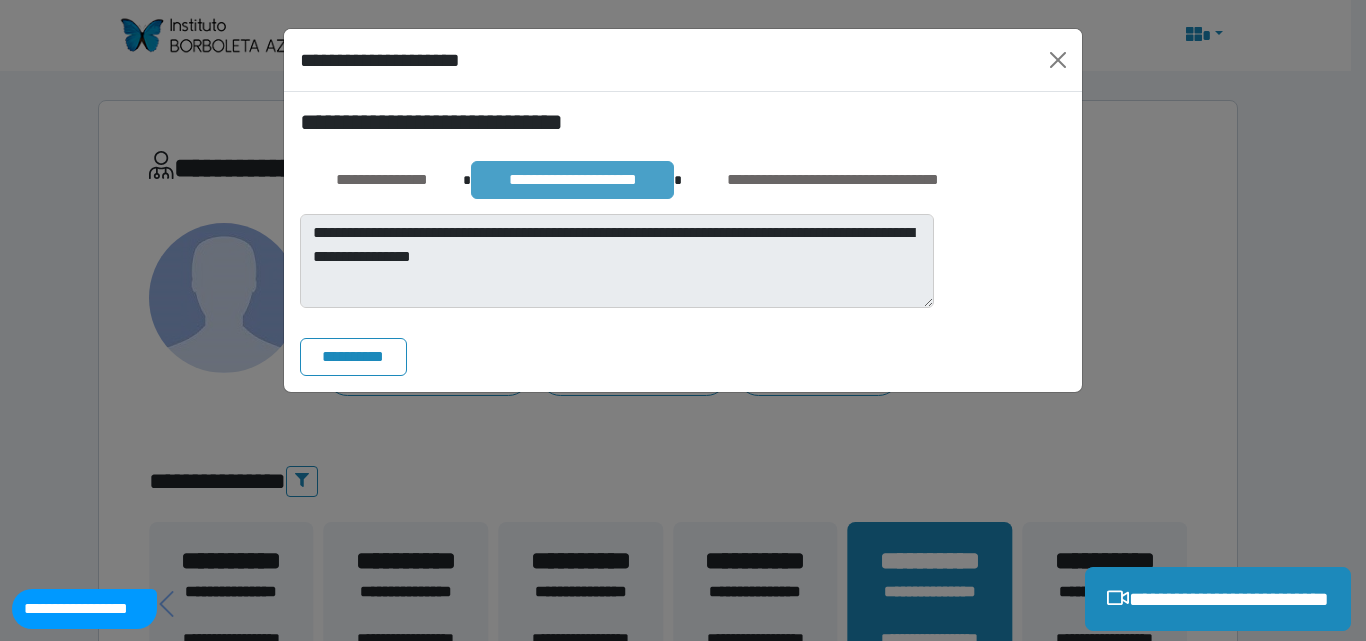 click on "**********" at bounding box center (572, 180) 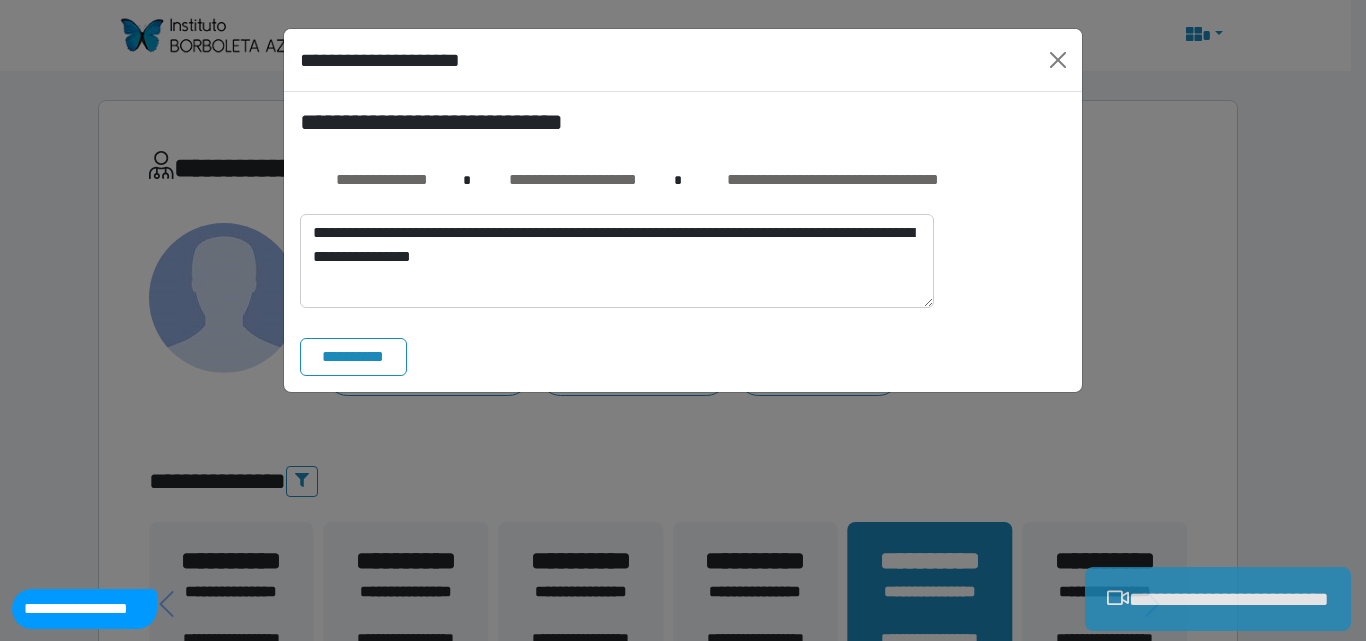click on "**********" at bounding box center [1218, 599] 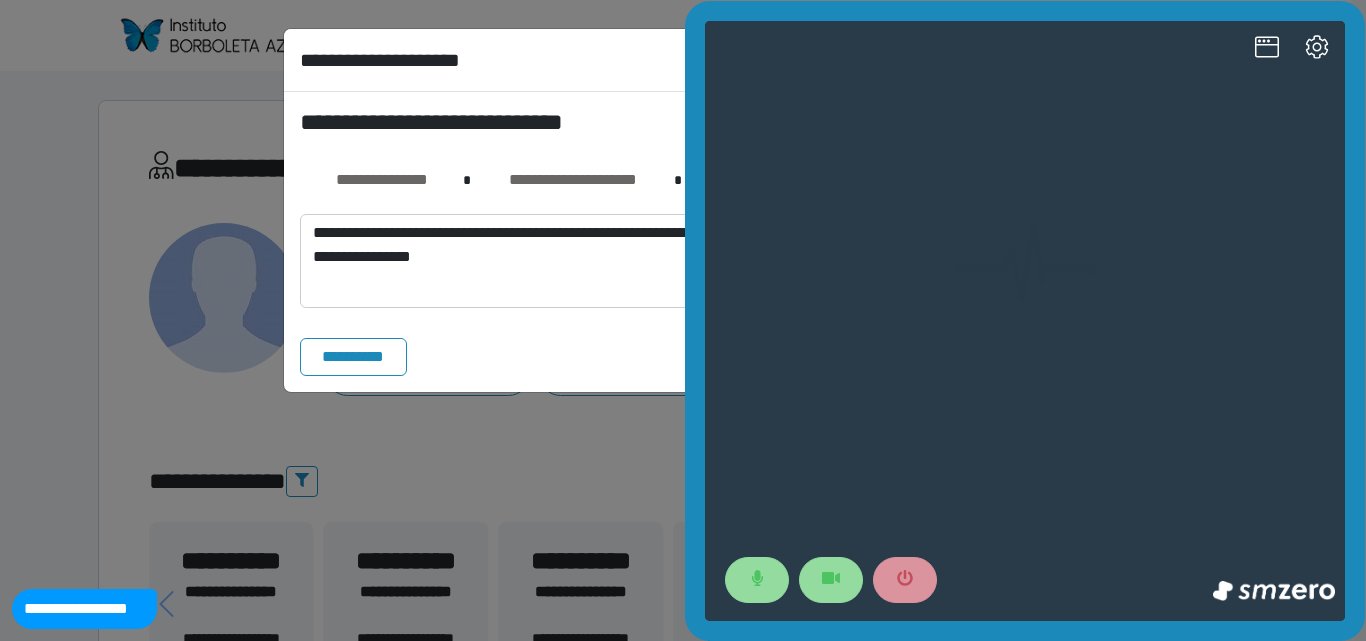 scroll, scrollTop: 0, scrollLeft: 0, axis: both 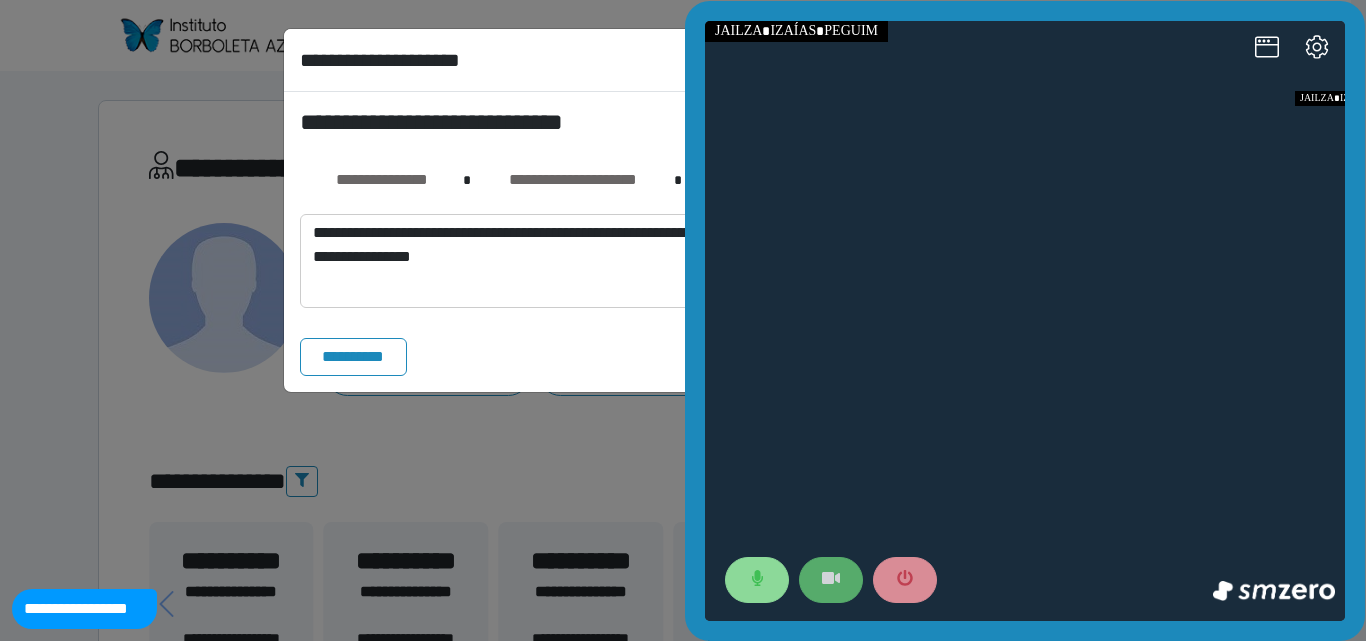 click 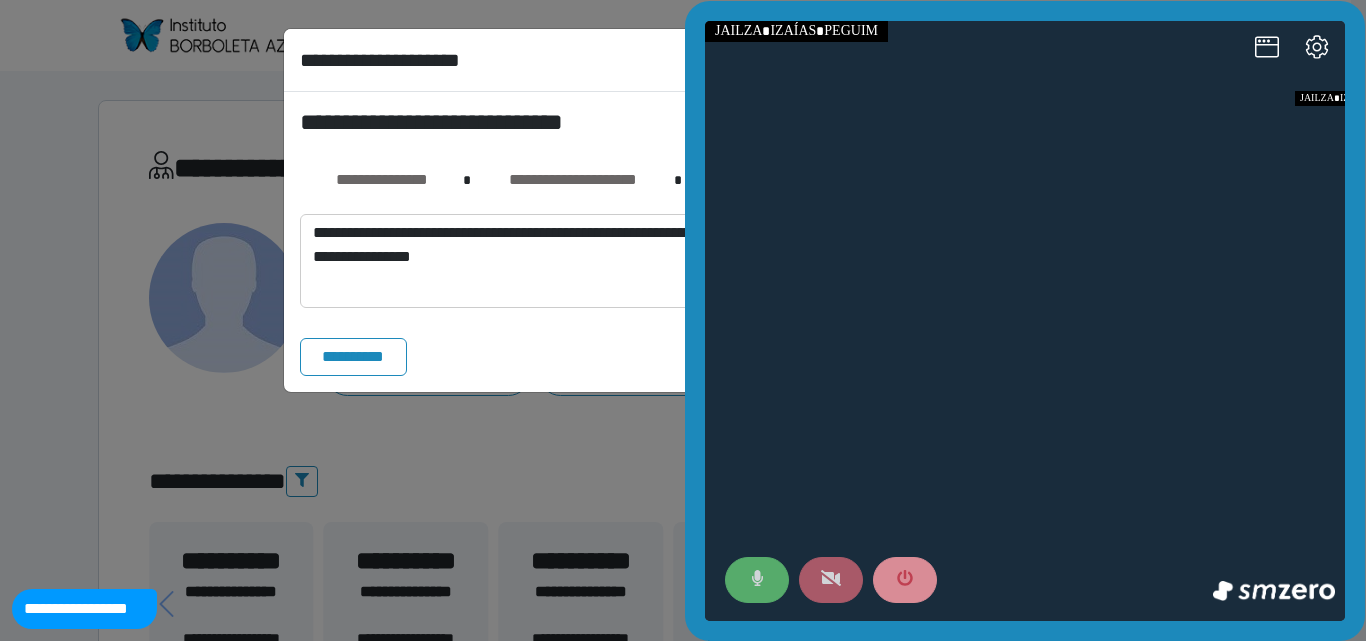 click 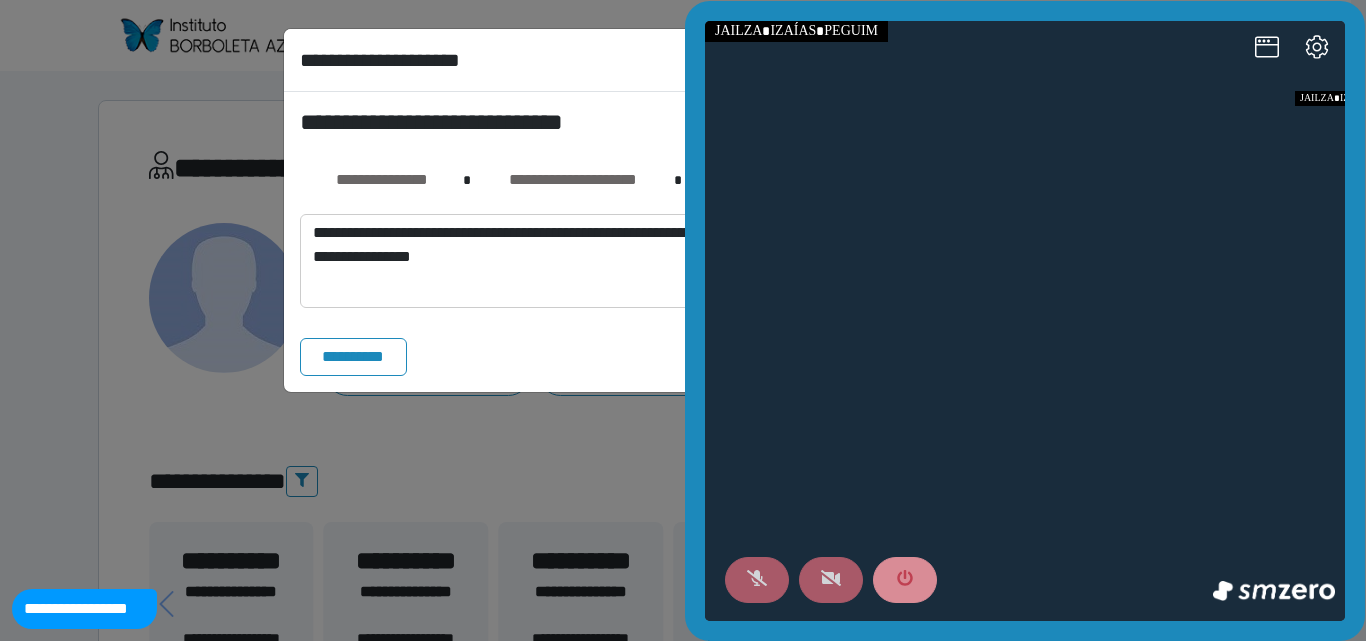 click at bounding box center [831, 580] 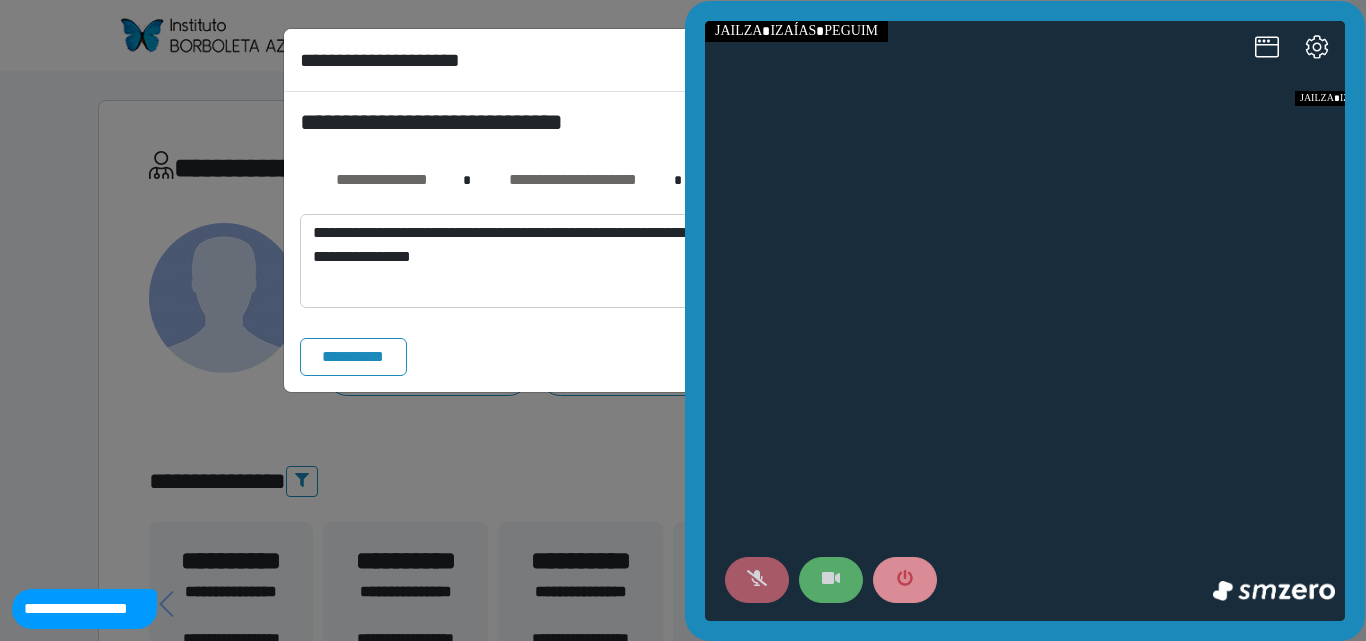 click at bounding box center (831, 580) 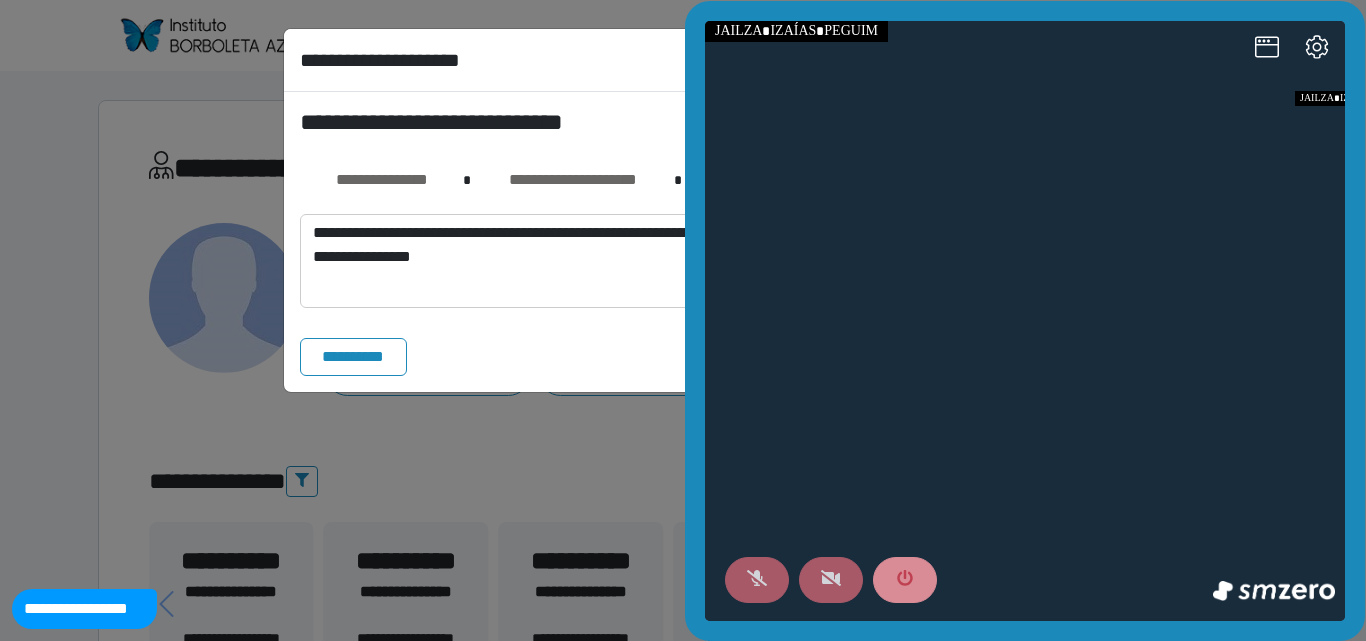 click 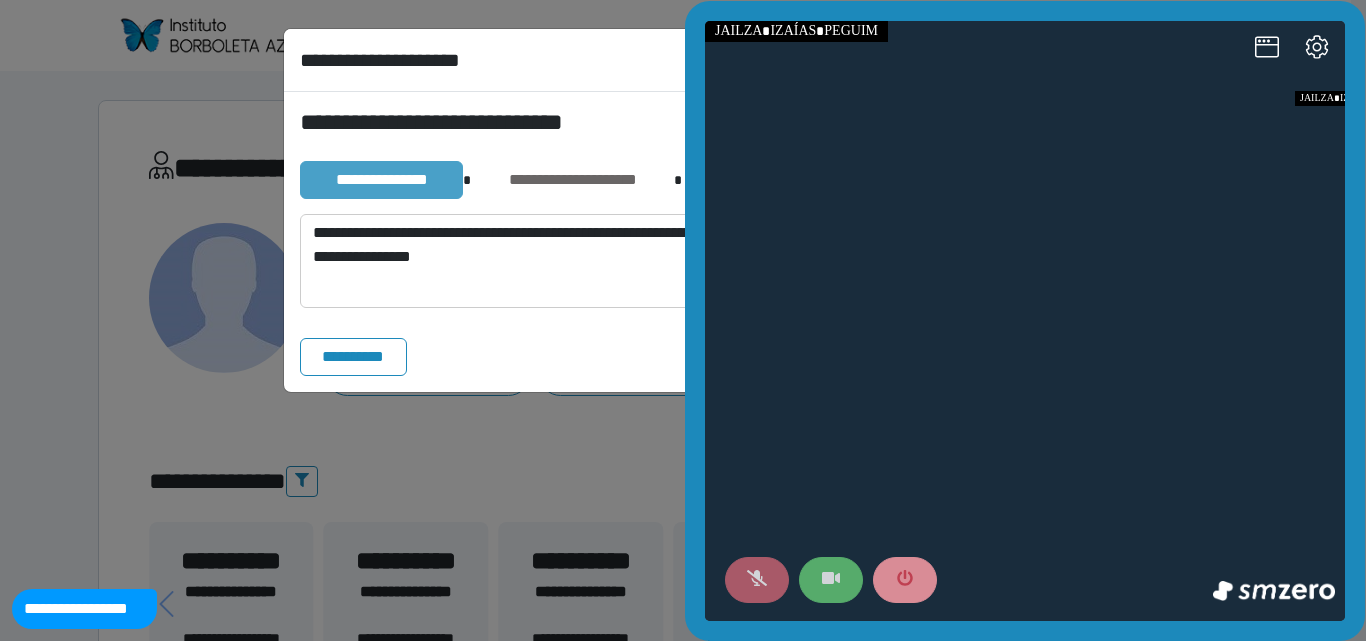 click on "**********" at bounding box center [381, 180] 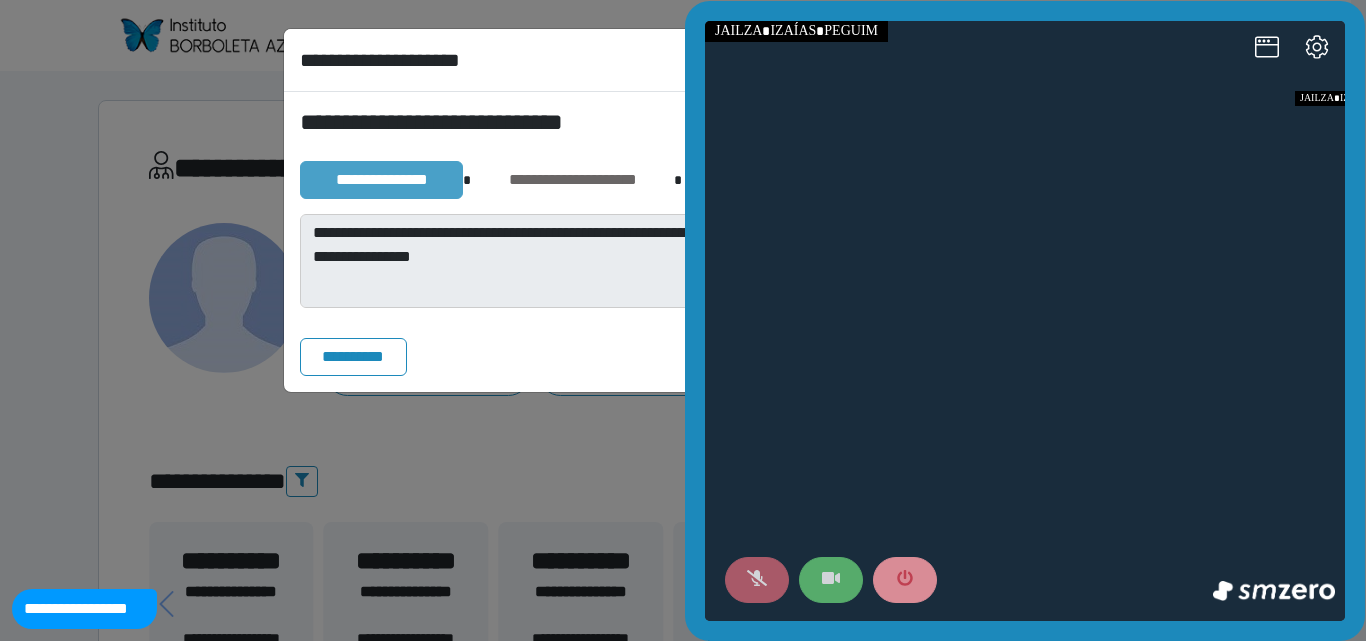 click on "**********" at bounding box center (381, 180) 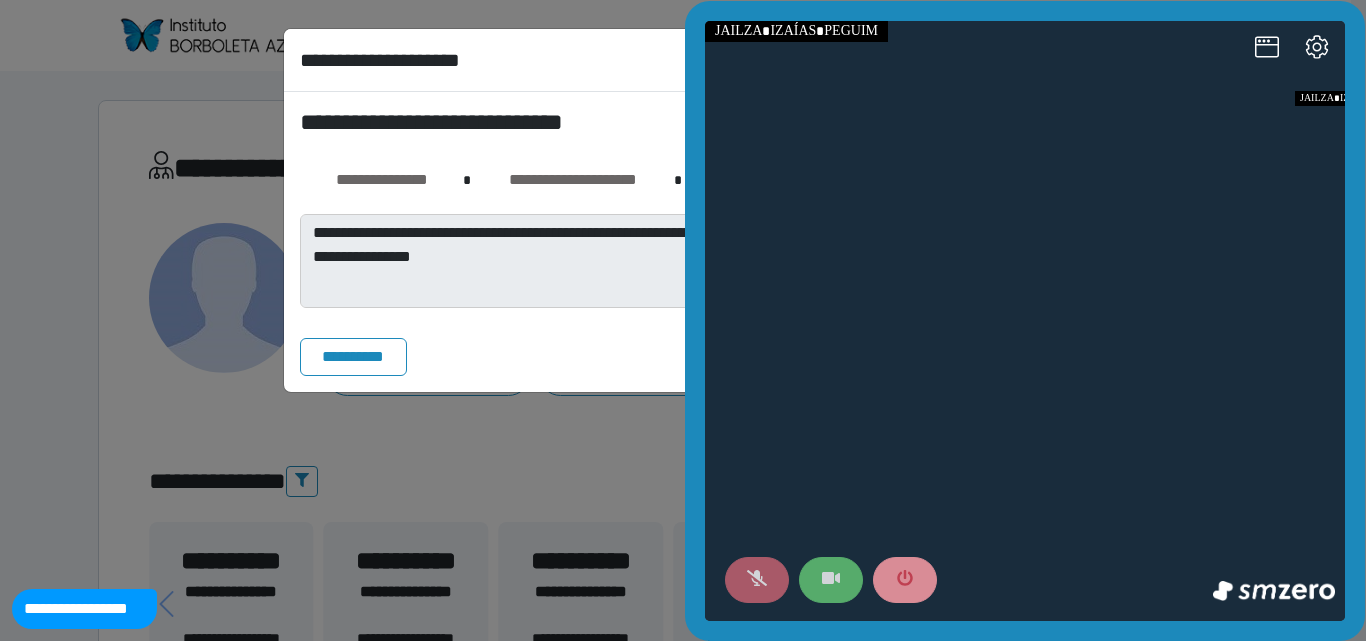 click at bounding box center (831, 580) 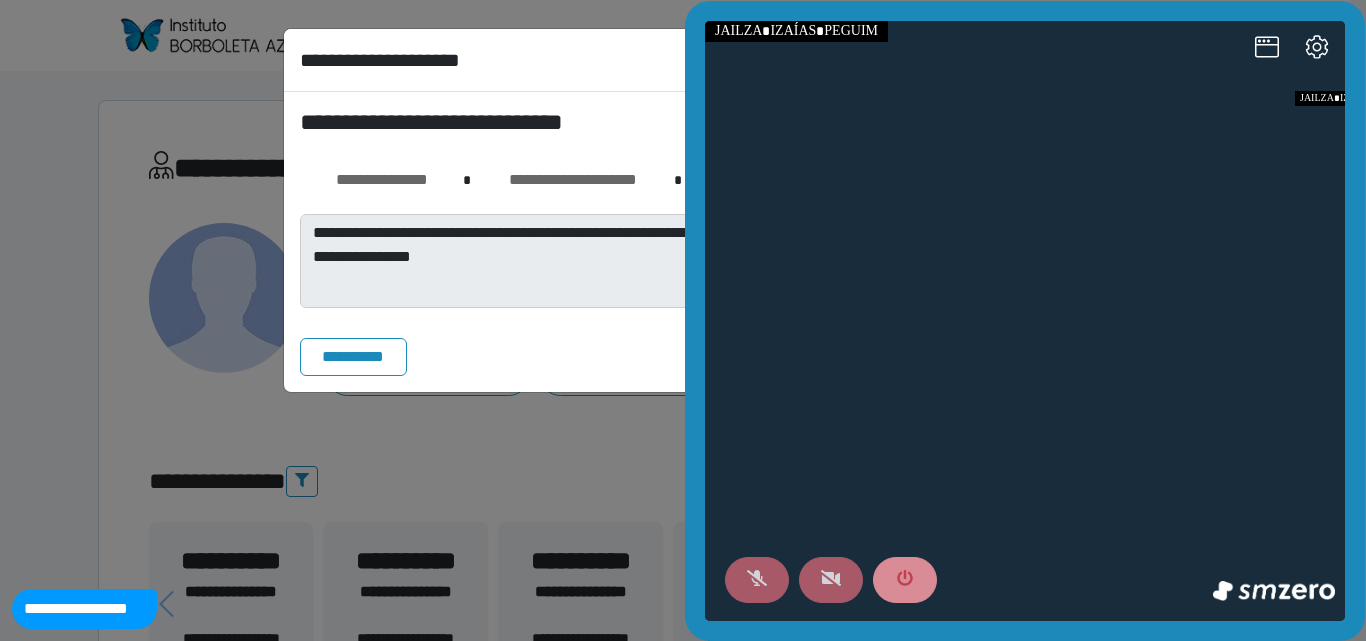 click at bounding box center [831, 580] 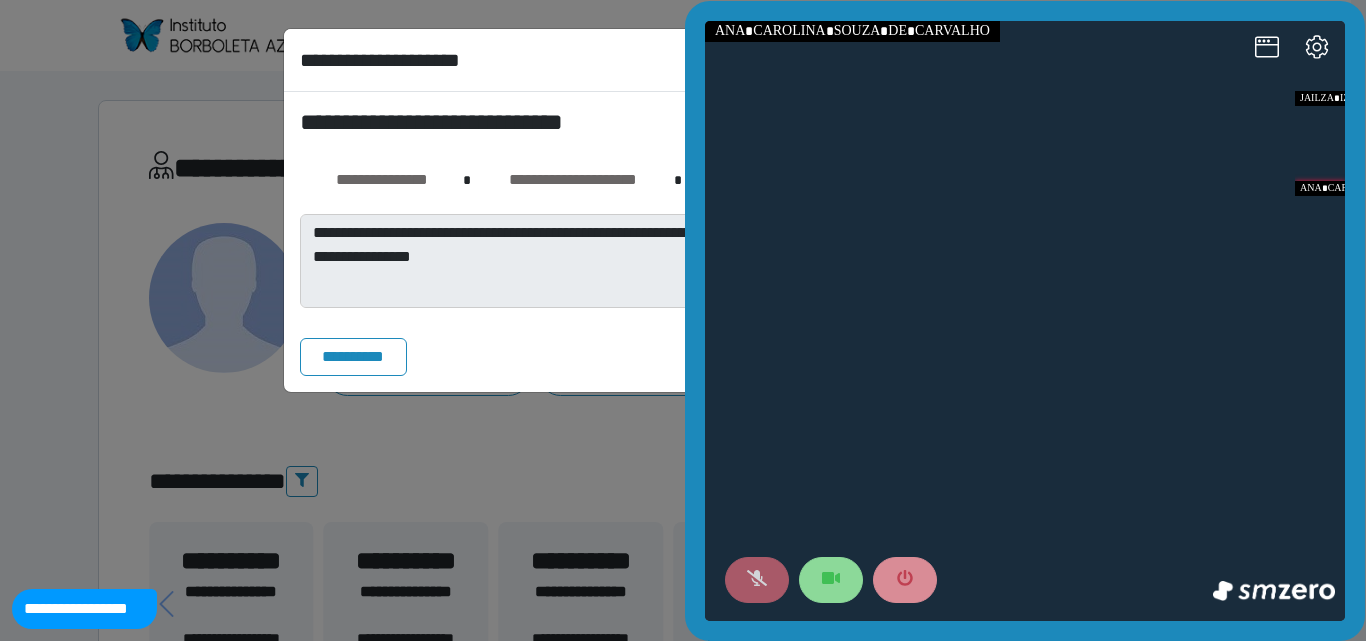 click at bounding box center [1025, 321] 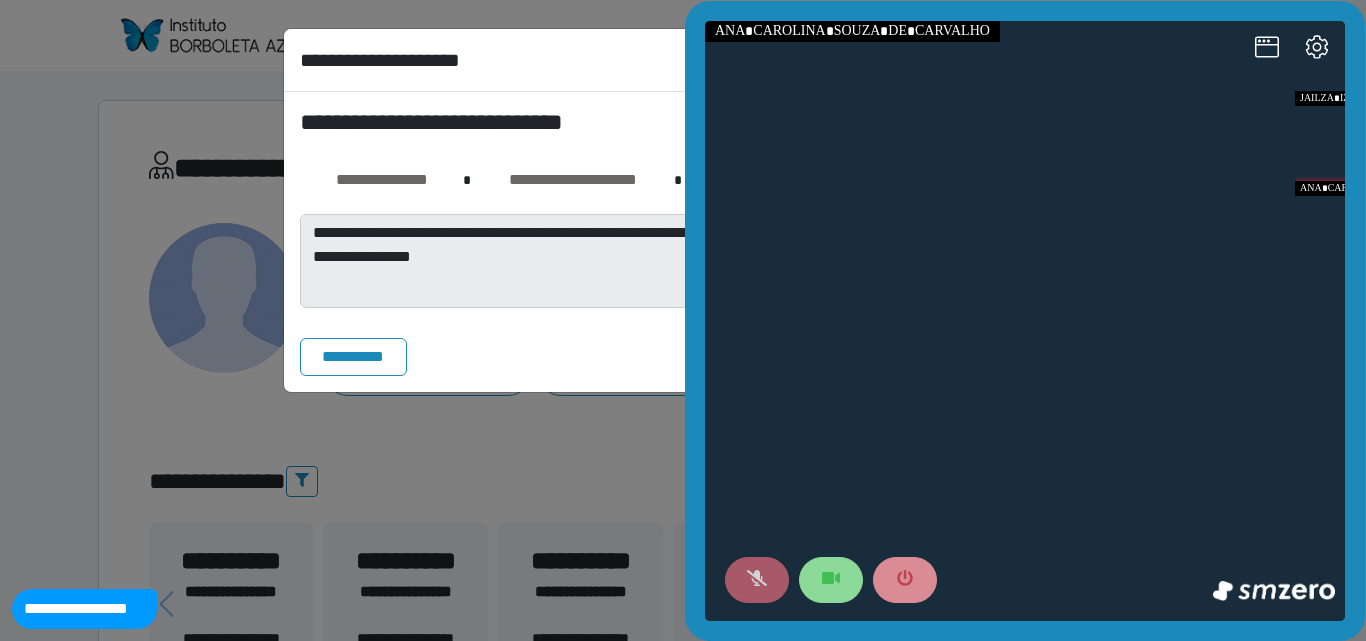 click 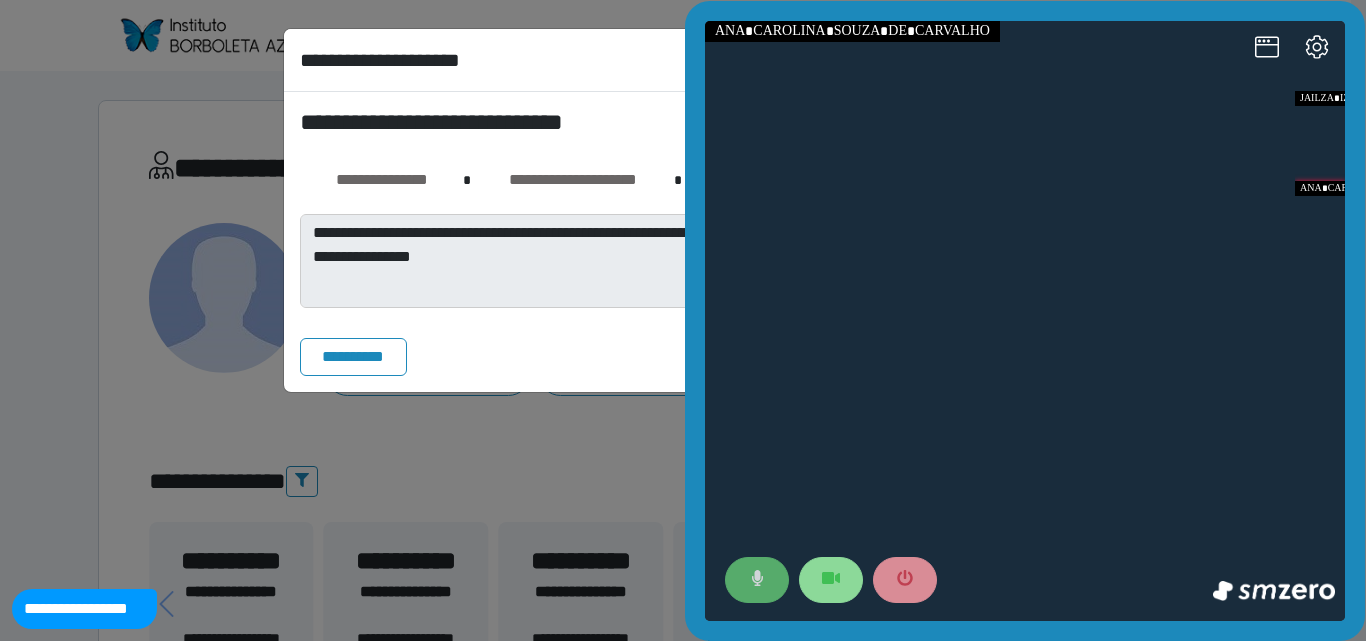 click at bounding box center [1025, 321] 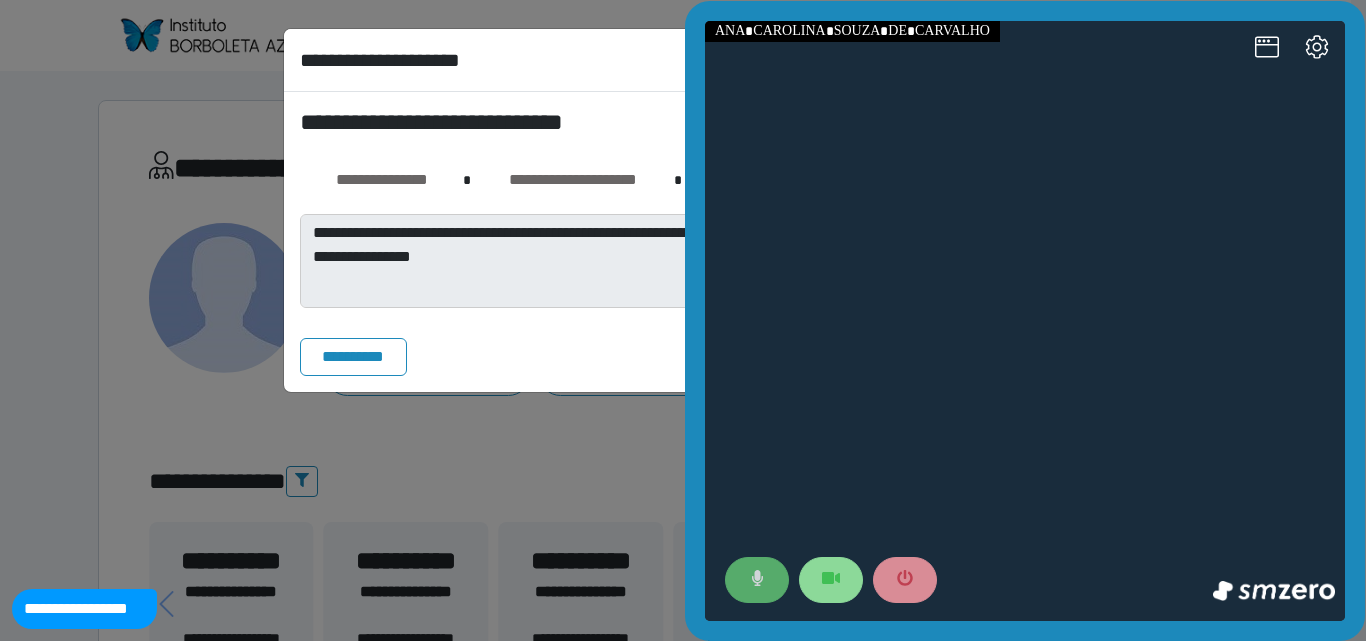 click at bounding box center (1025, 324) 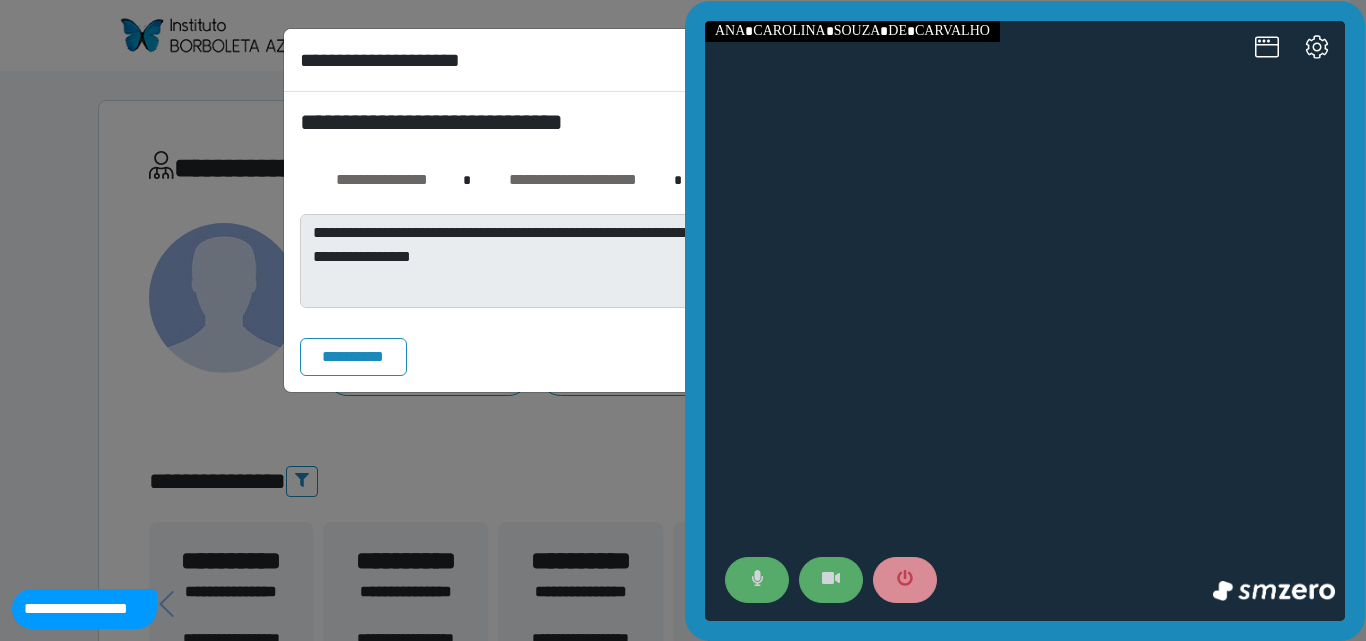 click at bounding box center [831, 580] 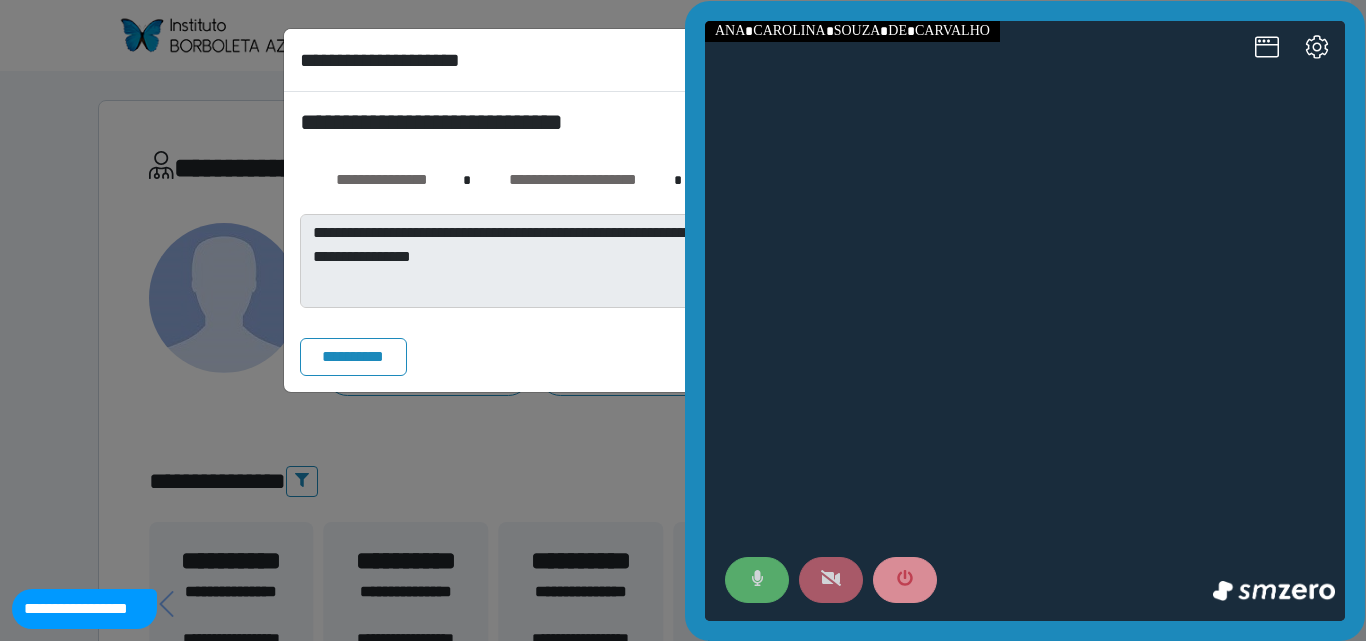 click 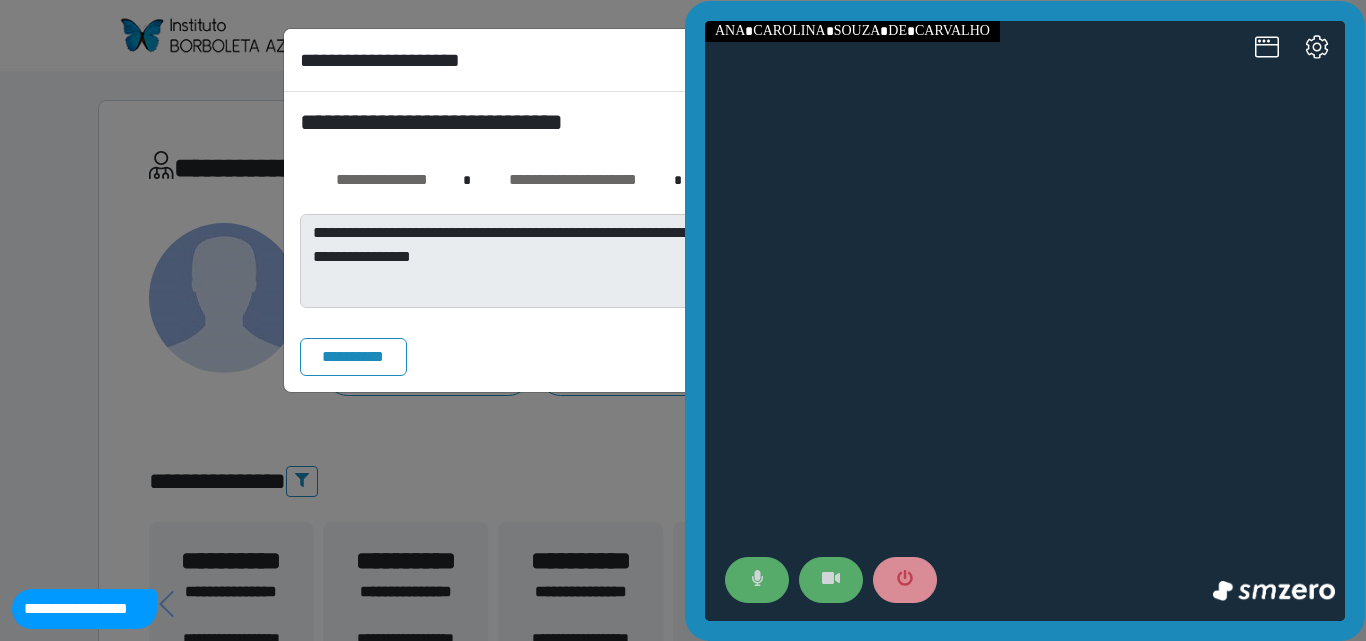 click at bounding box center [757, 580] 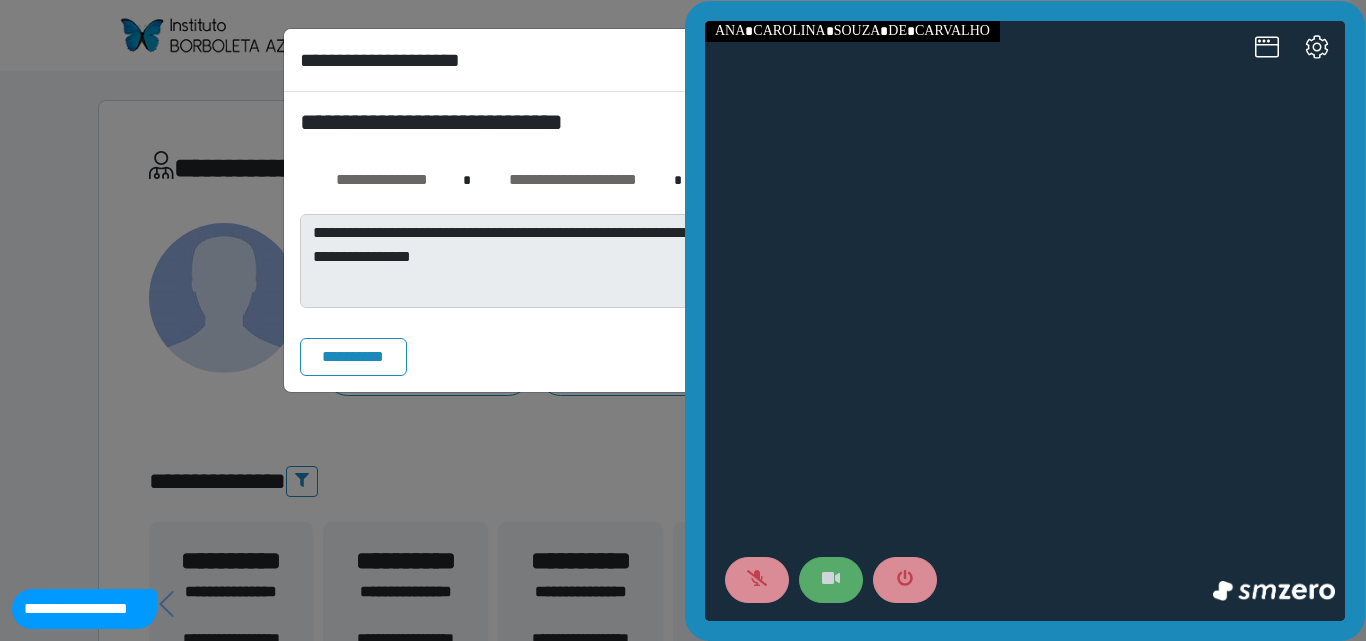 click at bounding box center (1025, 324) 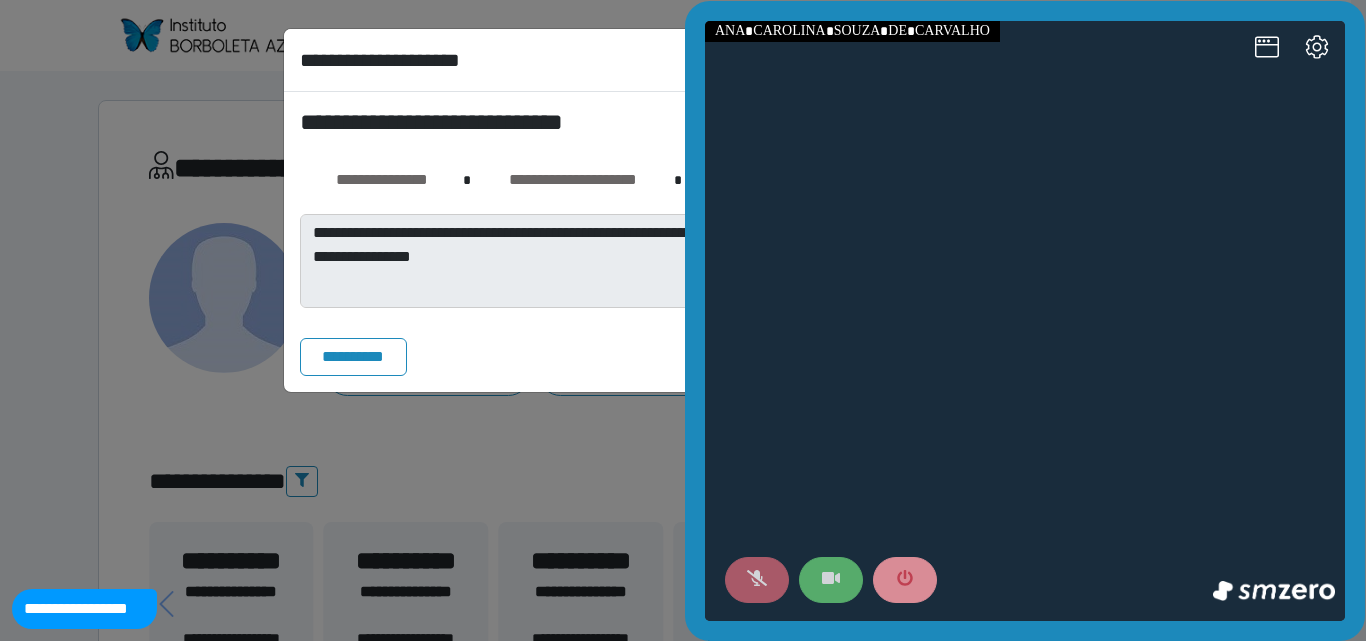 click 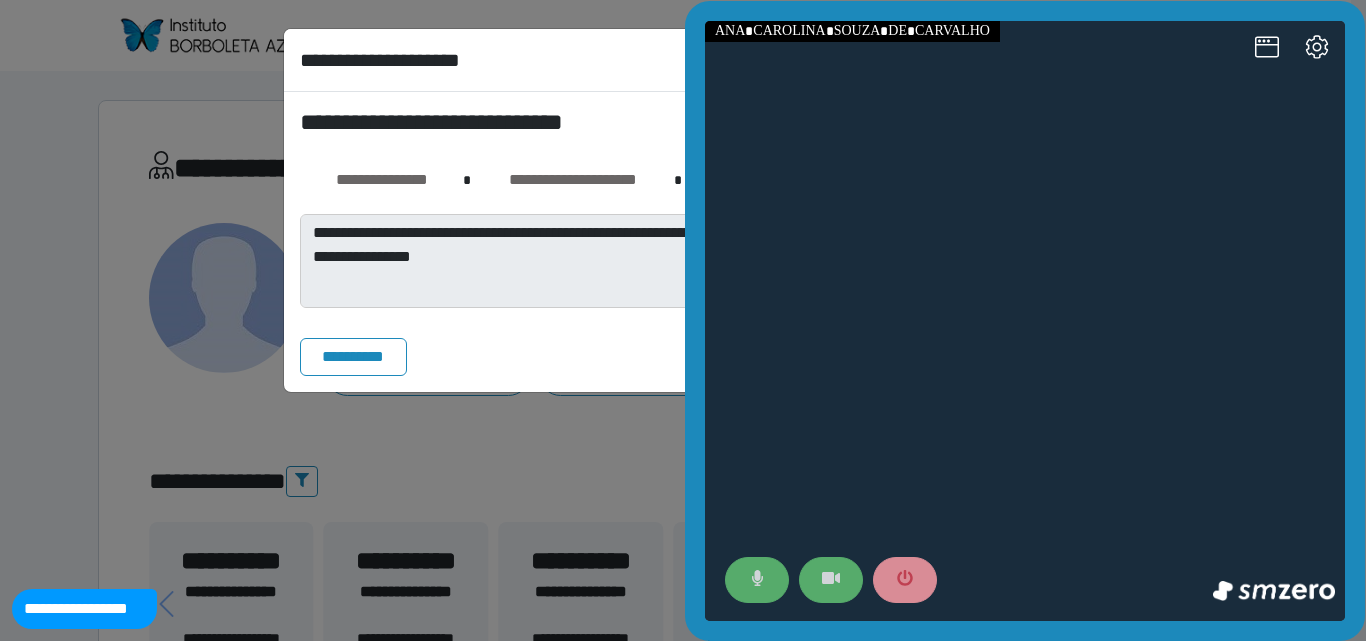 click 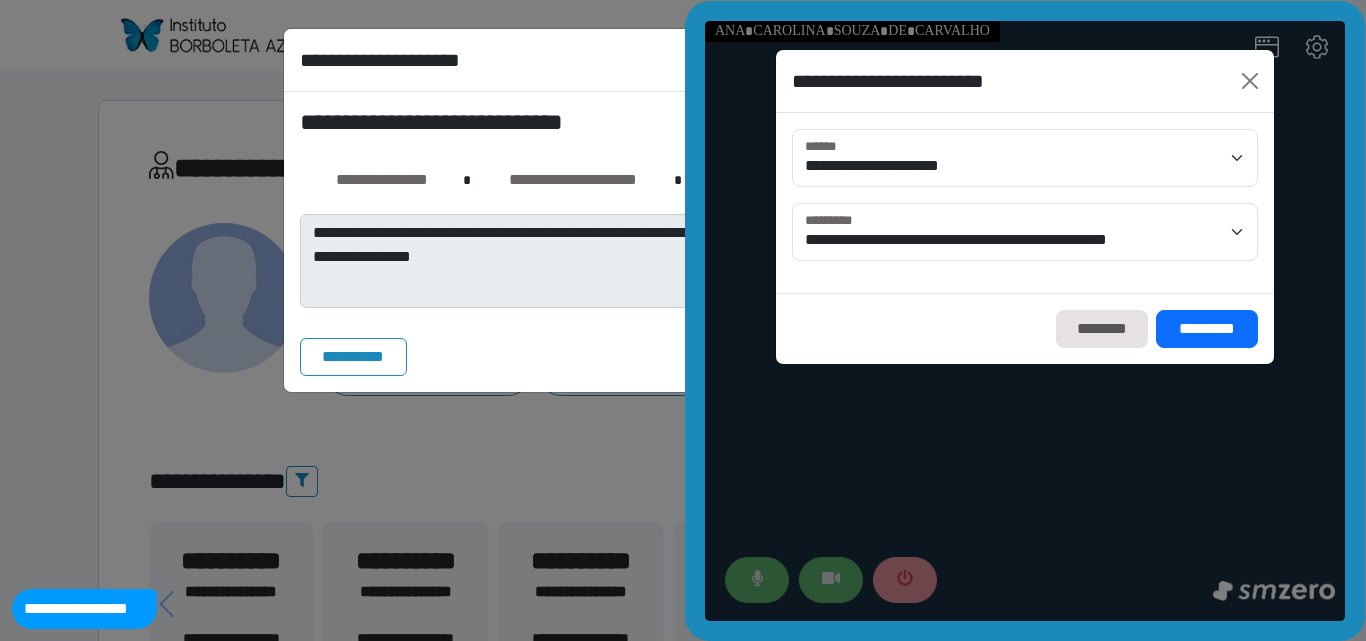 click on "**********" at bounding box center [1025, 321] 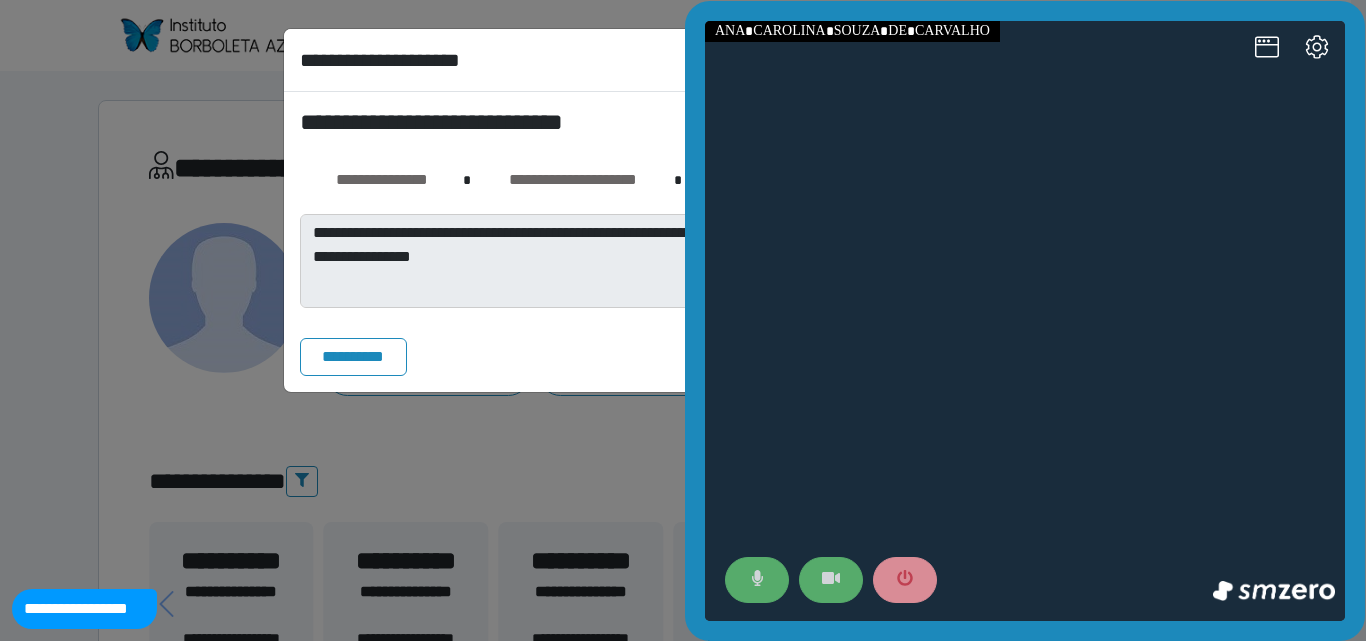 click at bounding box center (1025, 324) 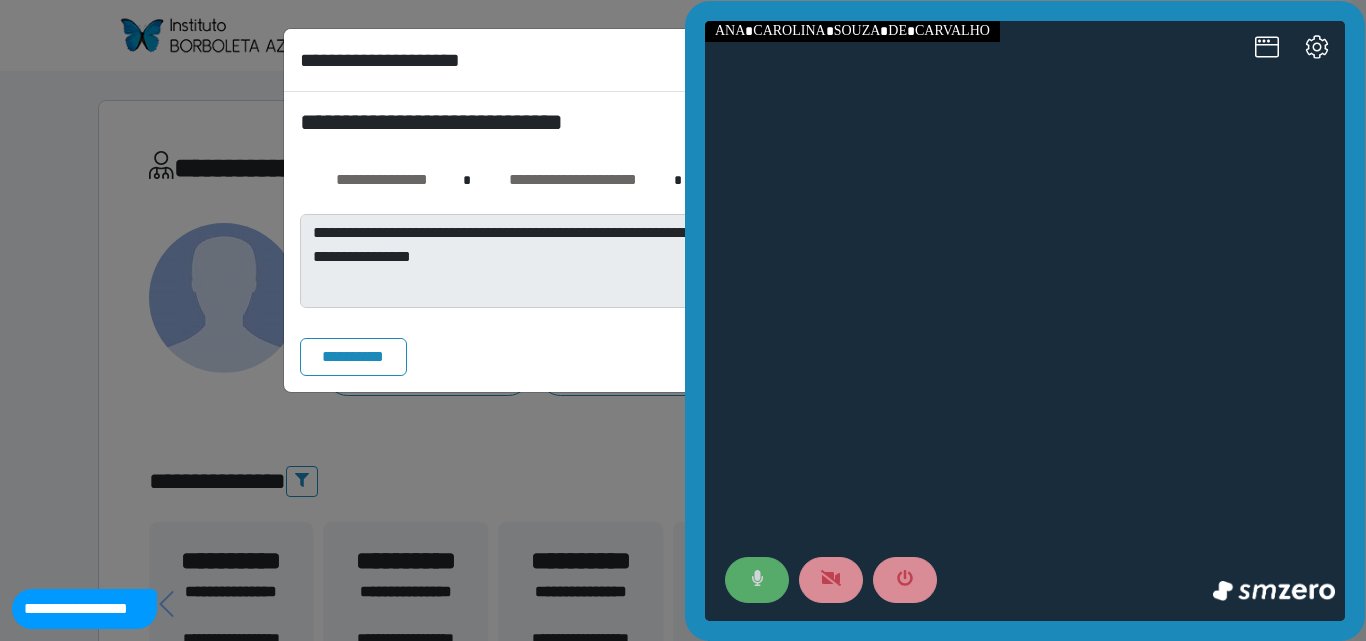 click at bounding box center (757, 580) 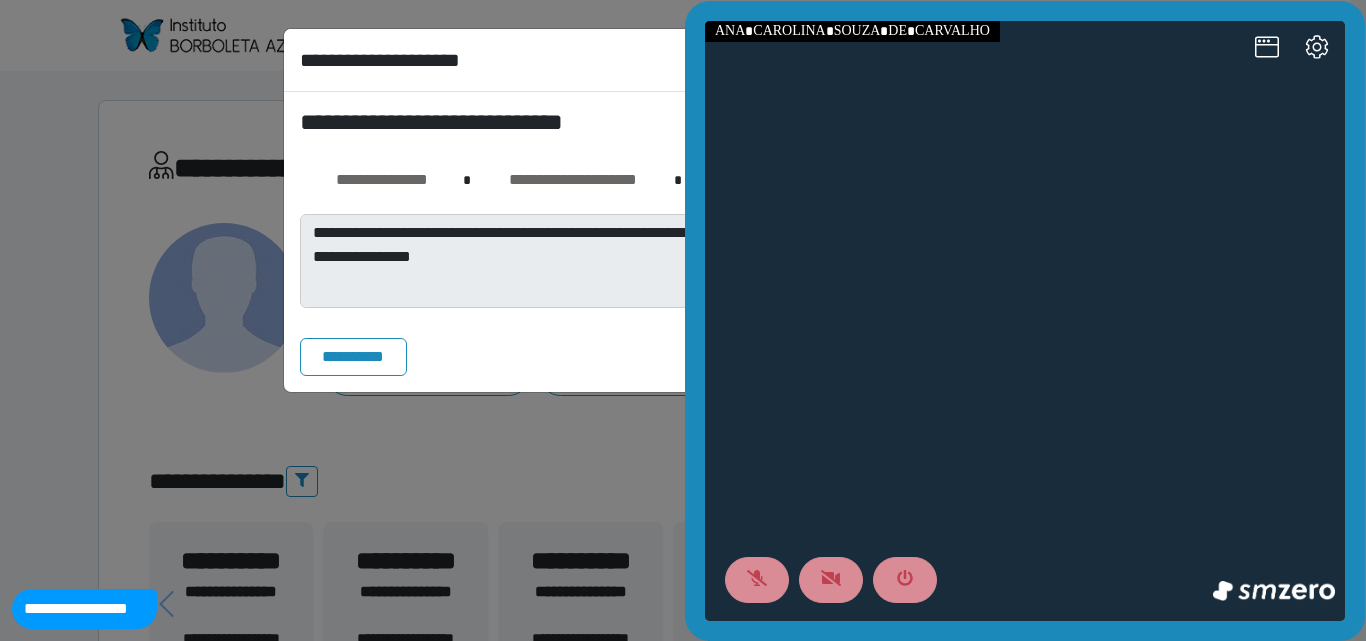 click at bounding box center [1025, 321] 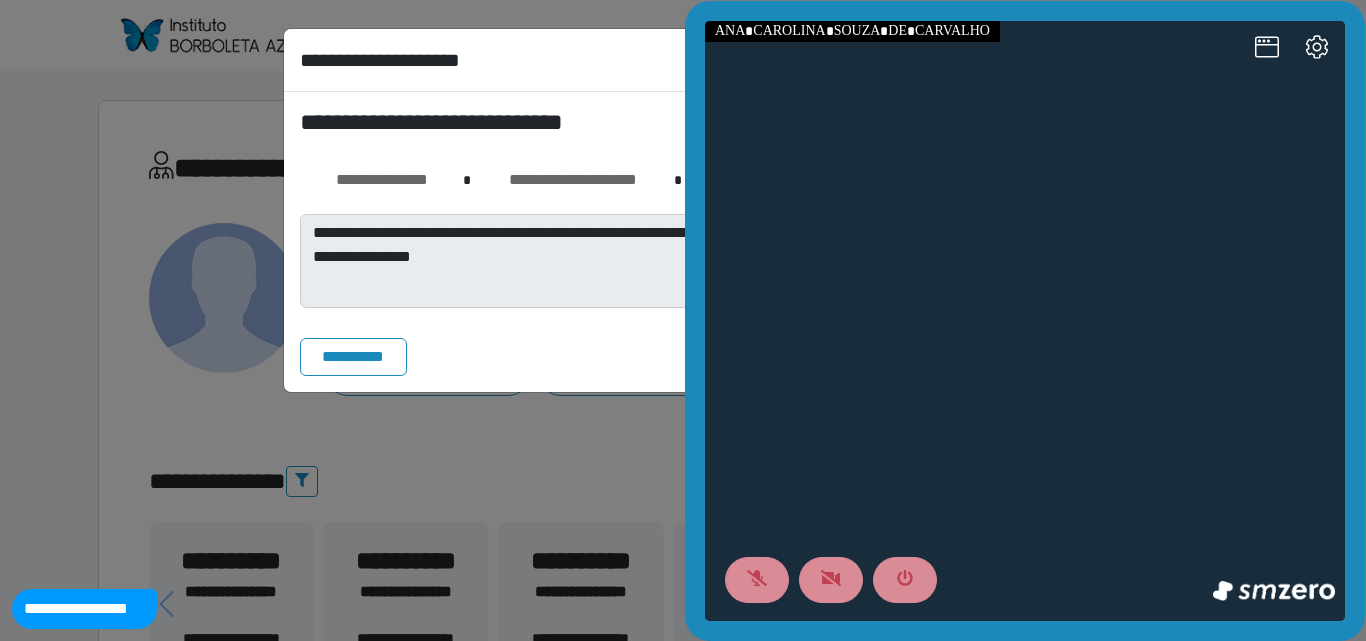 click at bounding box center (1025, 321) 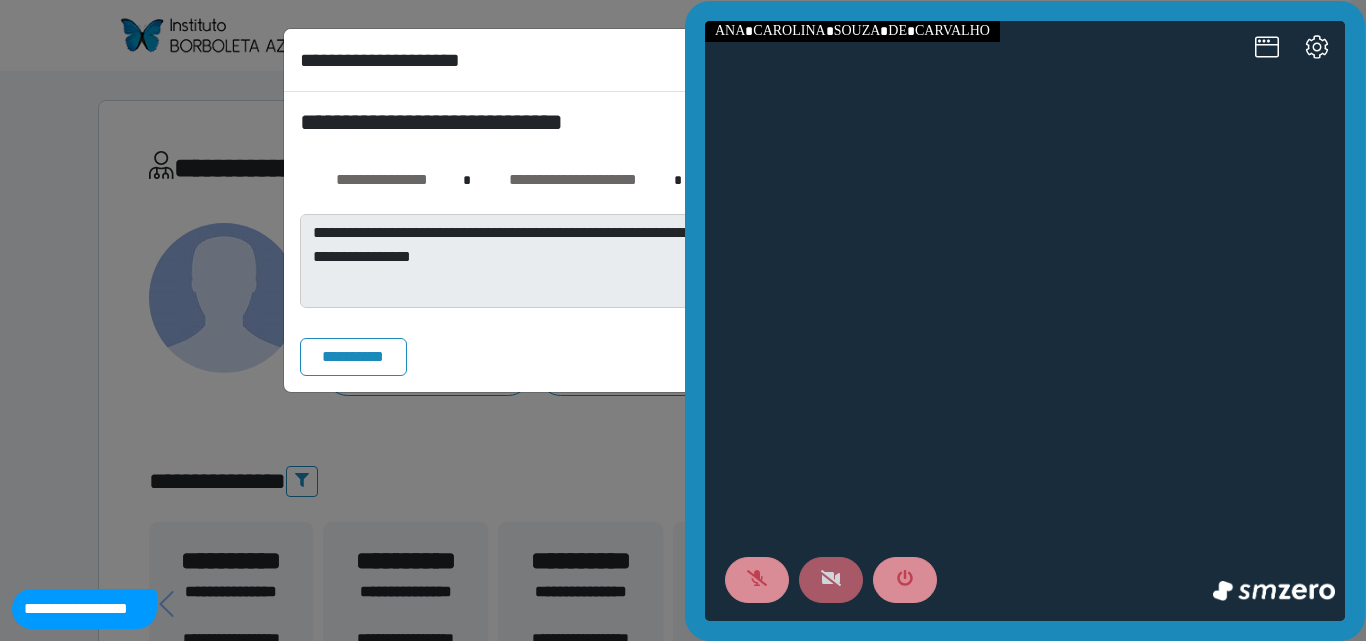 click 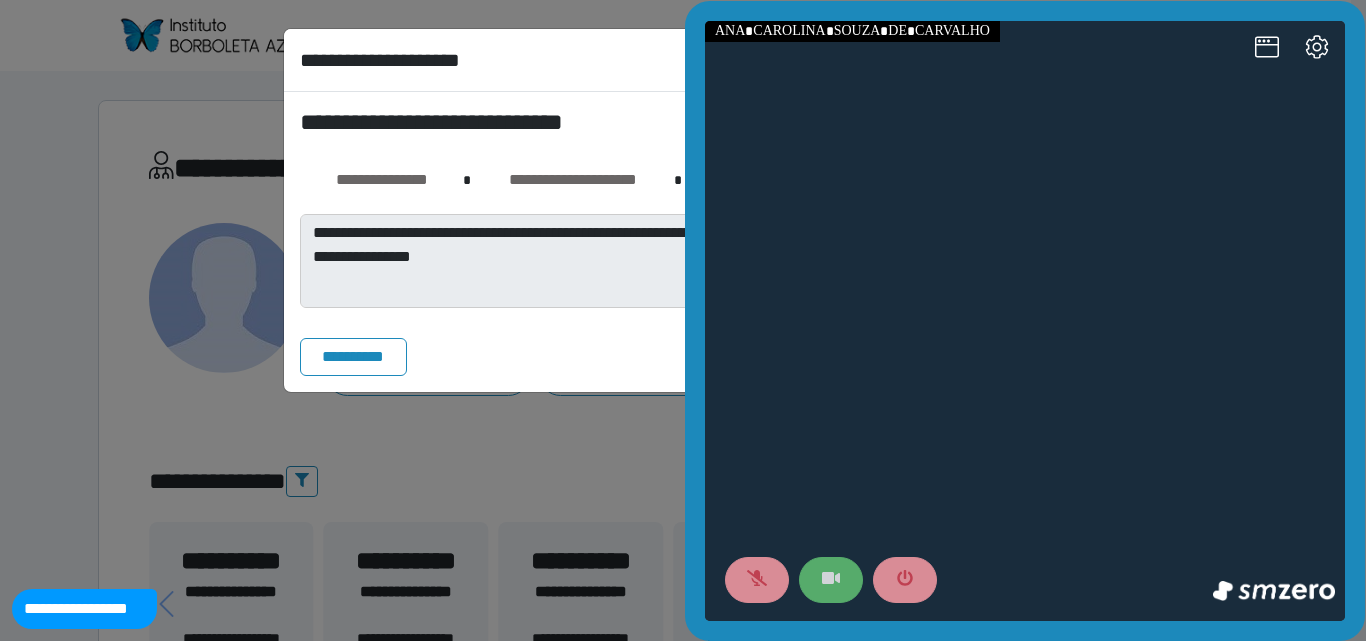 click 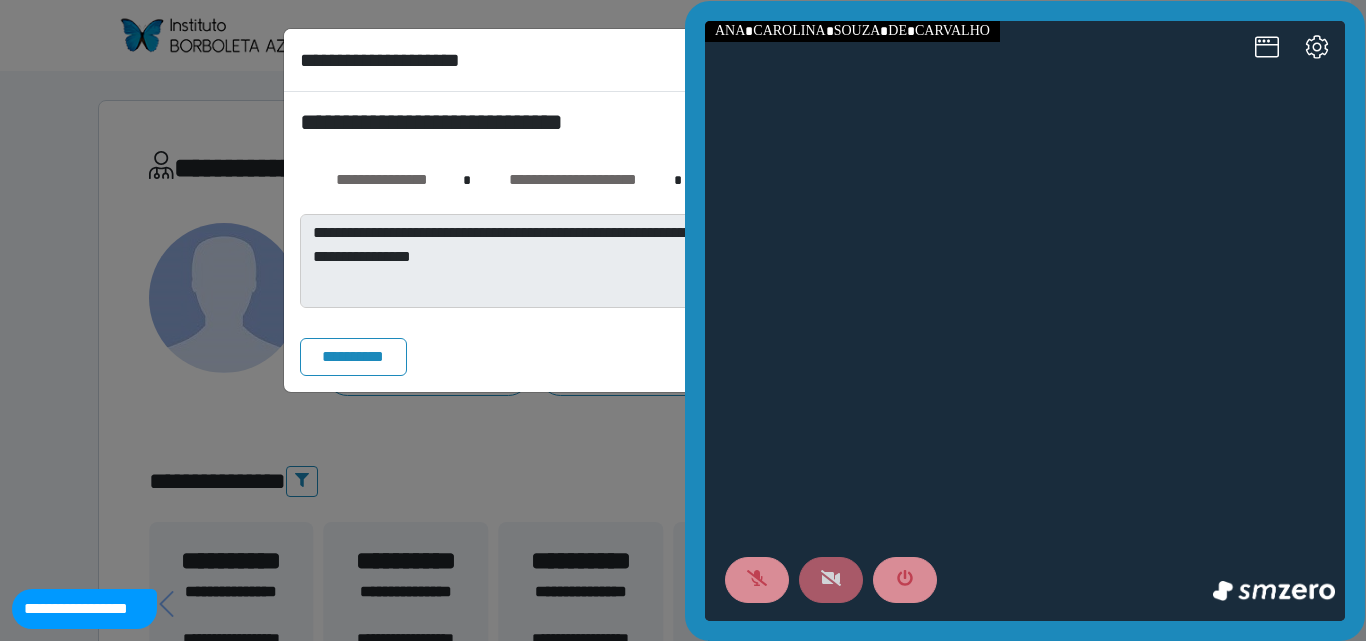 click 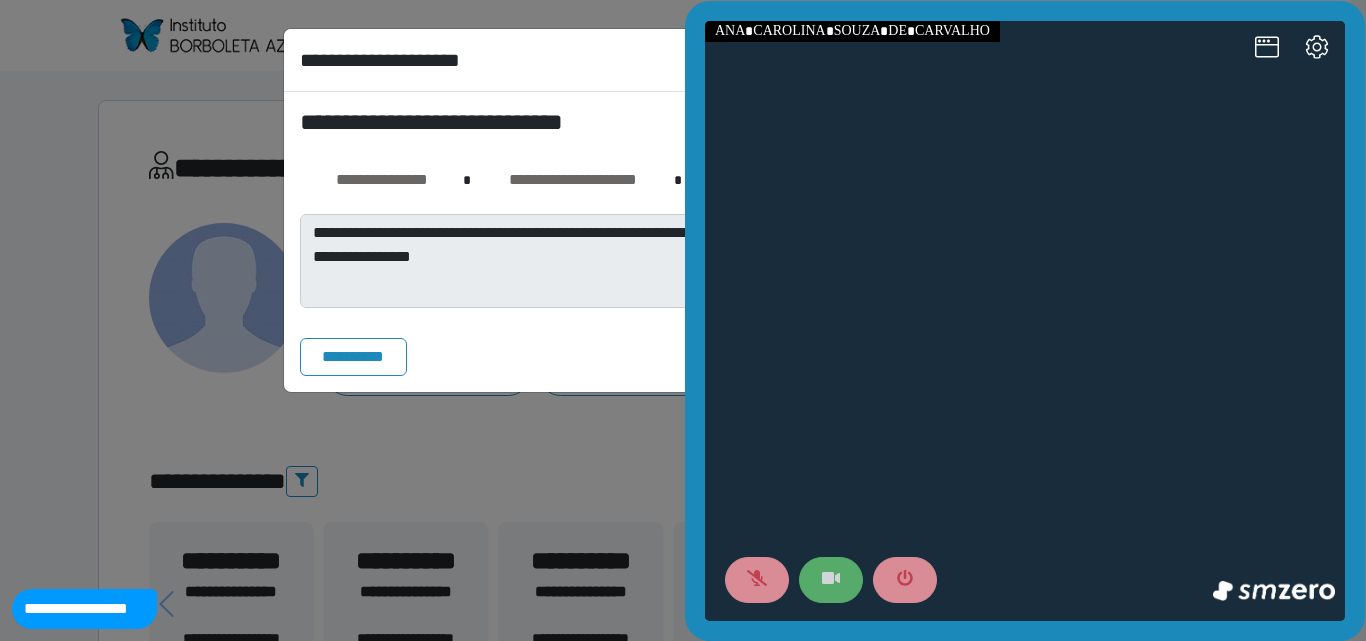 click at bounding box center (1025, 321) 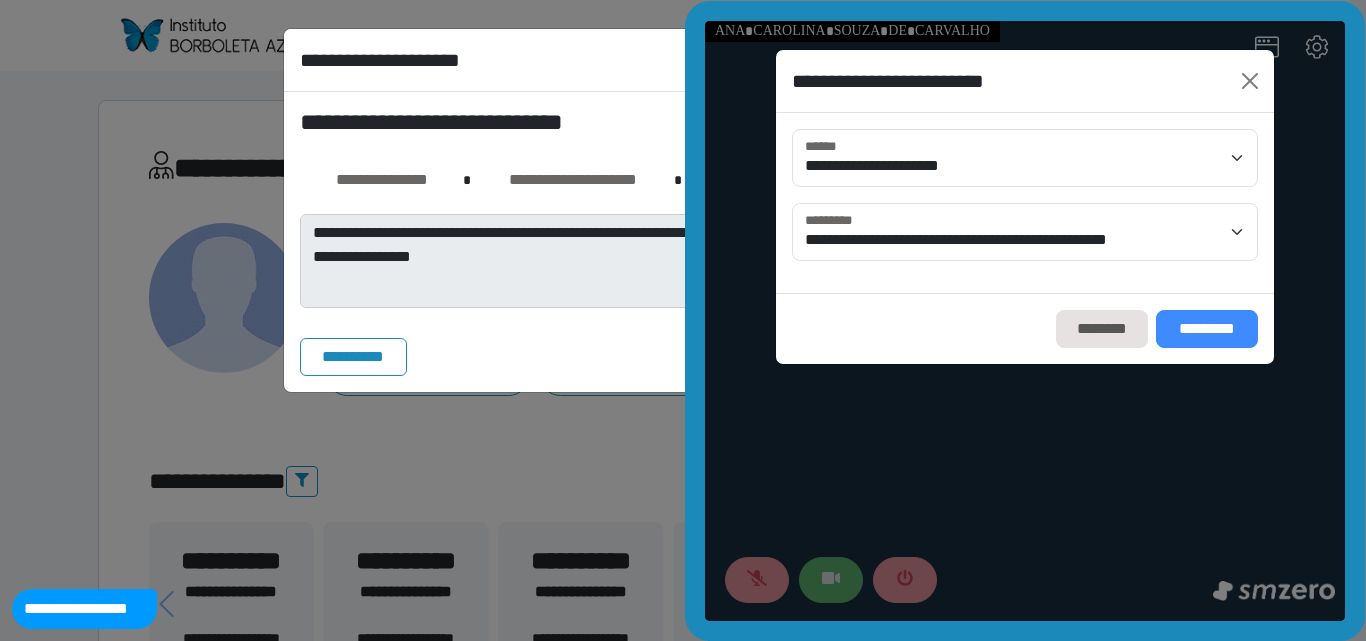 click on "*********" at bounding box center (1207, 329) 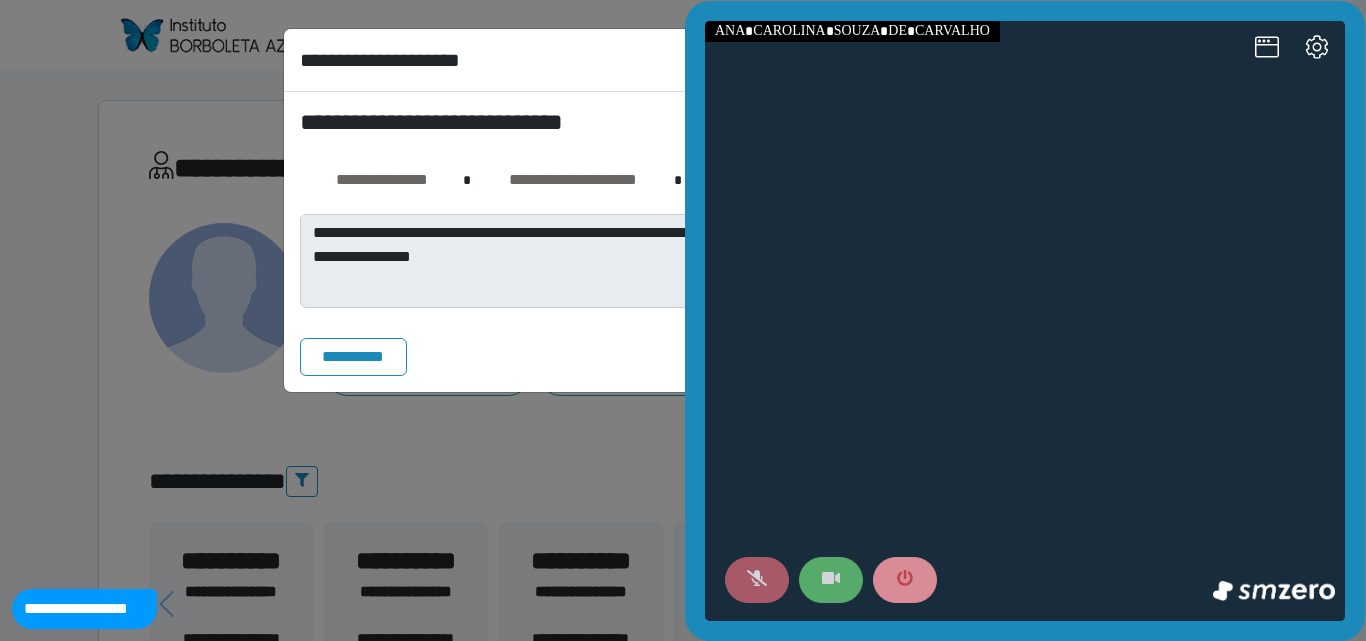 click 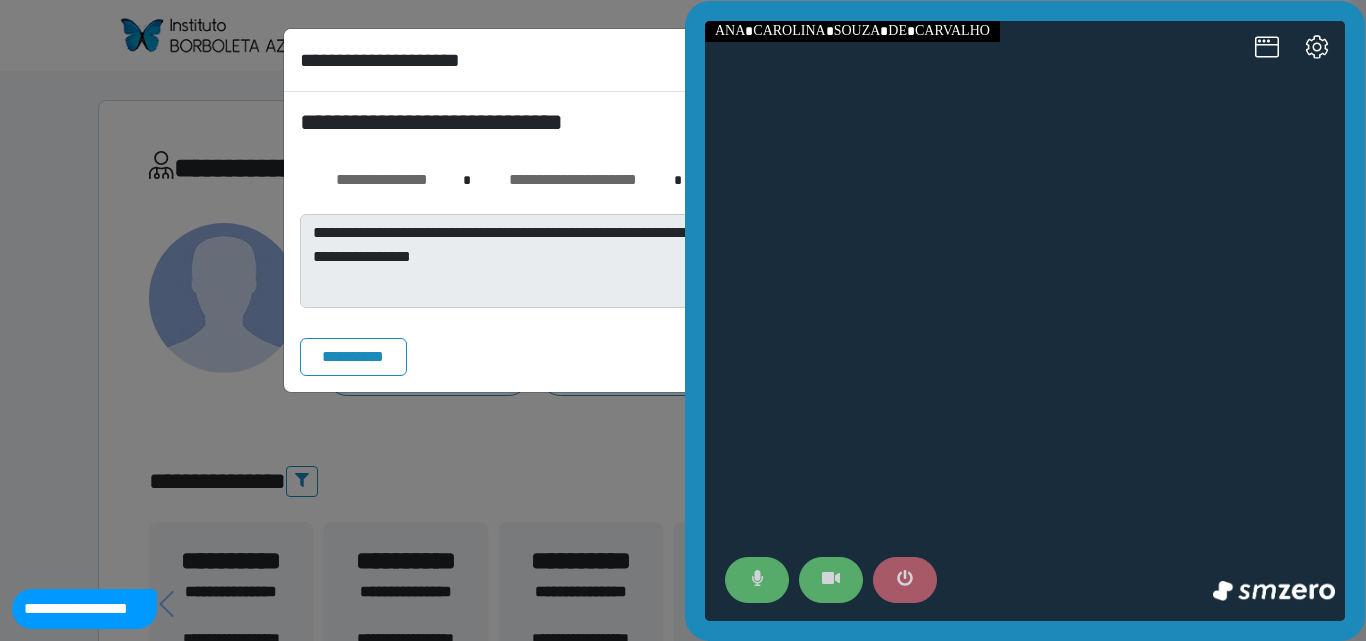 click 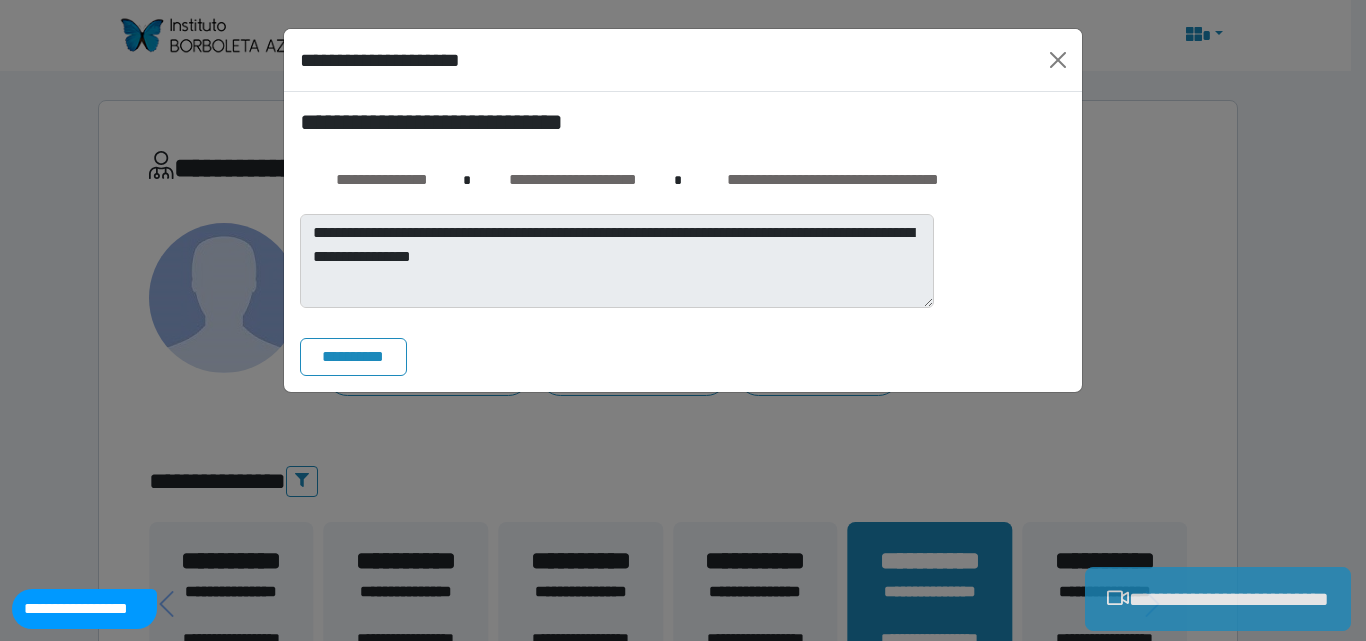 click on "**********" at bounding box center (1218, 599) 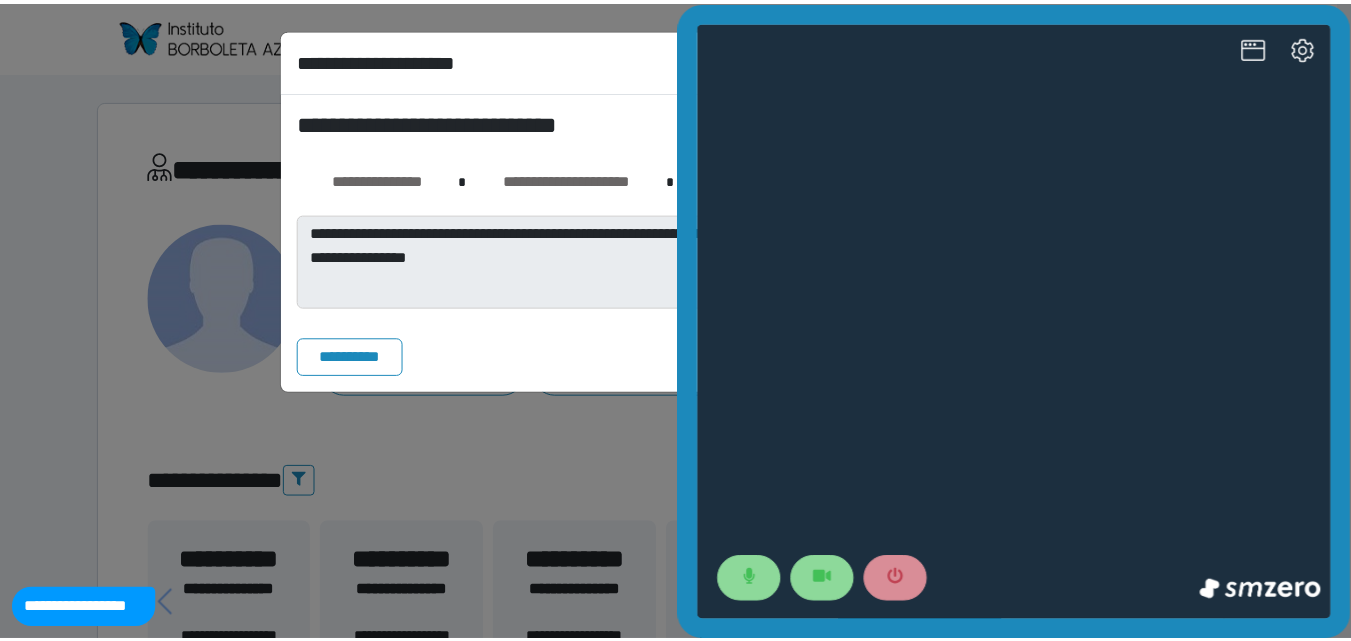 scroll, scrollTop: 0, scrollLeft: 0, axis: both 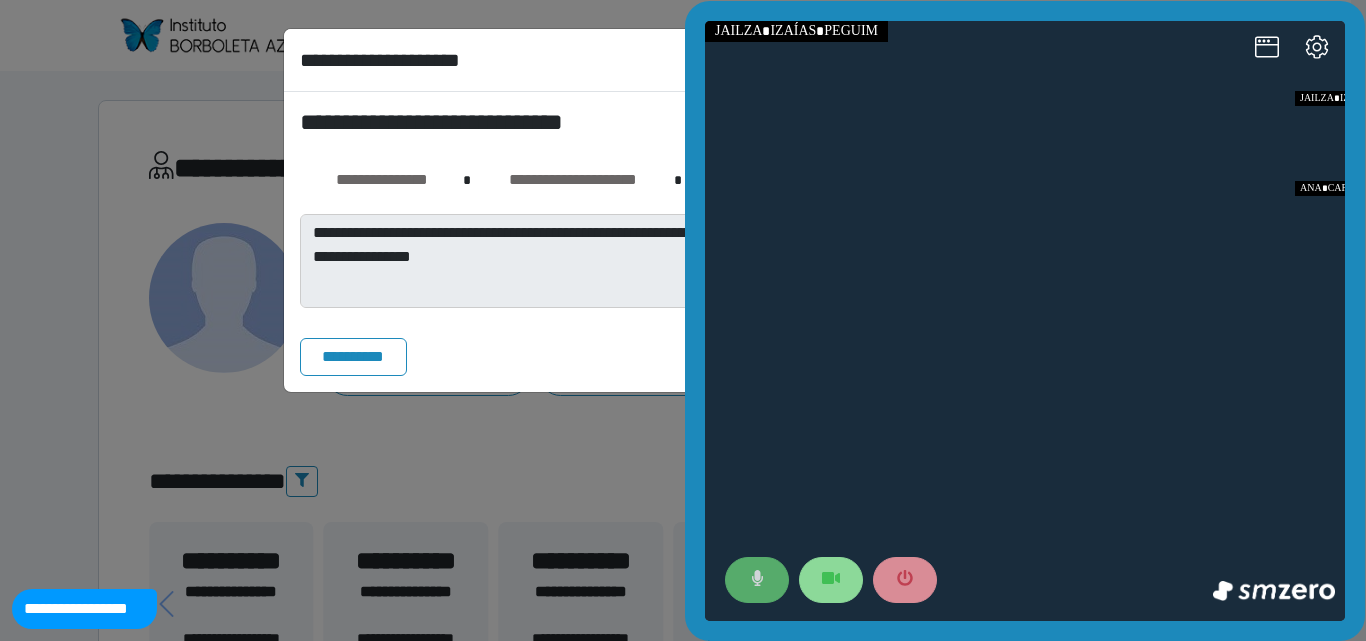 click at bounding box center [757, 580] 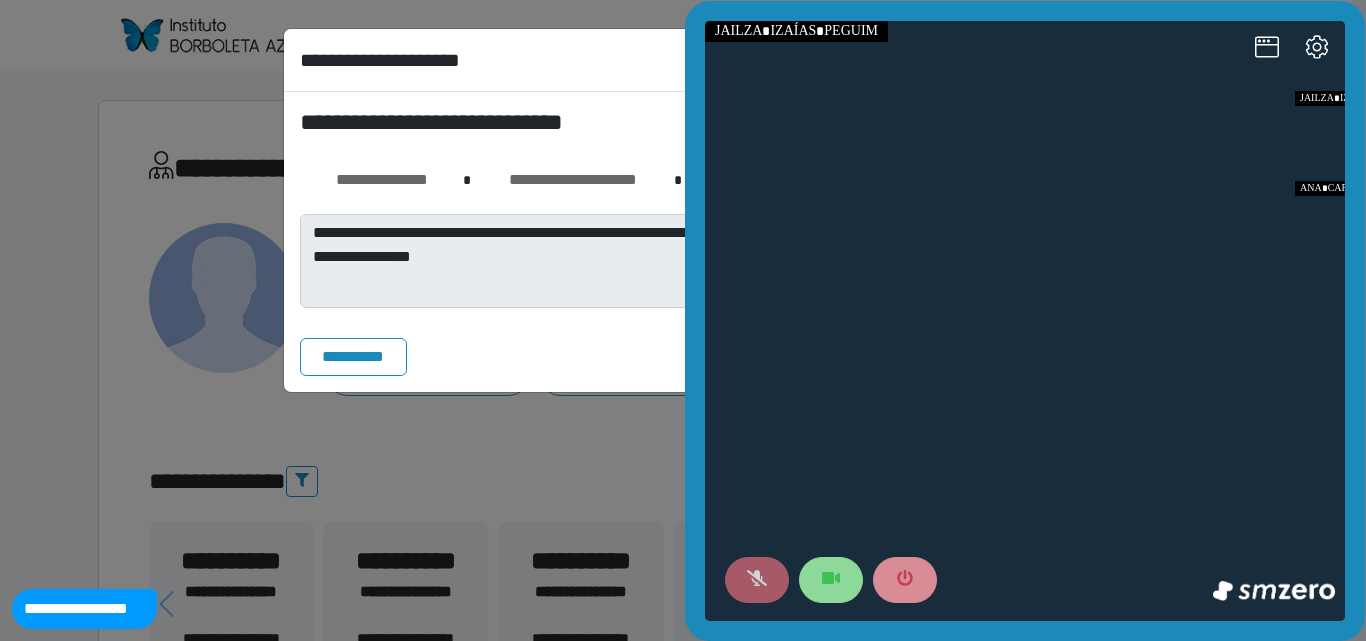 click at bounding box center (757, 580) 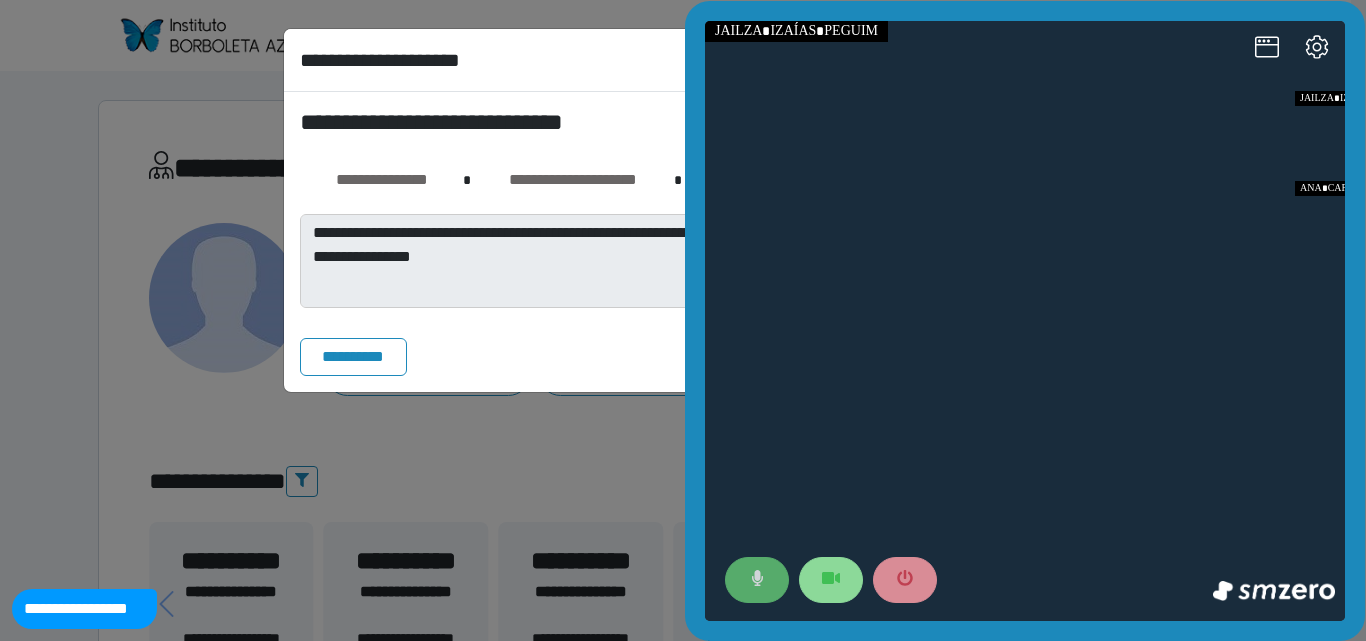 click at bounding box center (757, 580) 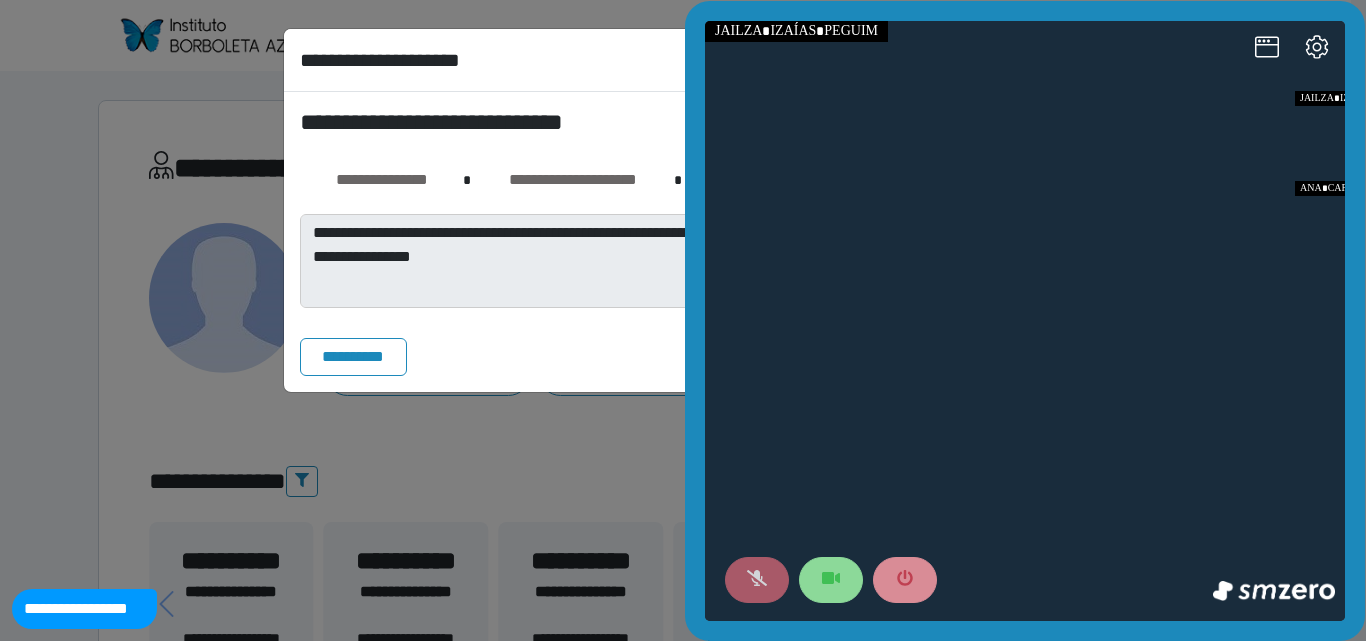 click at bounding box center [757, 580] 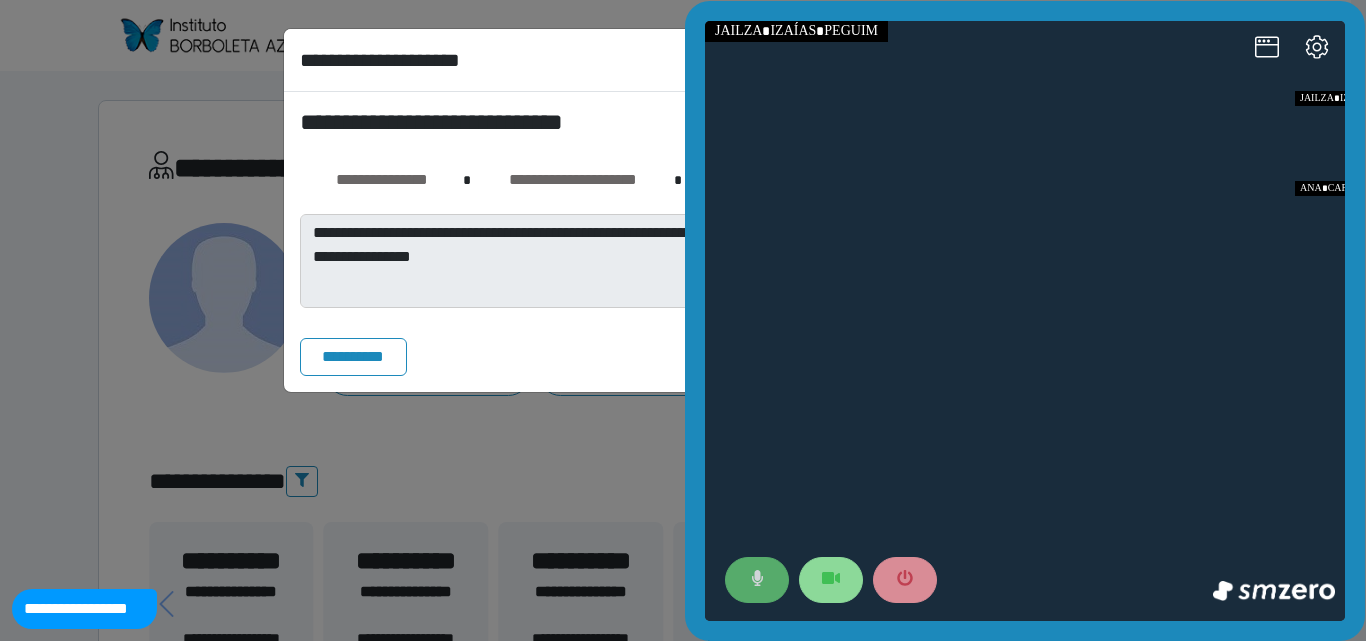 click 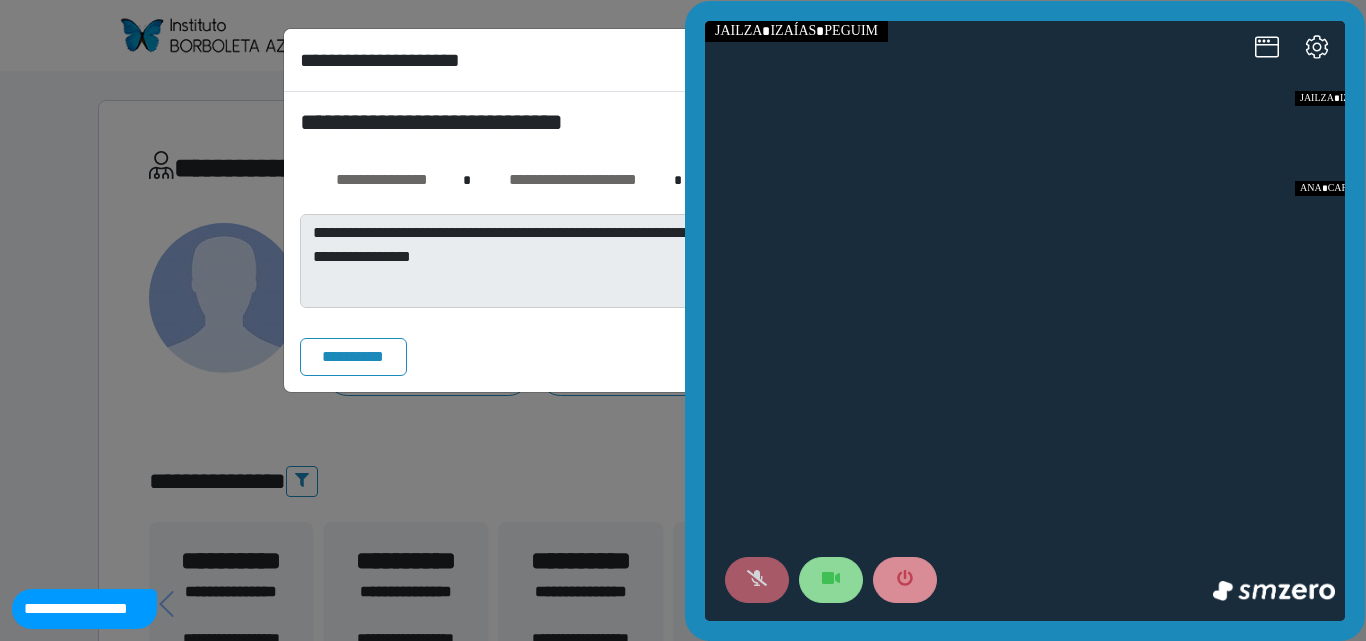 click 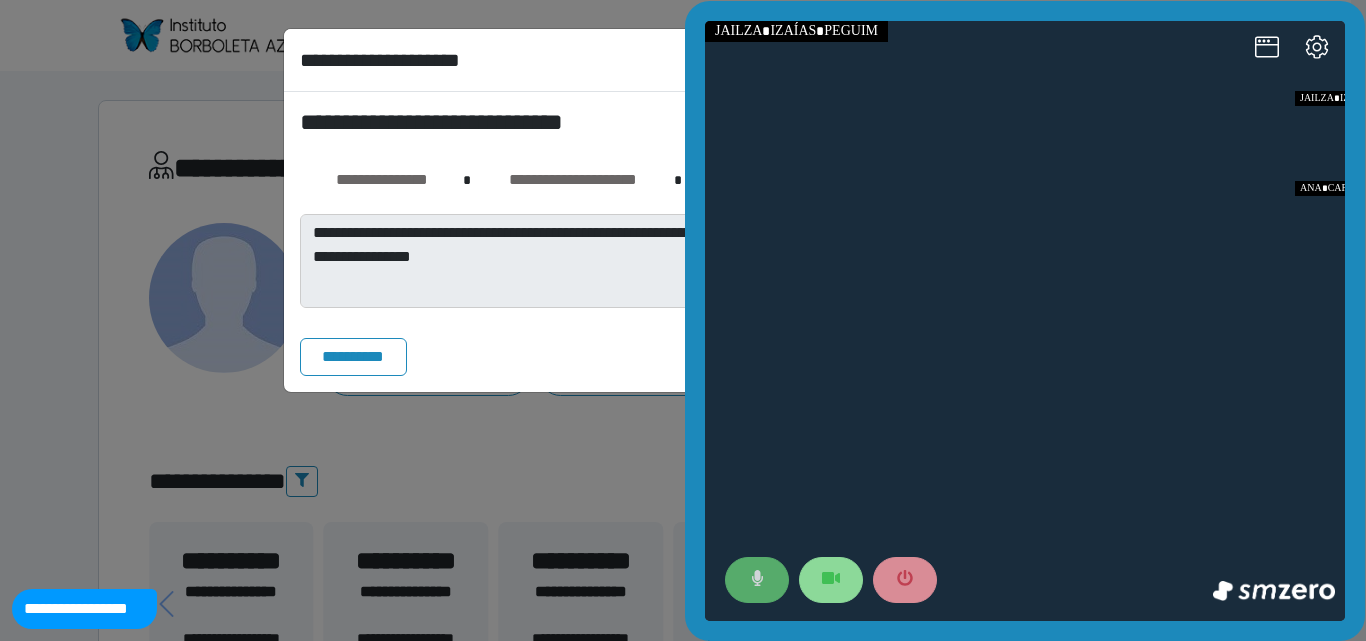 click 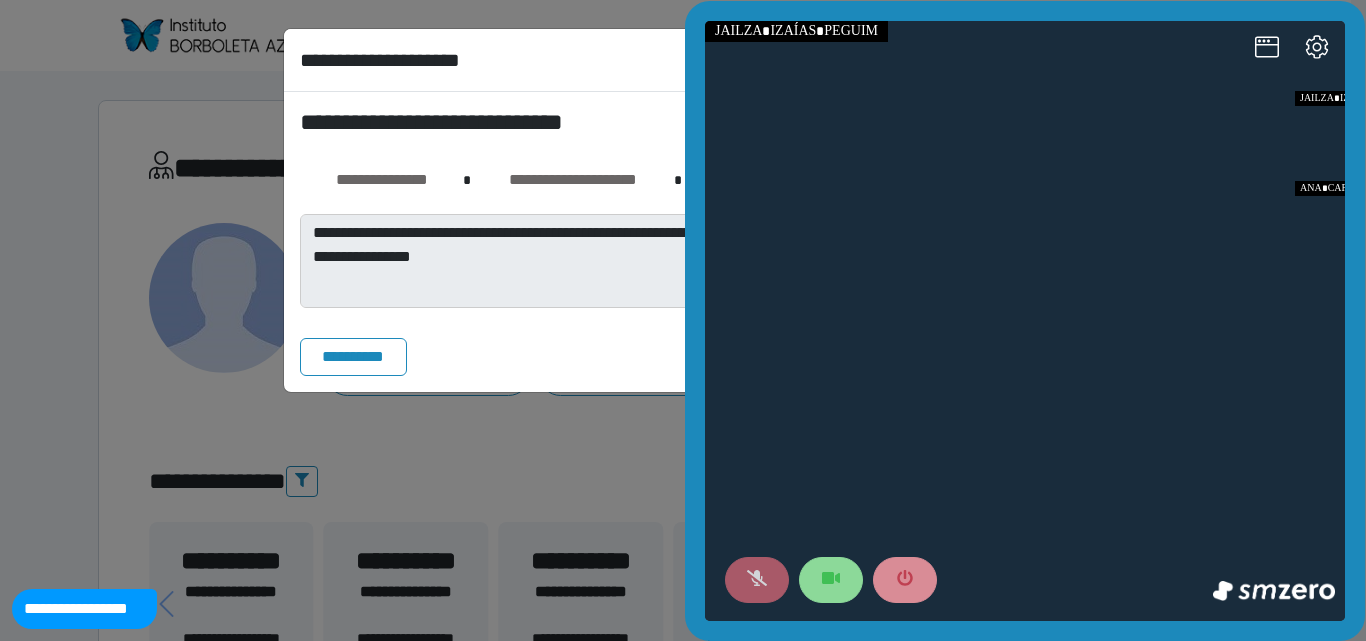 click 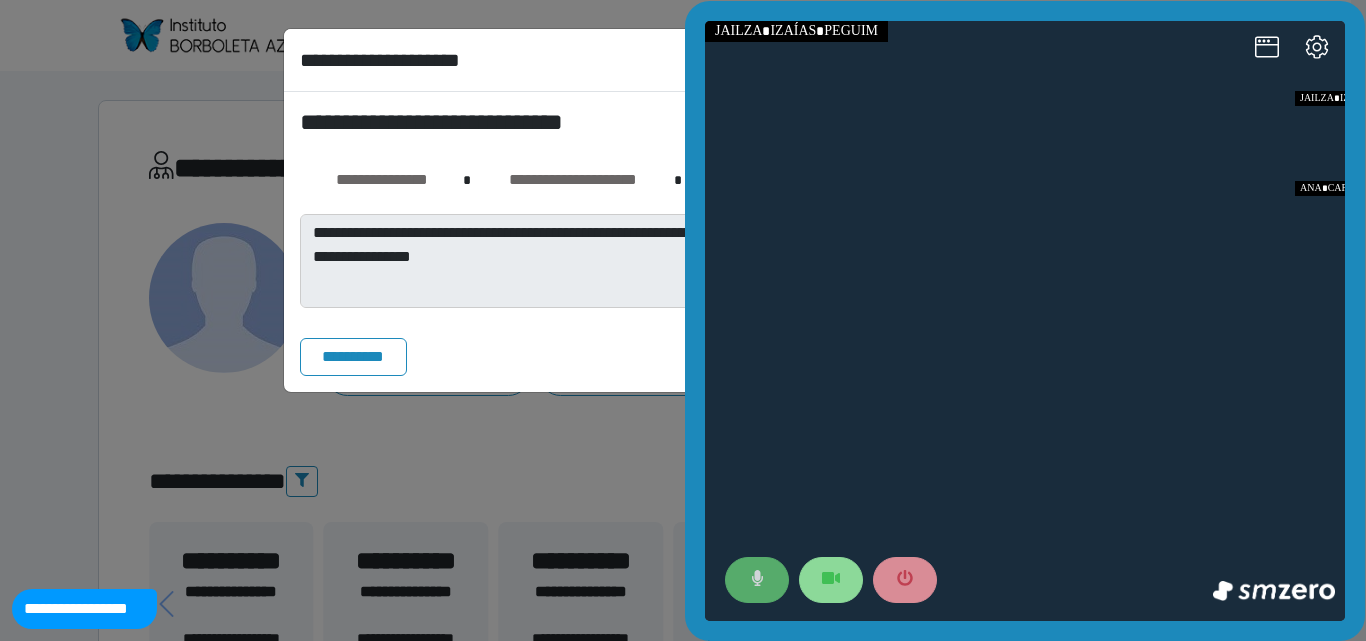 click at bounding box center [757, 580] 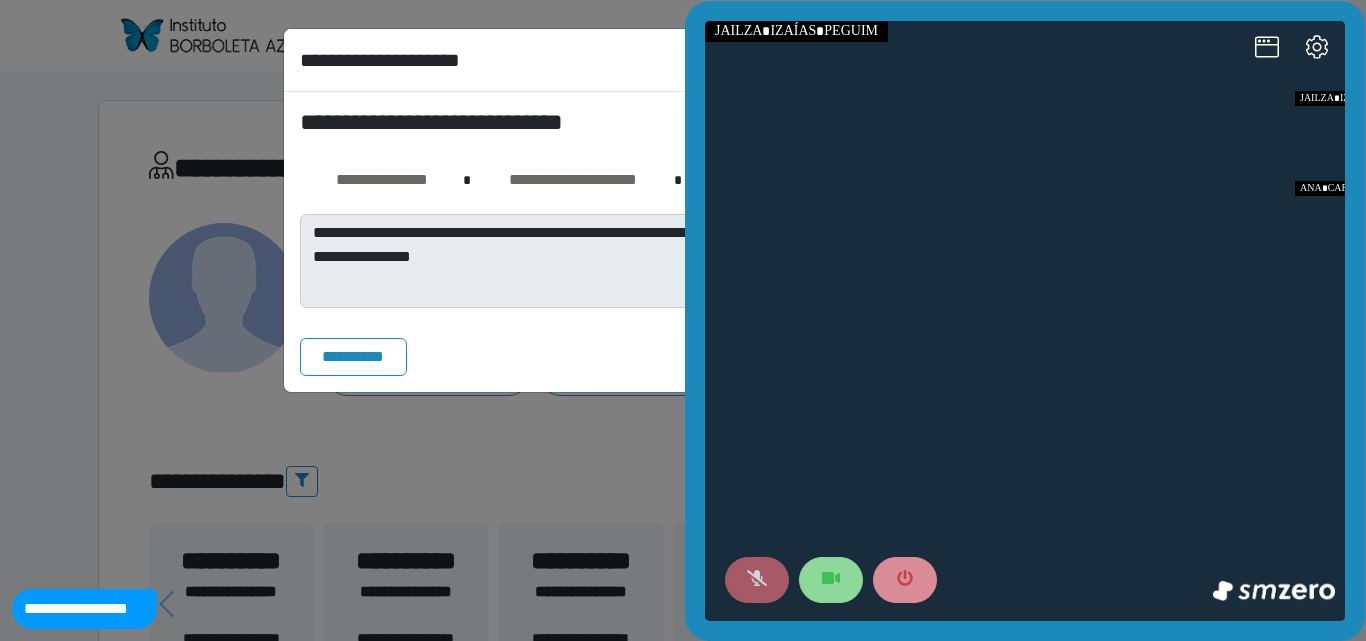 click at bounding box center (757, 580) 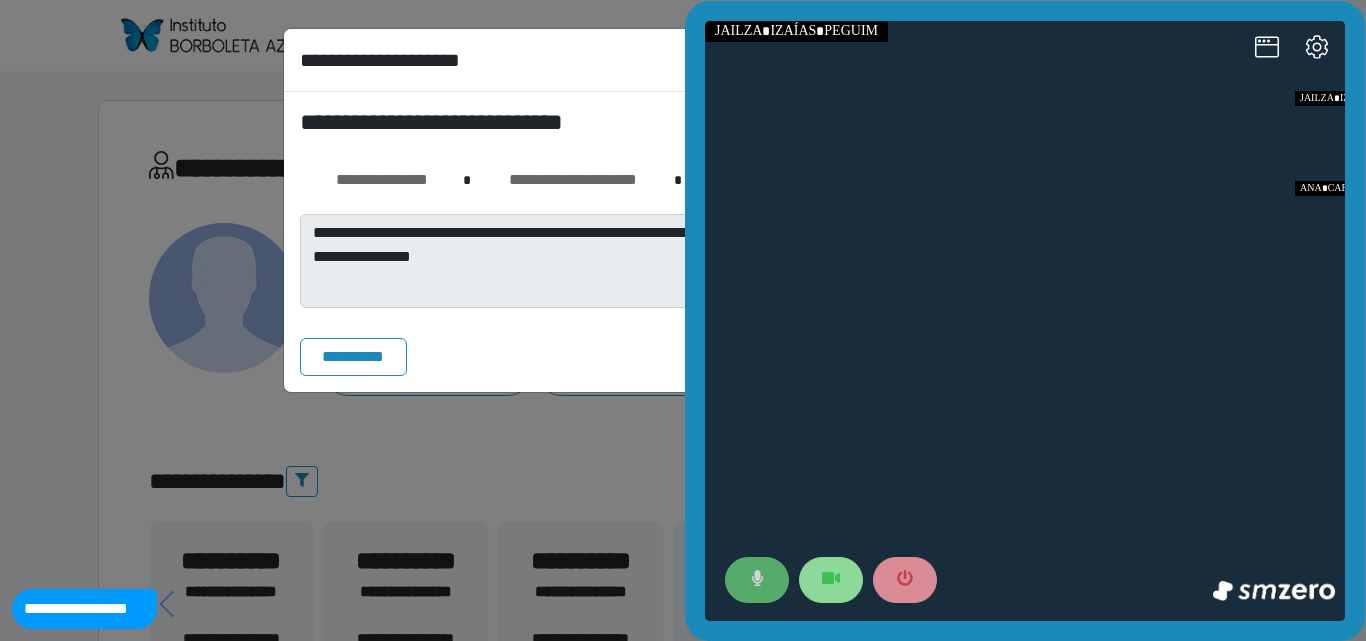 click at bounding box center (757, 580) 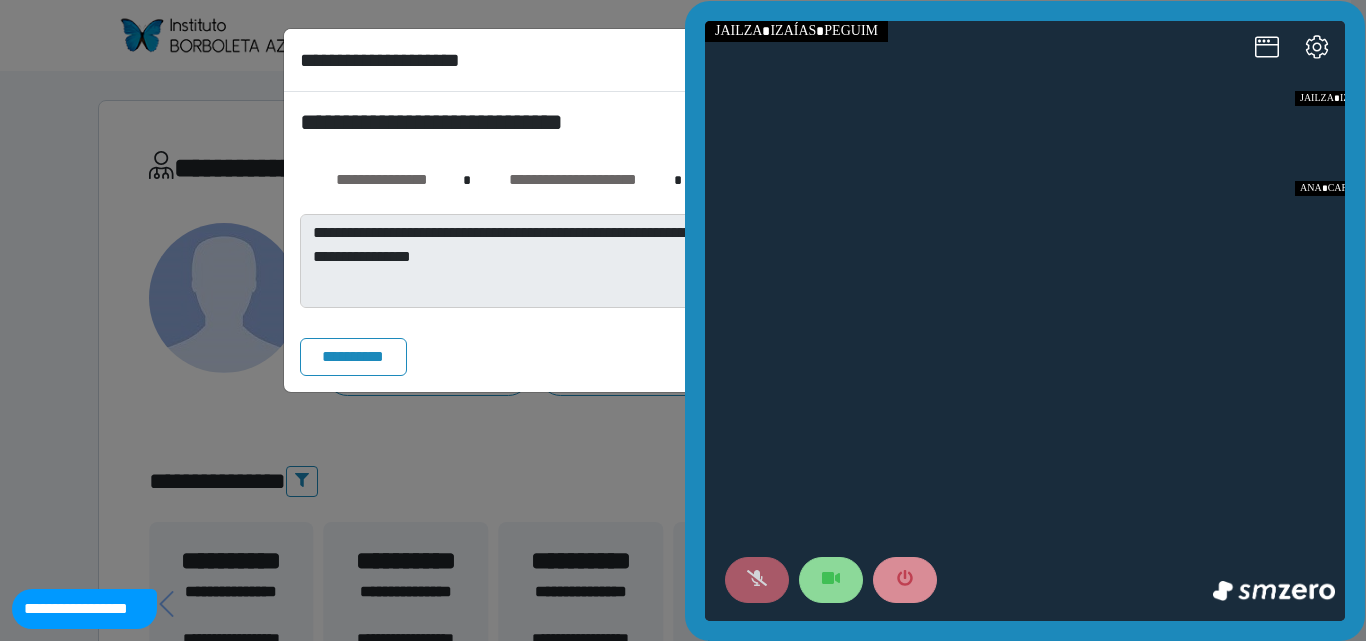 click at bounding box center [757, 580] 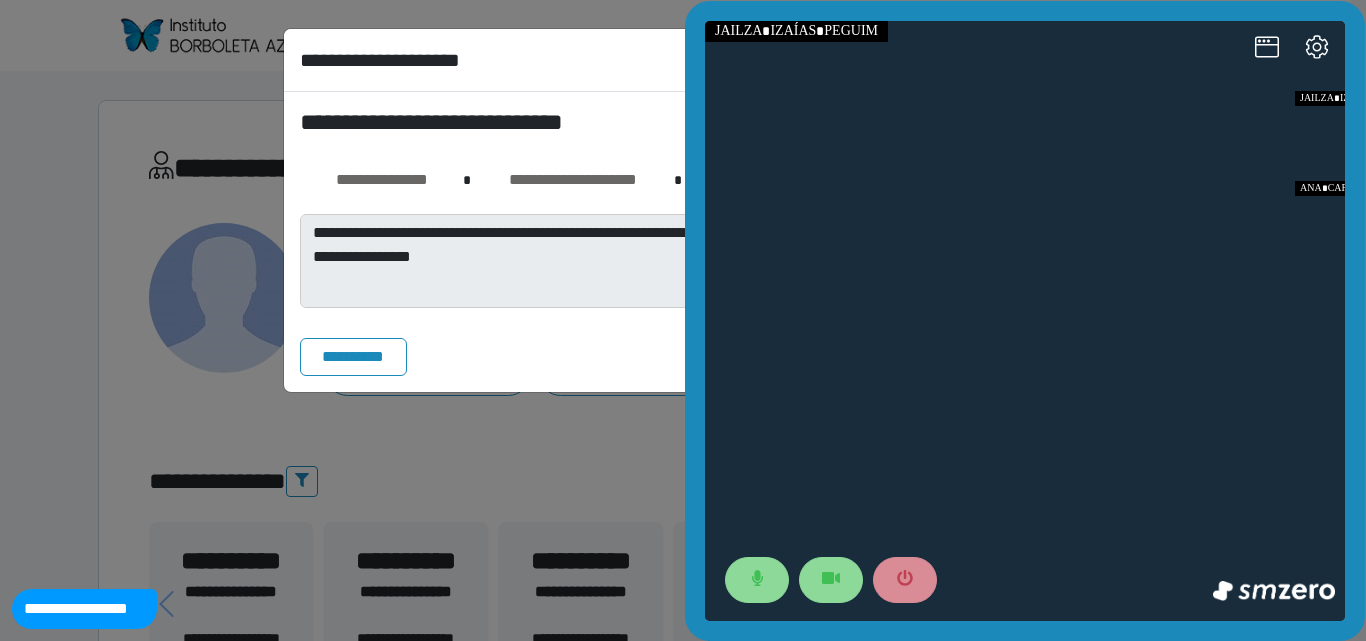 click at bounding box center [964, 580] 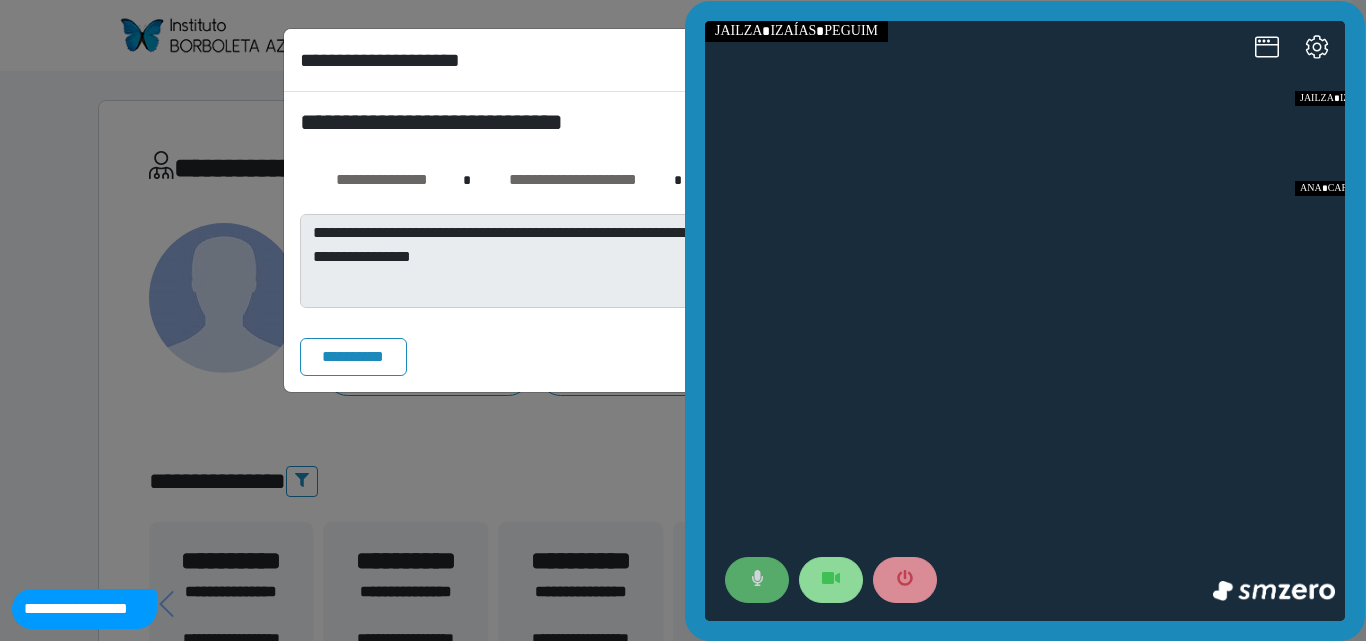 click at bounding box center [757, 580] 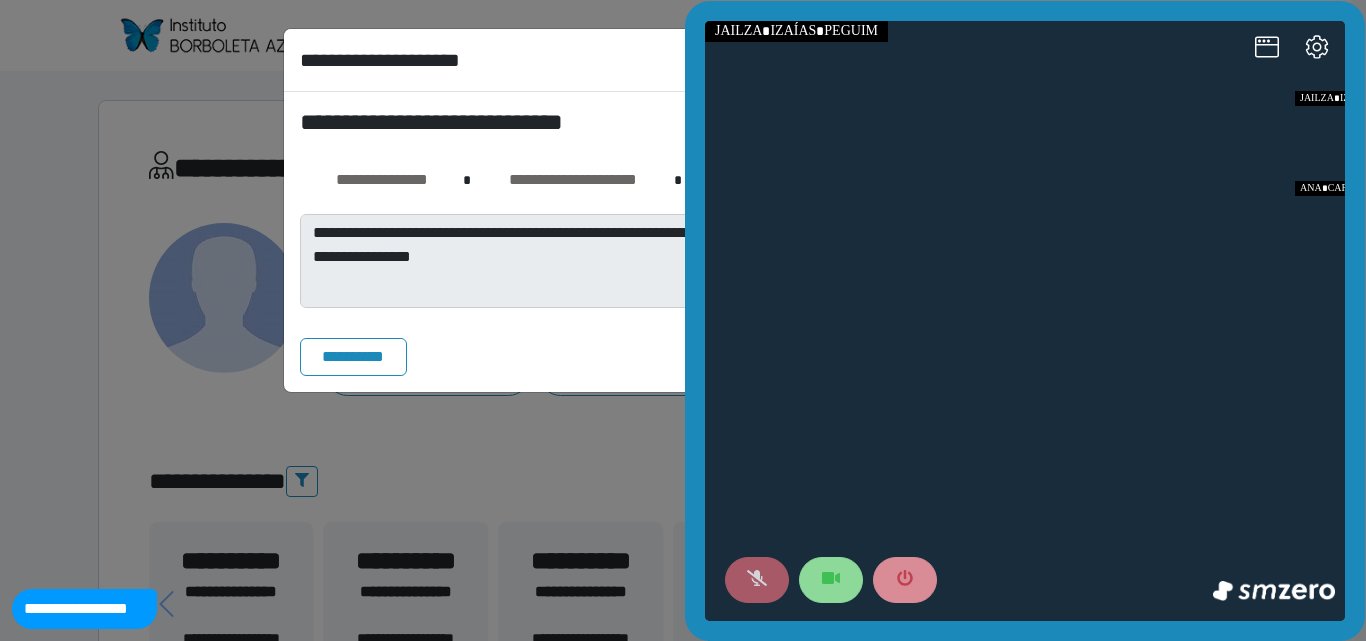 click 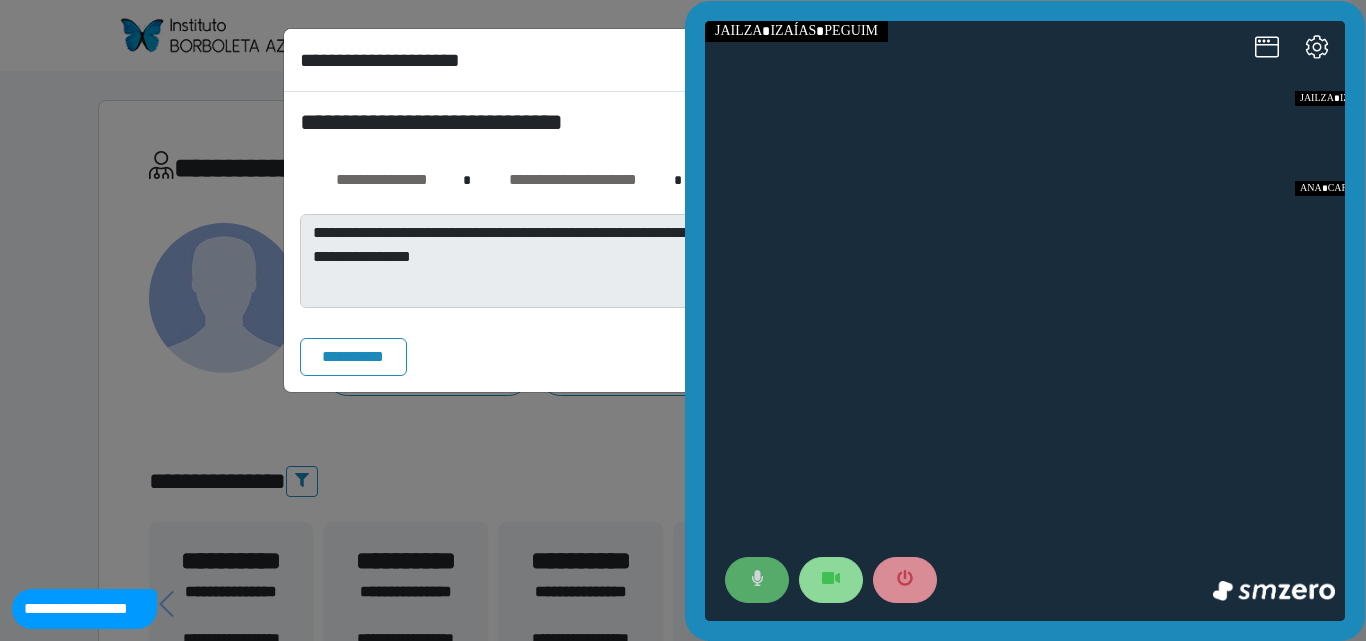 type 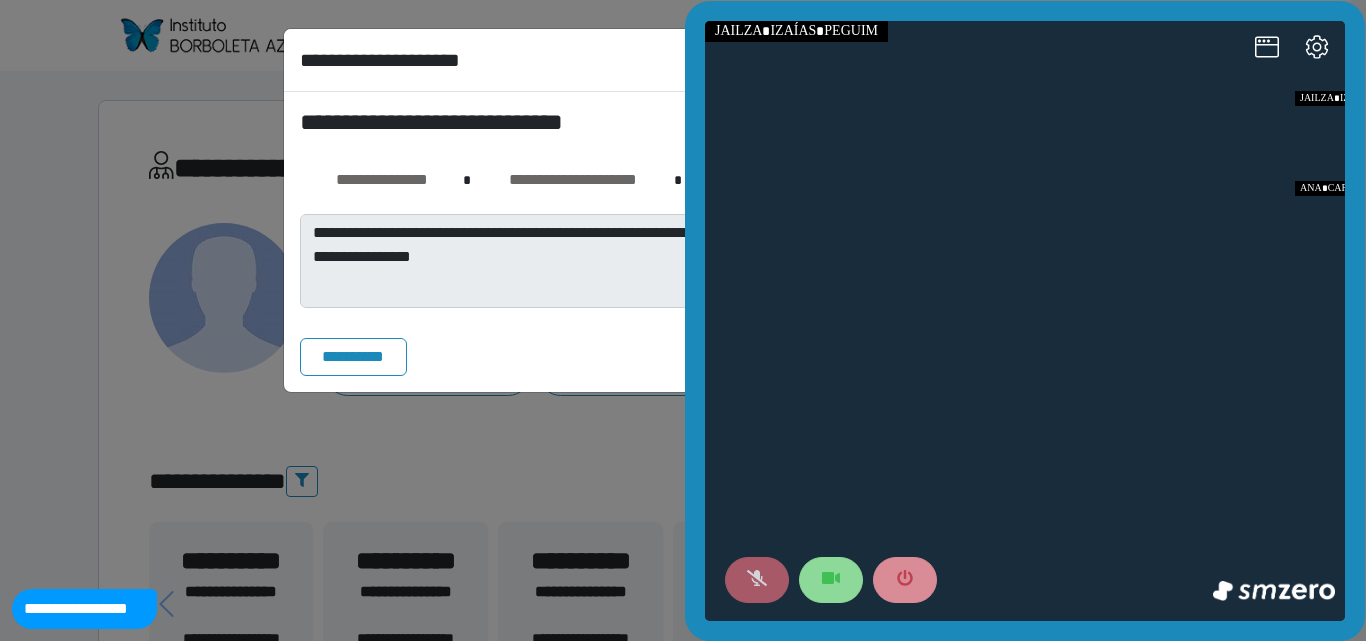 click at bounding box center [757, 580] 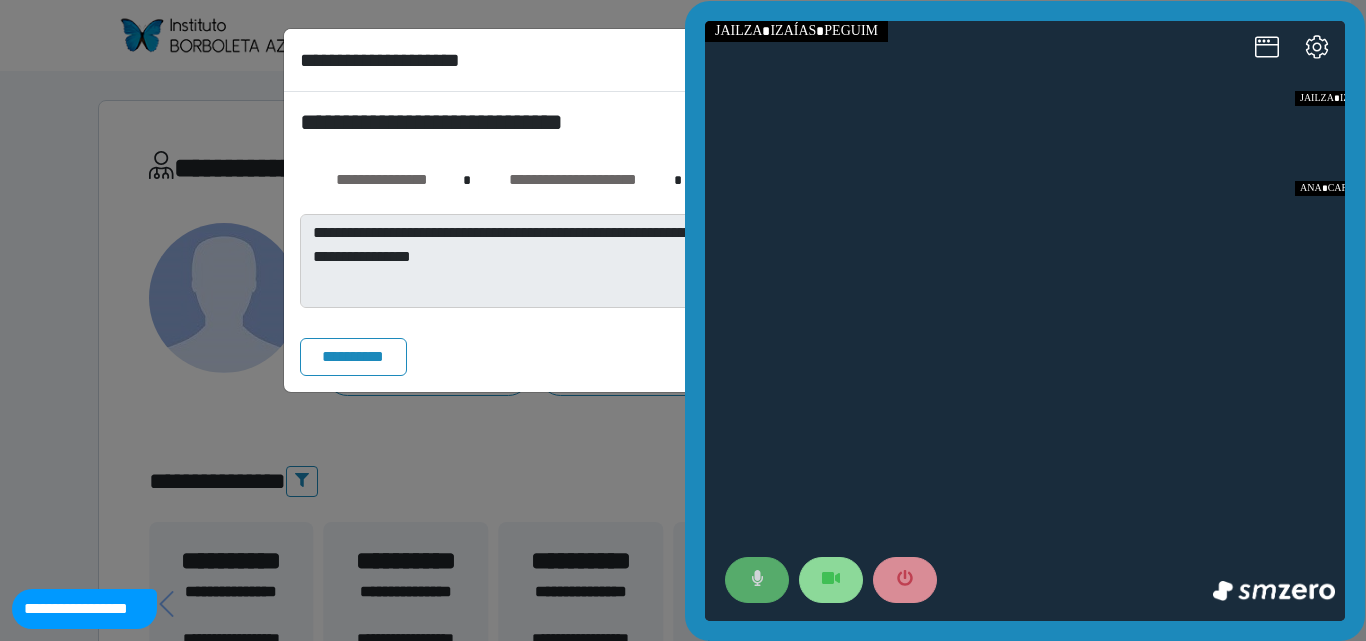 click at bounding box center (757, 580) 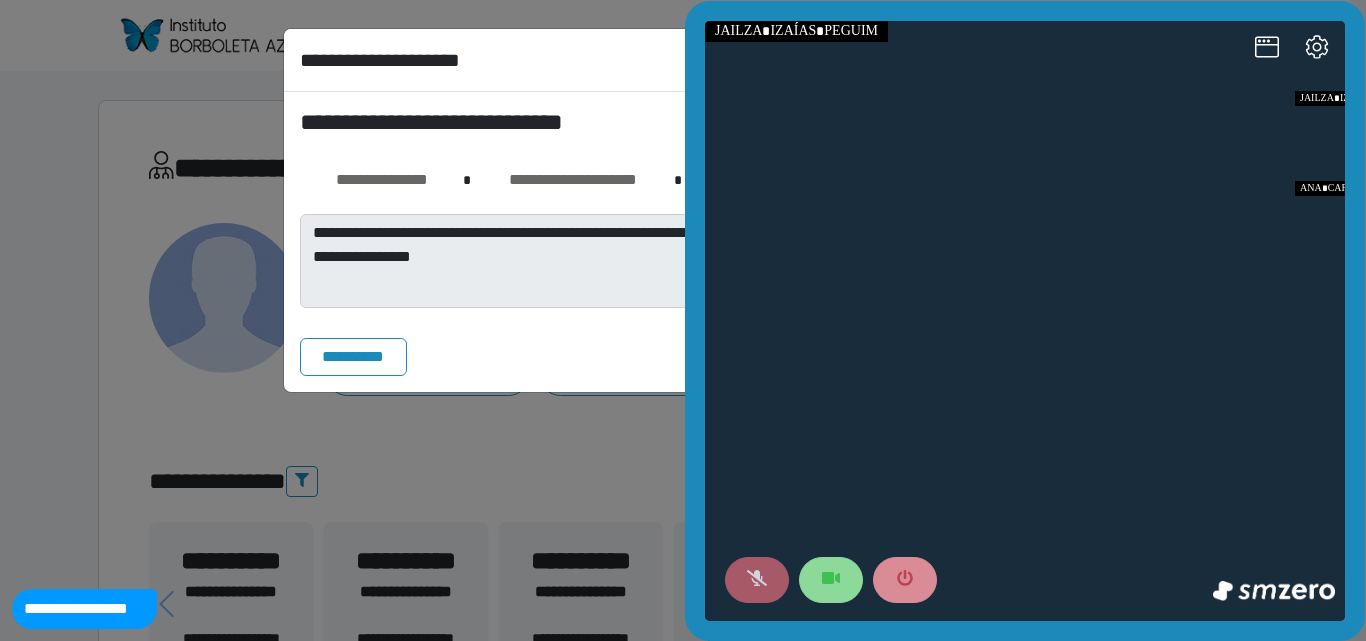 click at bounding box center (757, 580) 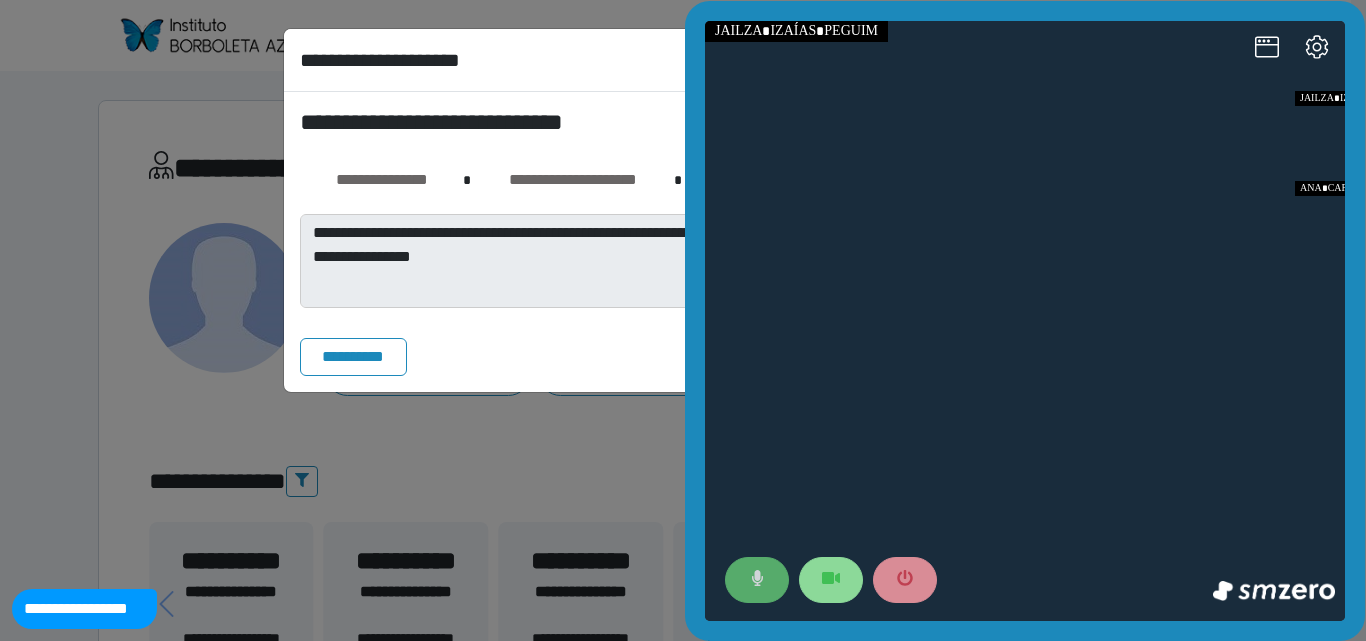 click at bounding box center (757, 580) 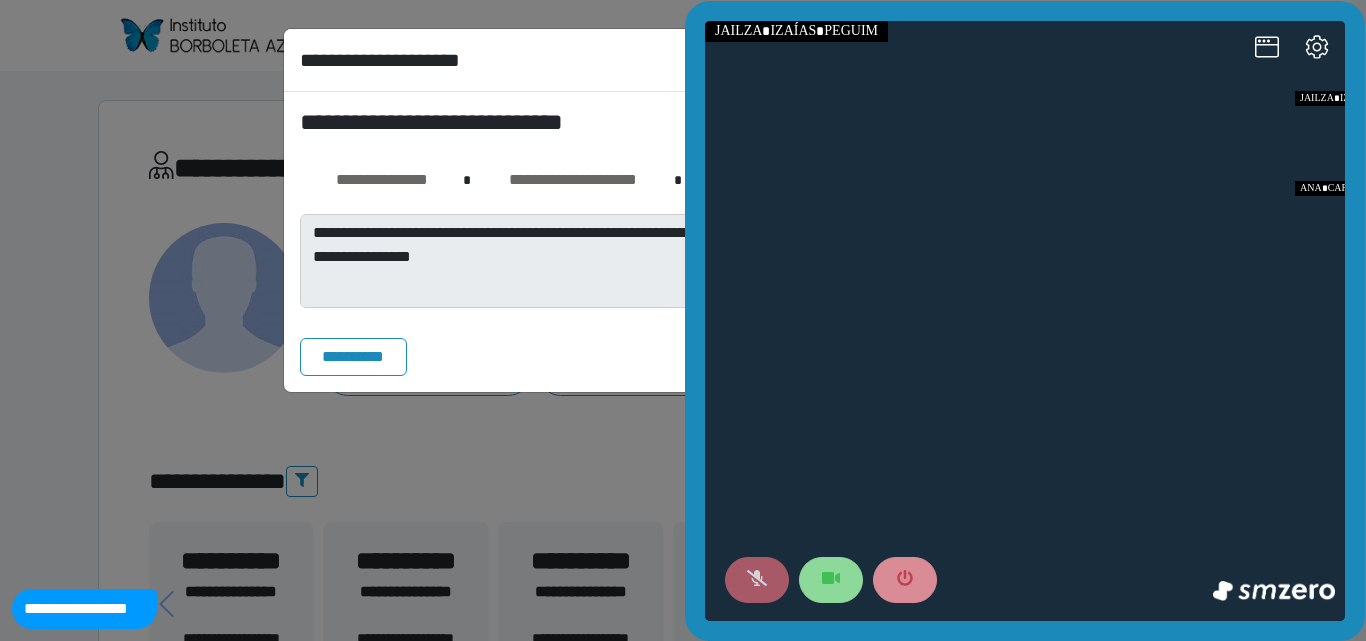 click at bounding box center [757, 580] 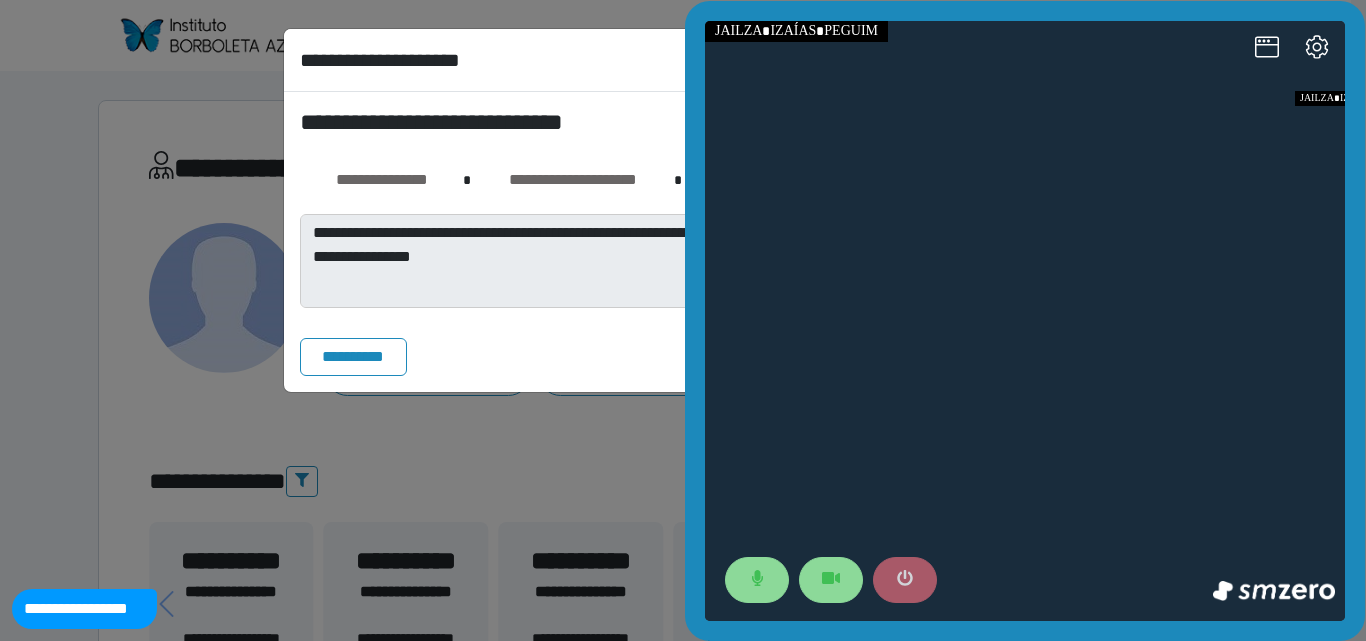 click 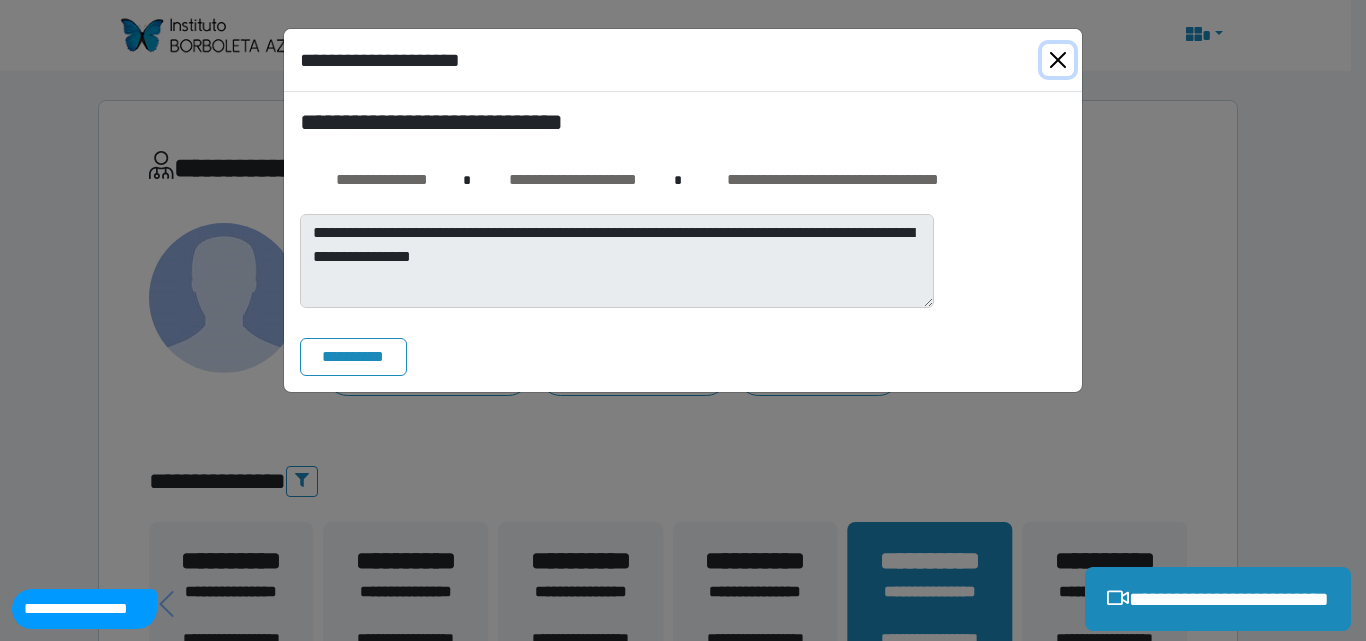 click at bounding box center (1058, 60) 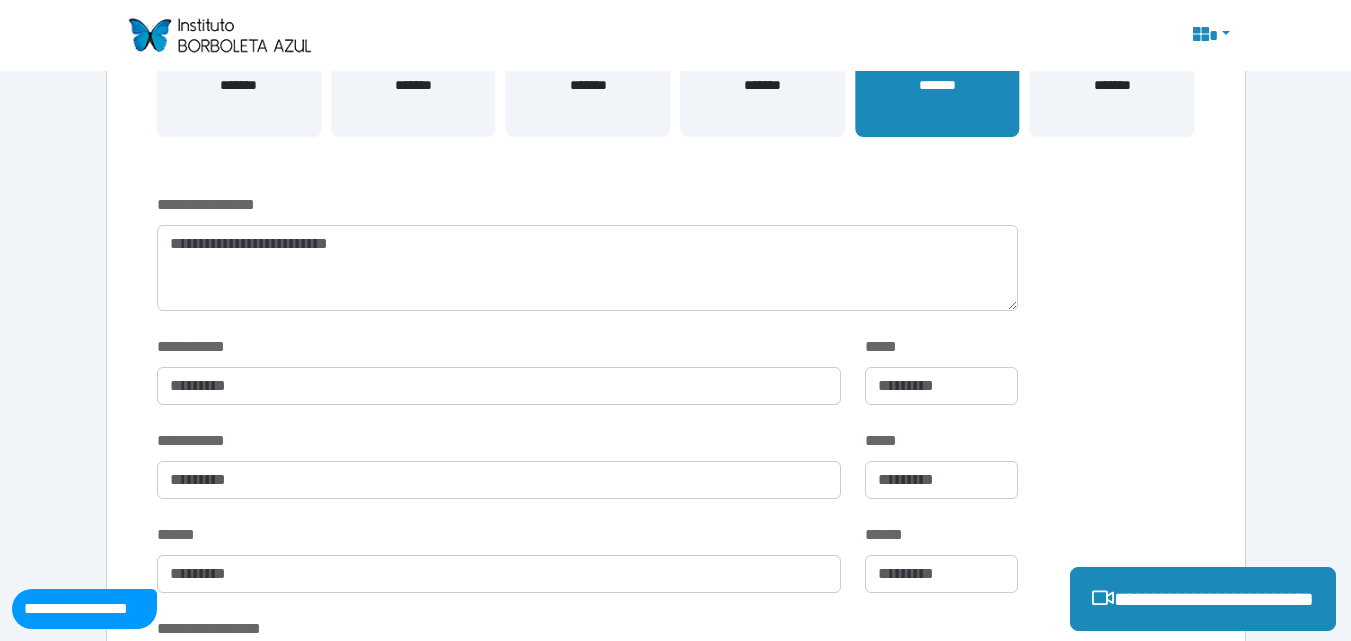 scroll, scrollTop: 667, scrollLeft: 0, axis: vertical 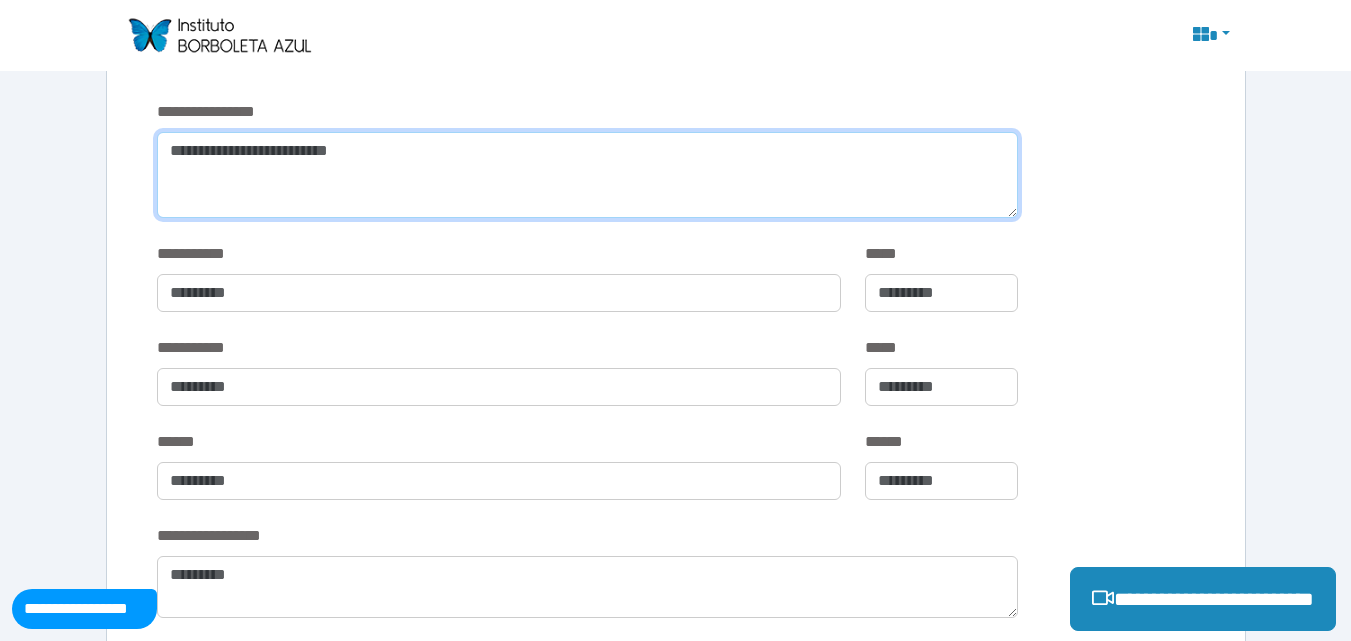 click at bounding box center (587, 175) 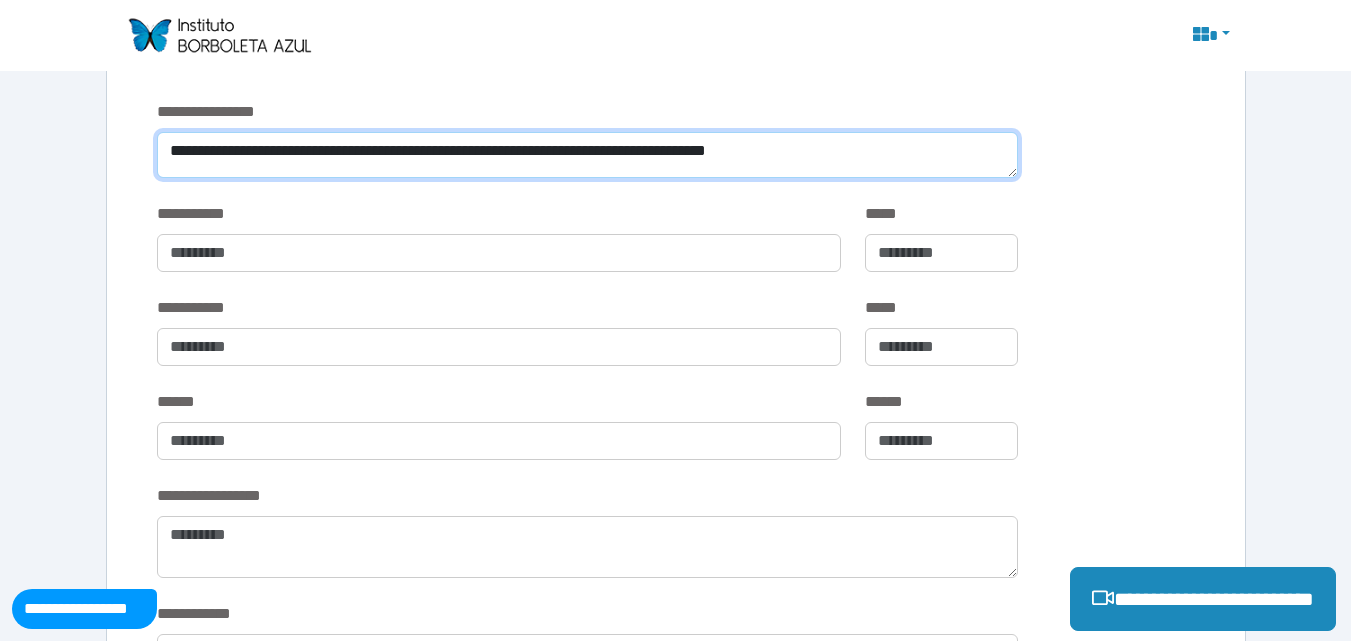 click on "**********" at bounding box center (587, 155) 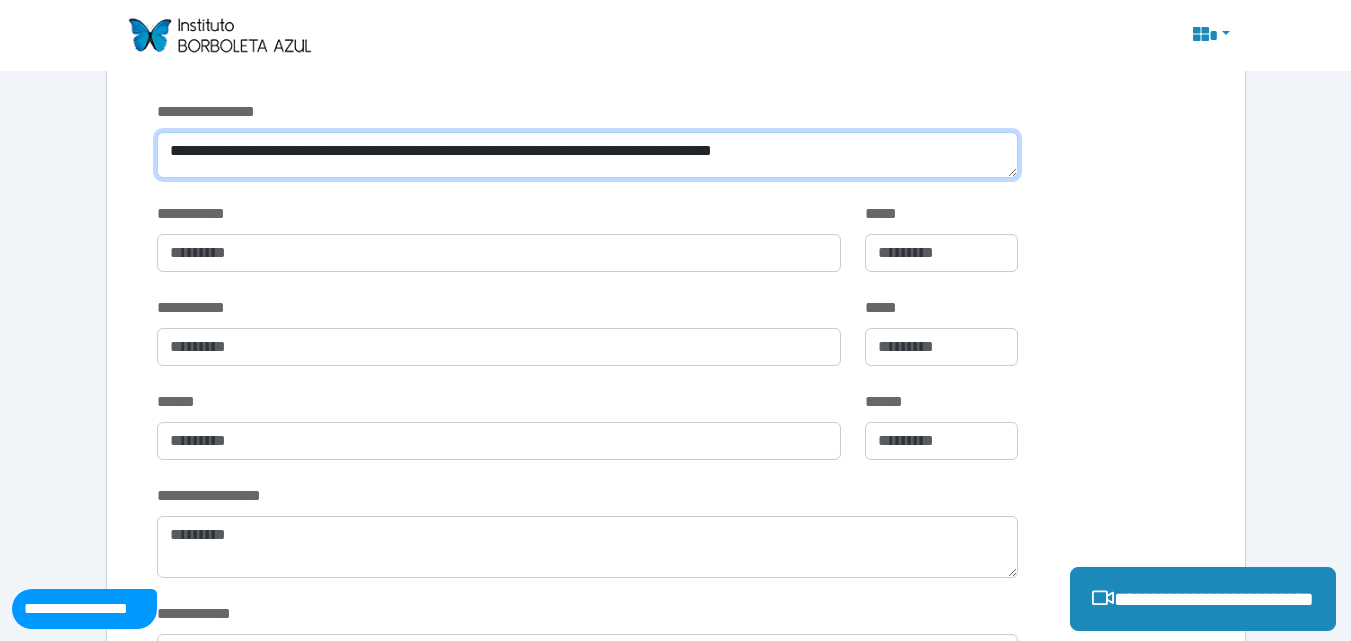 click on "**********" at bounding box center [587, 155] 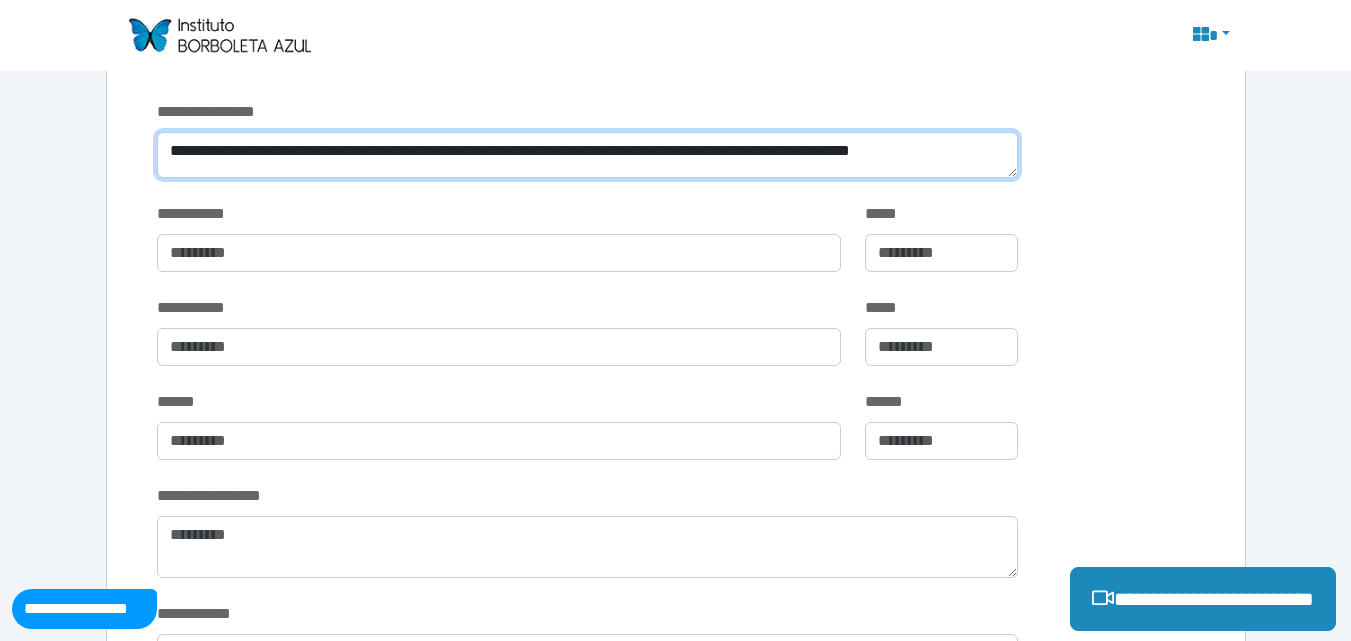 scroll, scrollTop: 0, scrollLeft: 0, axis: both 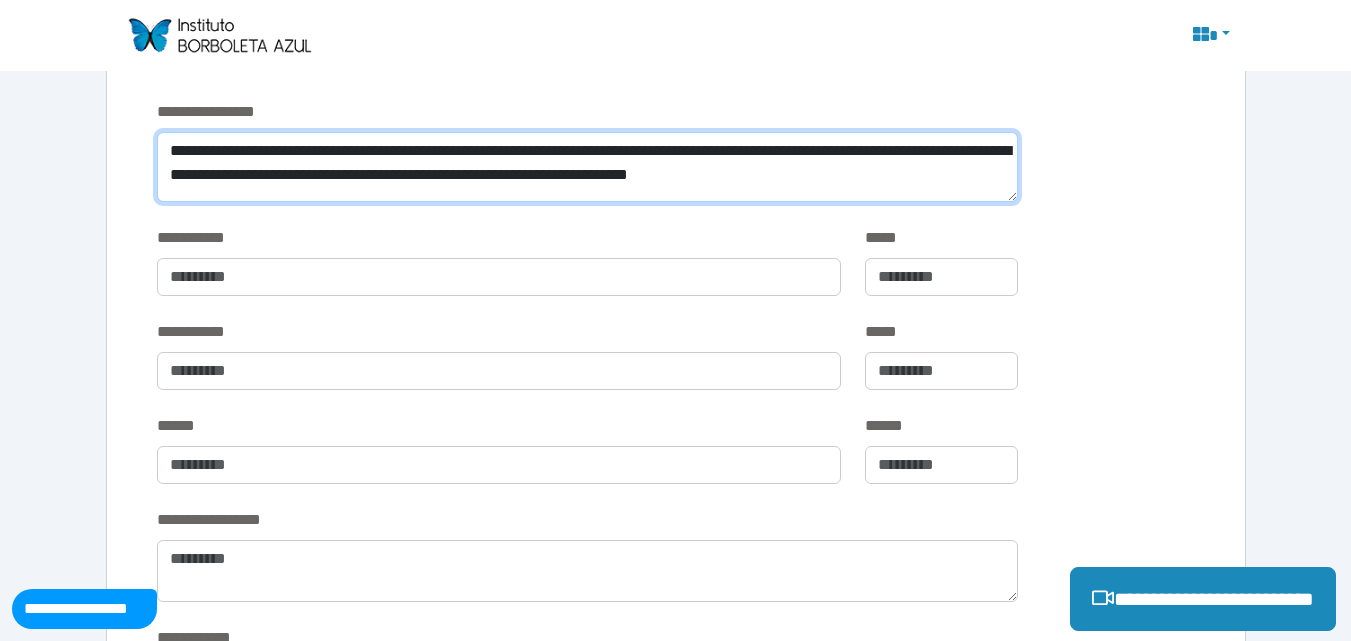 click on "**********" at bounding box center [587, 167] 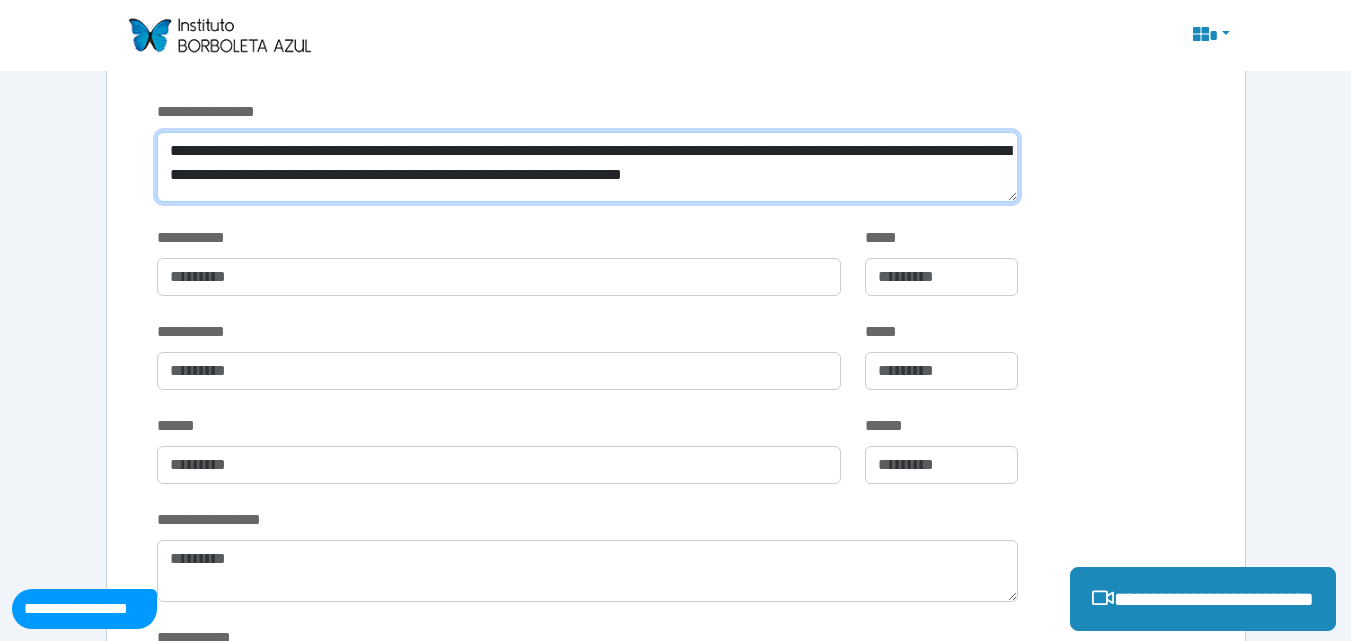 click on "**********" at bounding box center [587, 167] 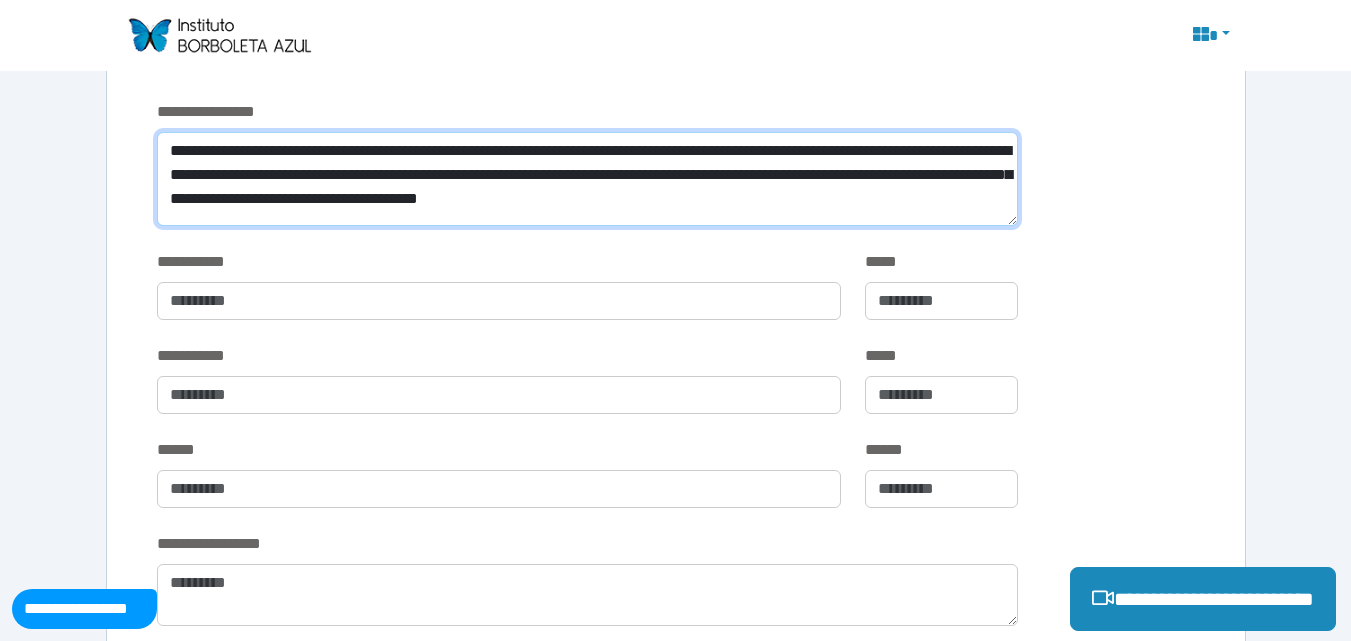 click on "**********" at bounding box center (587, 179) 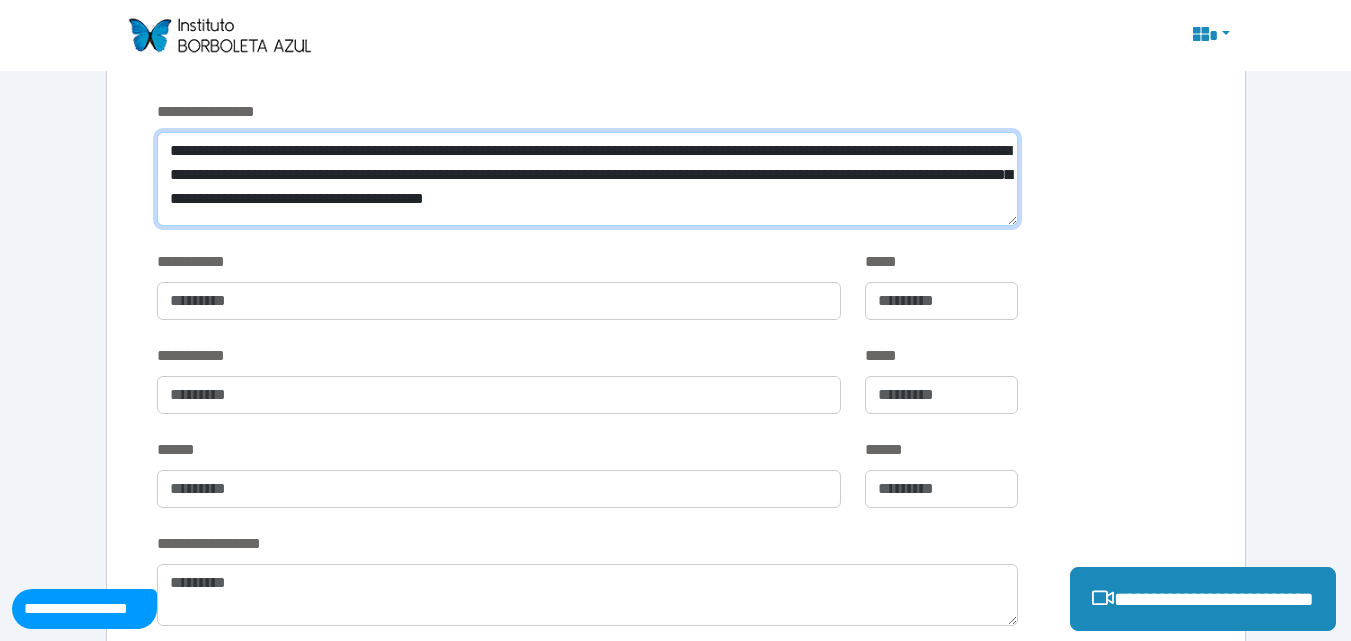 click on "**********" at bounding box center (587, 179) 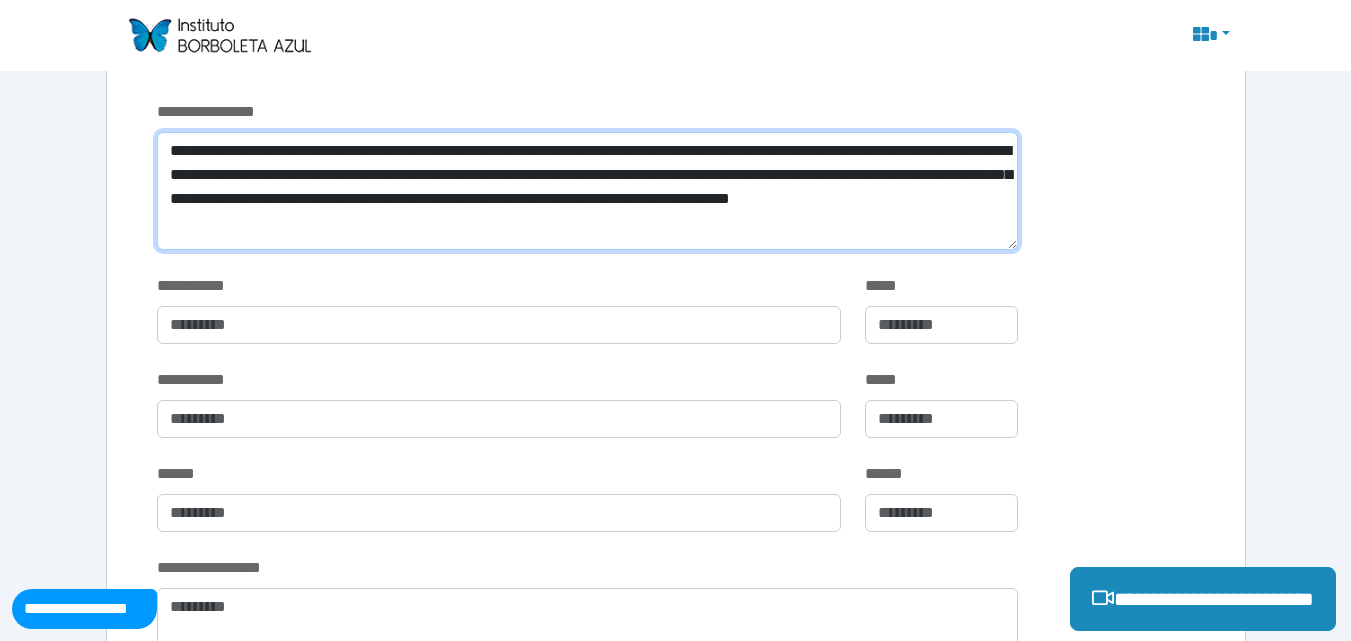 click on "**********" at bounding box center [587, 191] 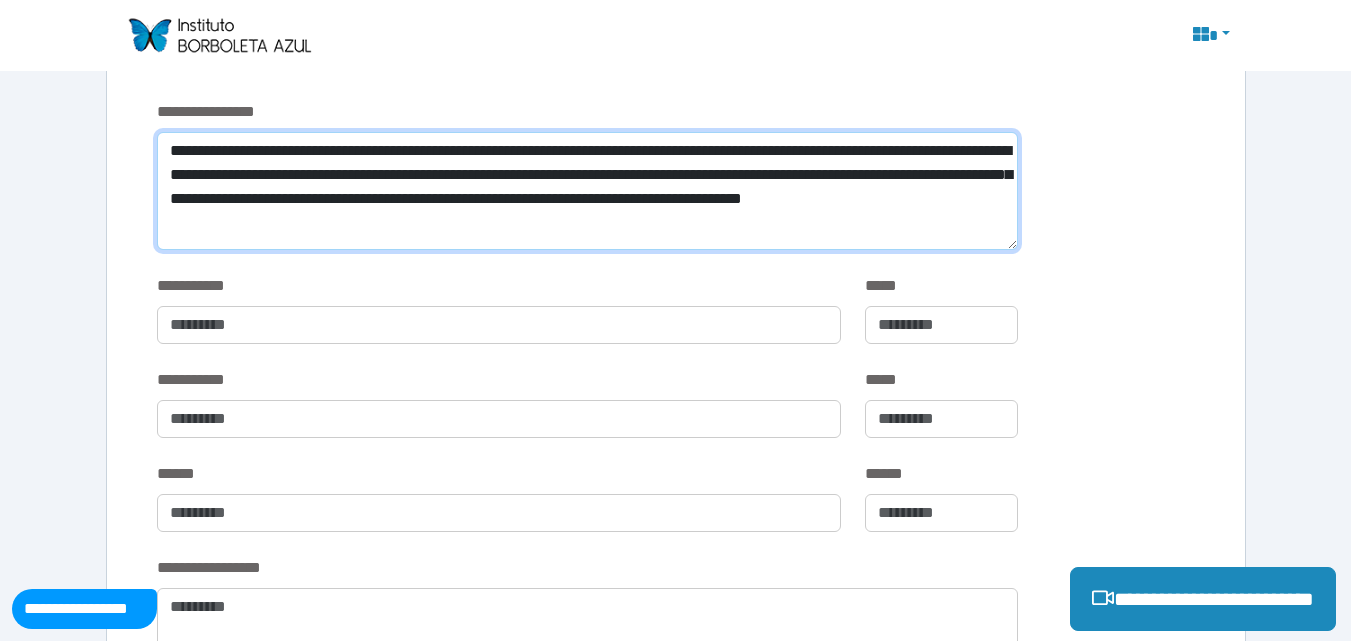 click on "**********" at bounding box center [587, 191] 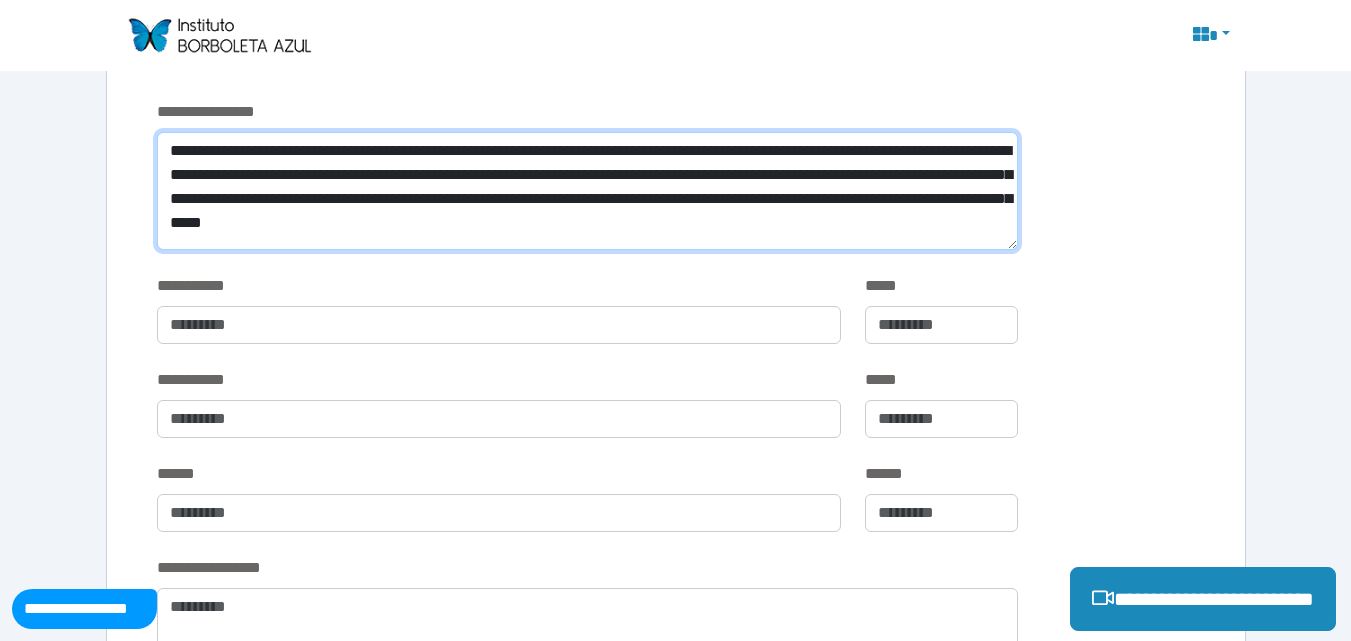 click on "**********" at bounding box center (587, 191) 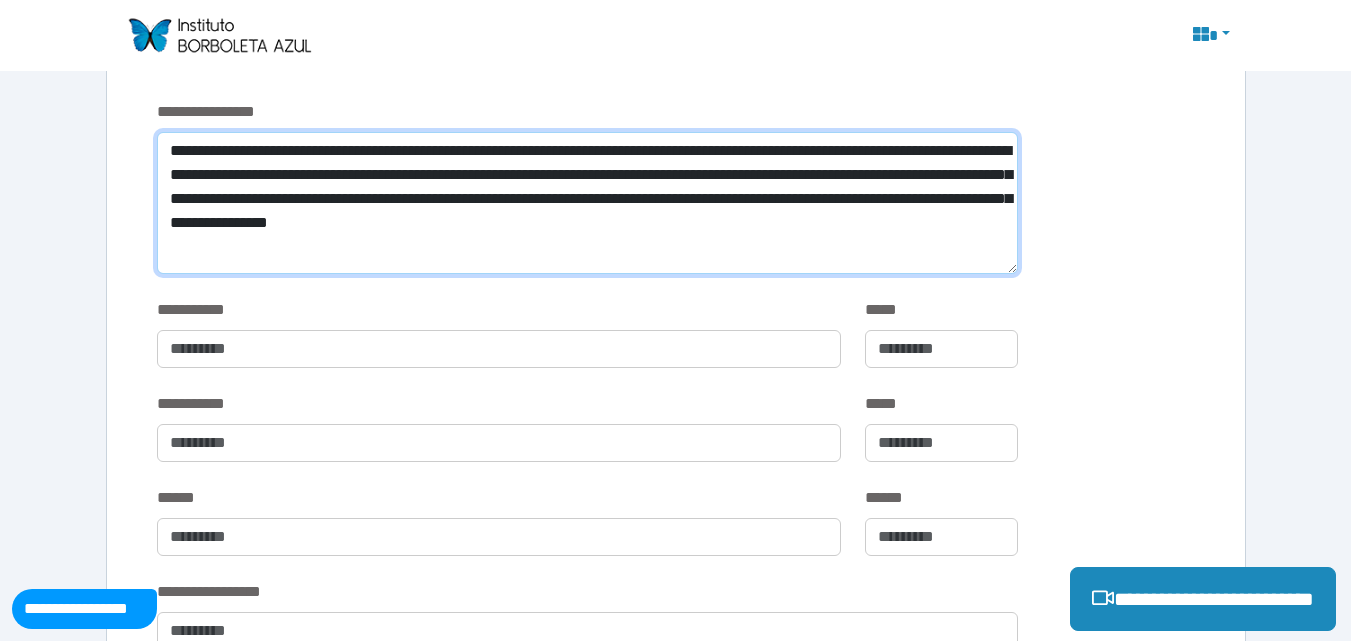 click on "**********" at bounding box center [587, 203] 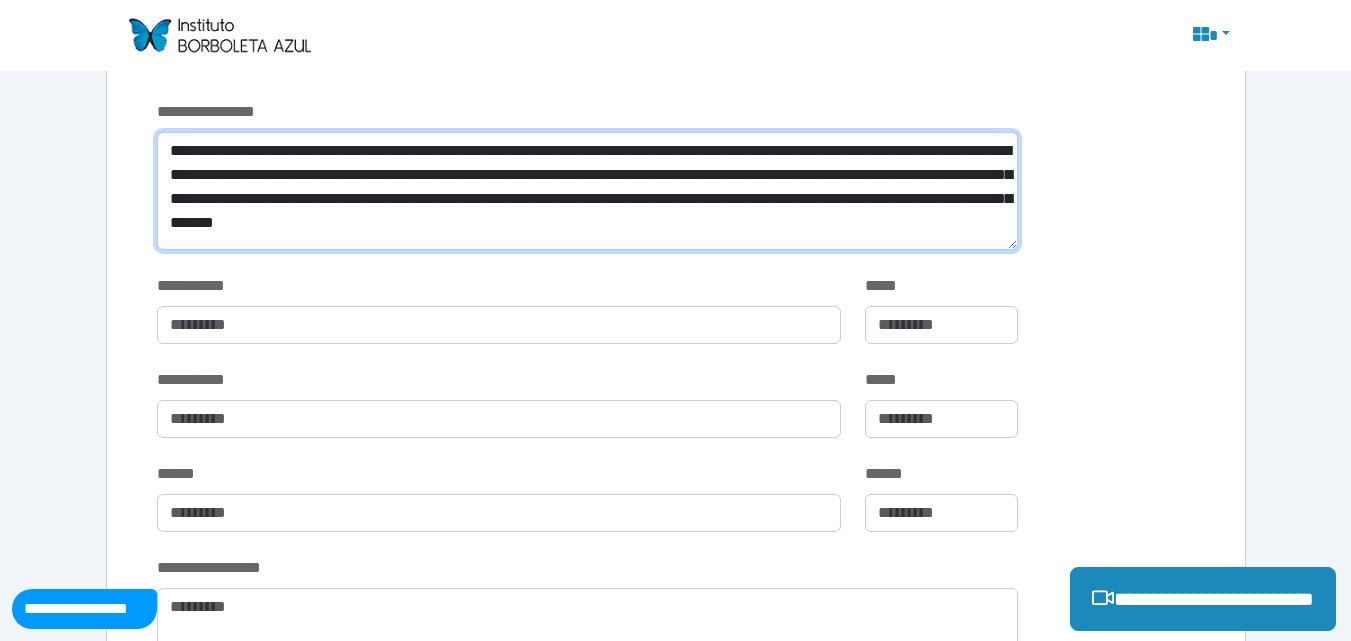 click on "**********" at bounding box center (587, 191) 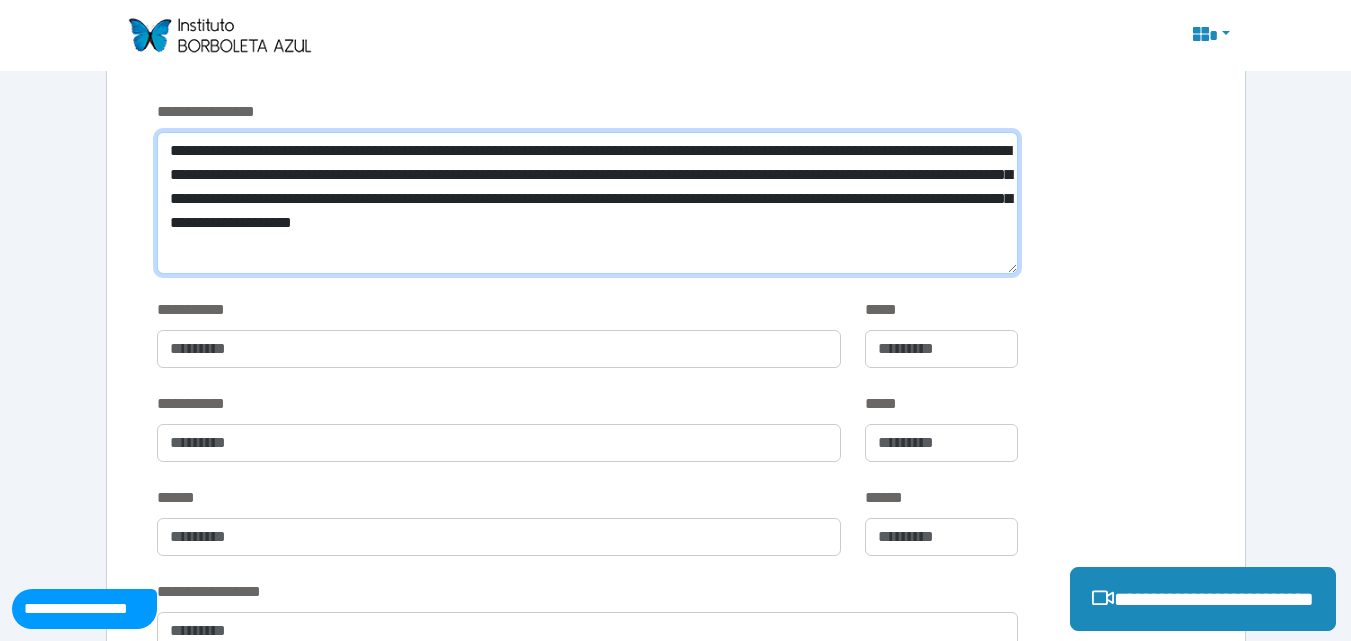 click on "**********" at bounding box center (587, 203) 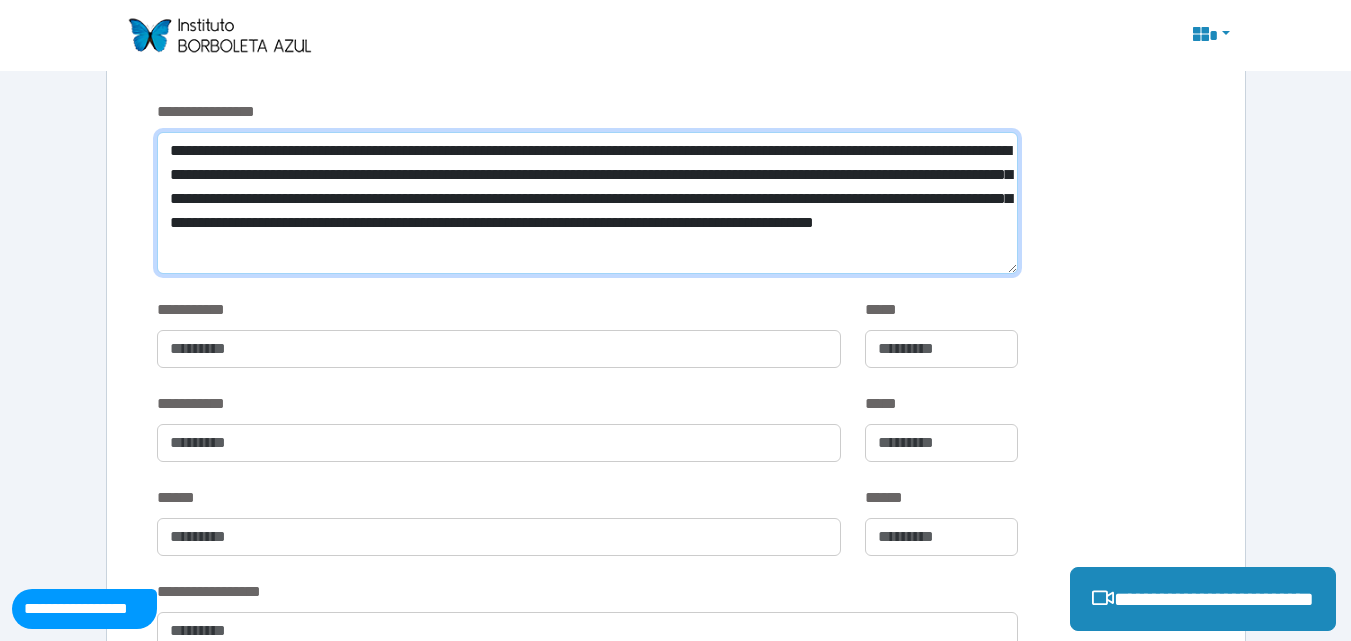 click on "**********" at bounding box center [587, 203] 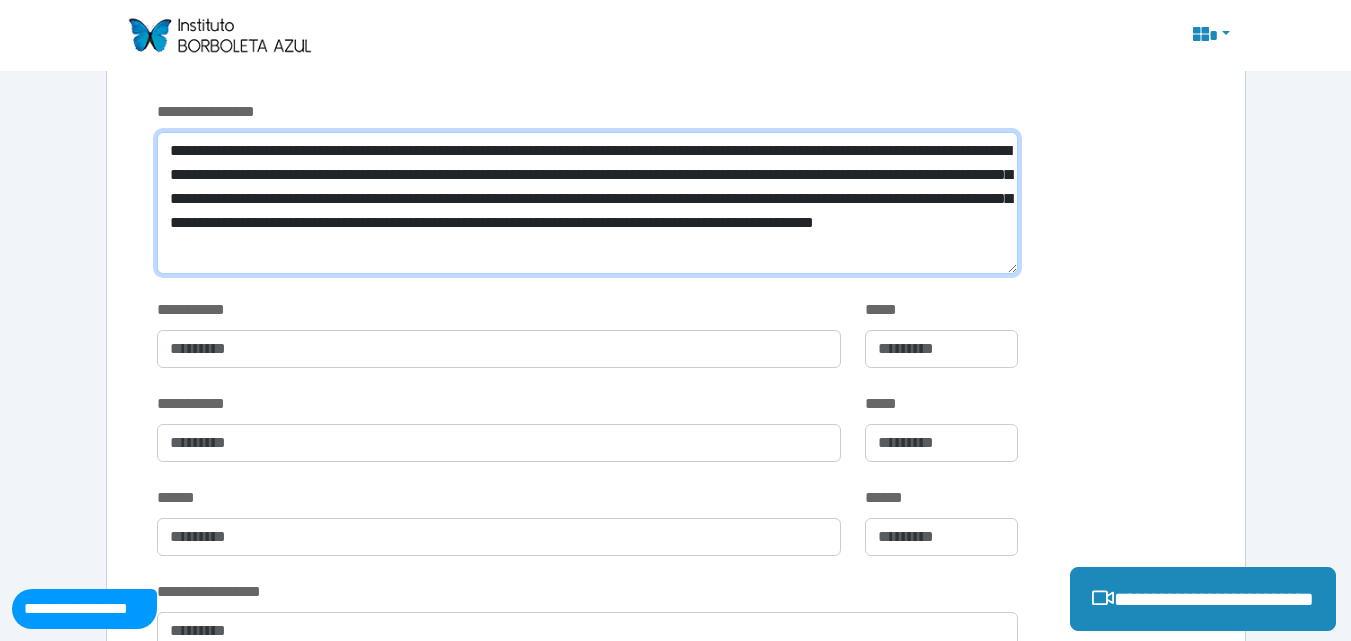 click on "**********" at bounding box center [587, 203] 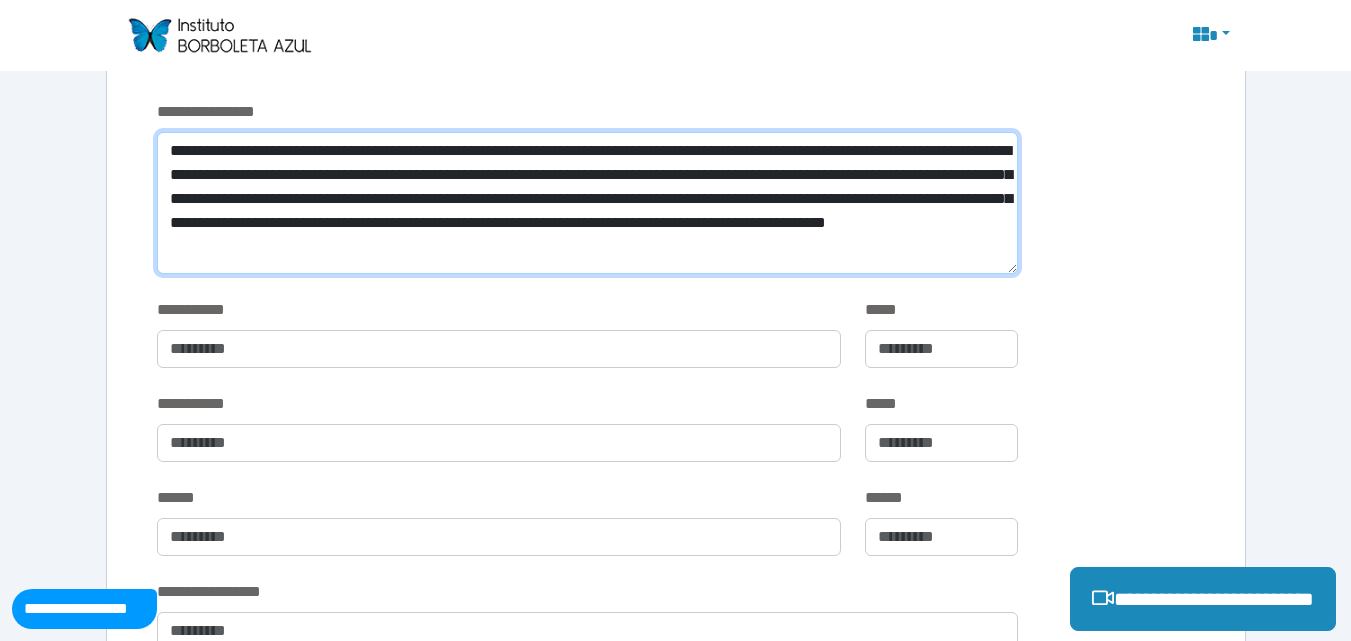 scroll, scrollTop: 0, scrollLeft: 0, axis: both 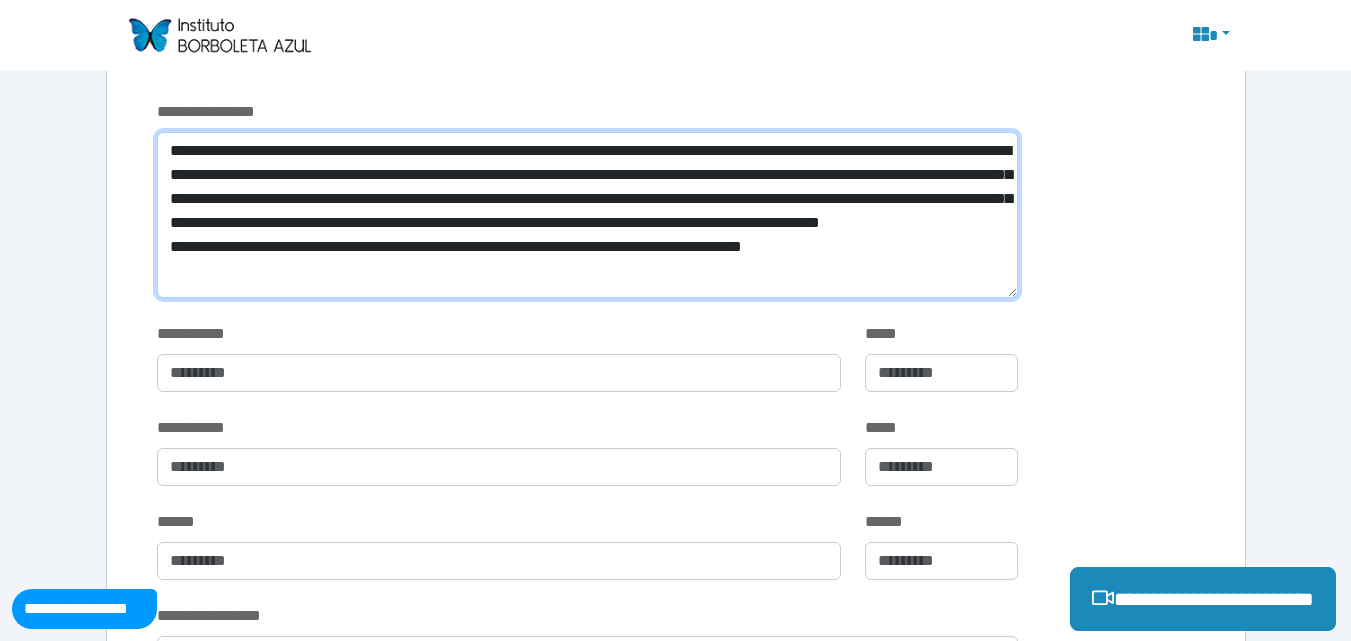 click on "**********" at bounding box center (587, 215) 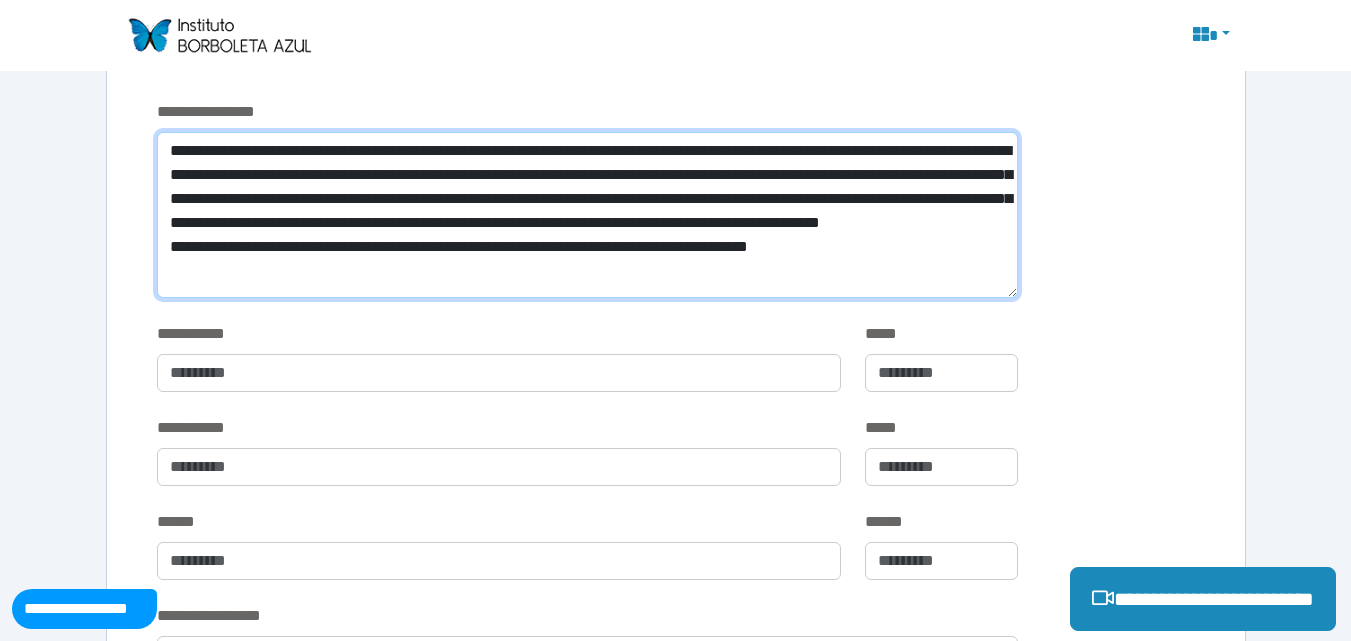 click on "**********" at bounding box center [587, 215] 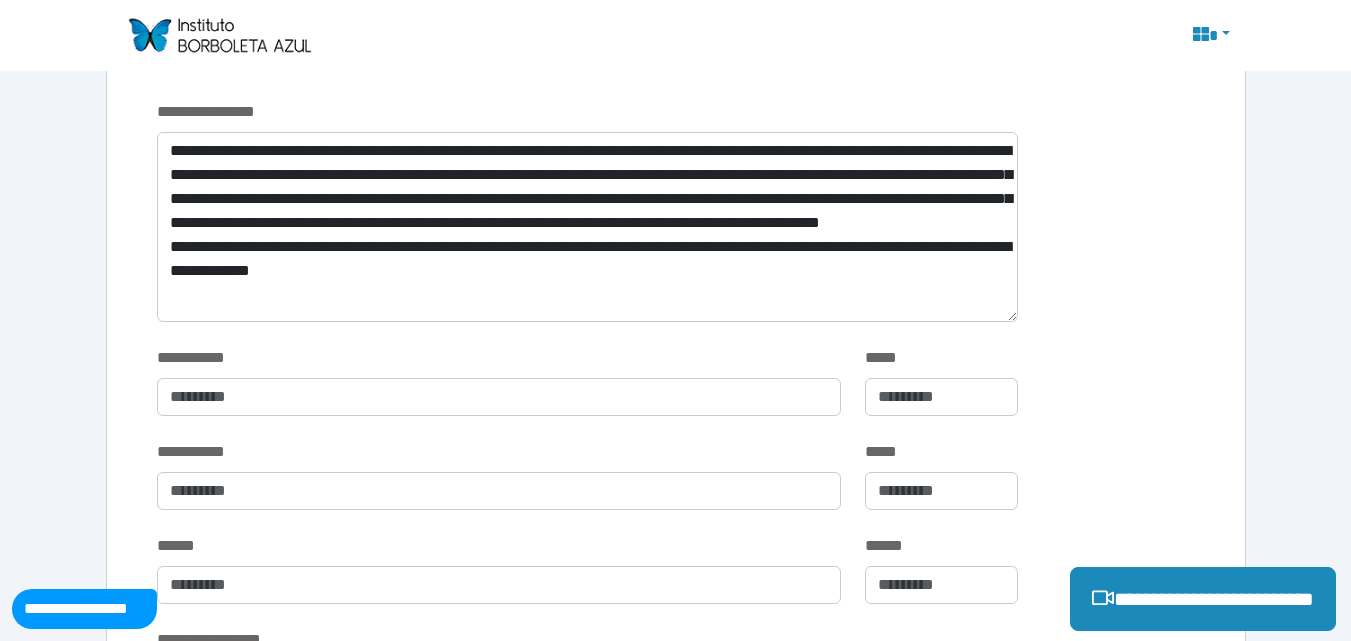click on "**********" at bounding box center (587, 223) 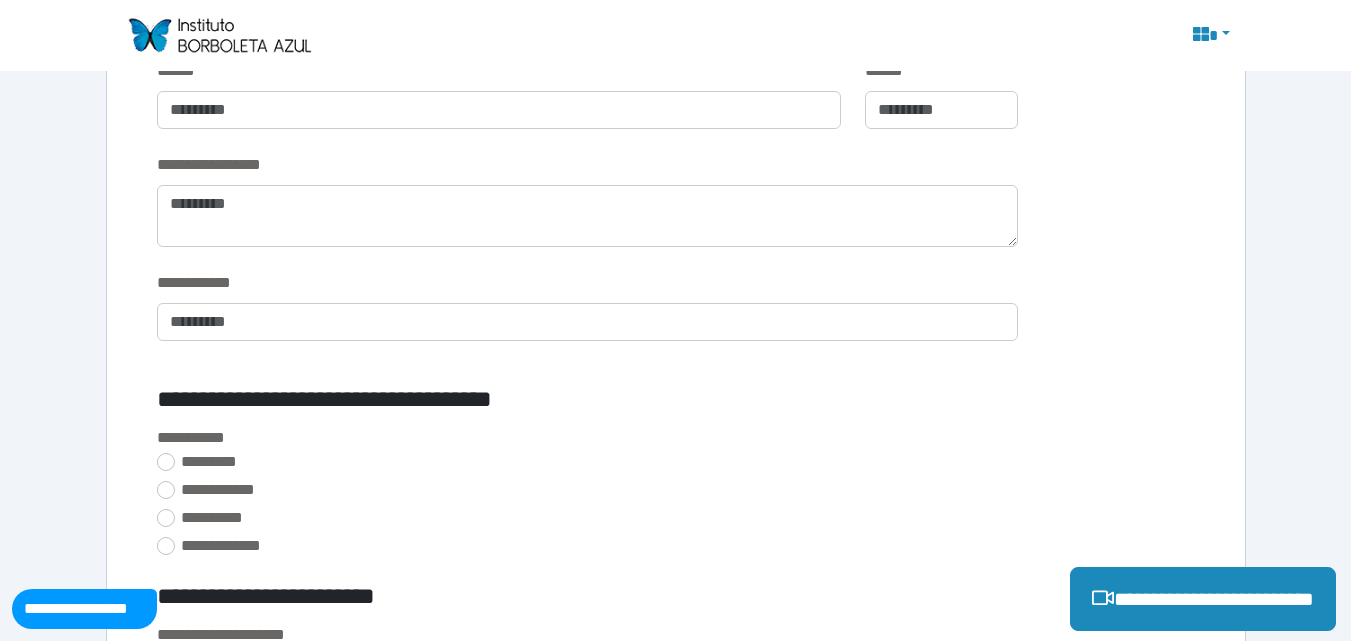scroll, scrollTop: 1227, scrollLeft: 0, axis: vertical 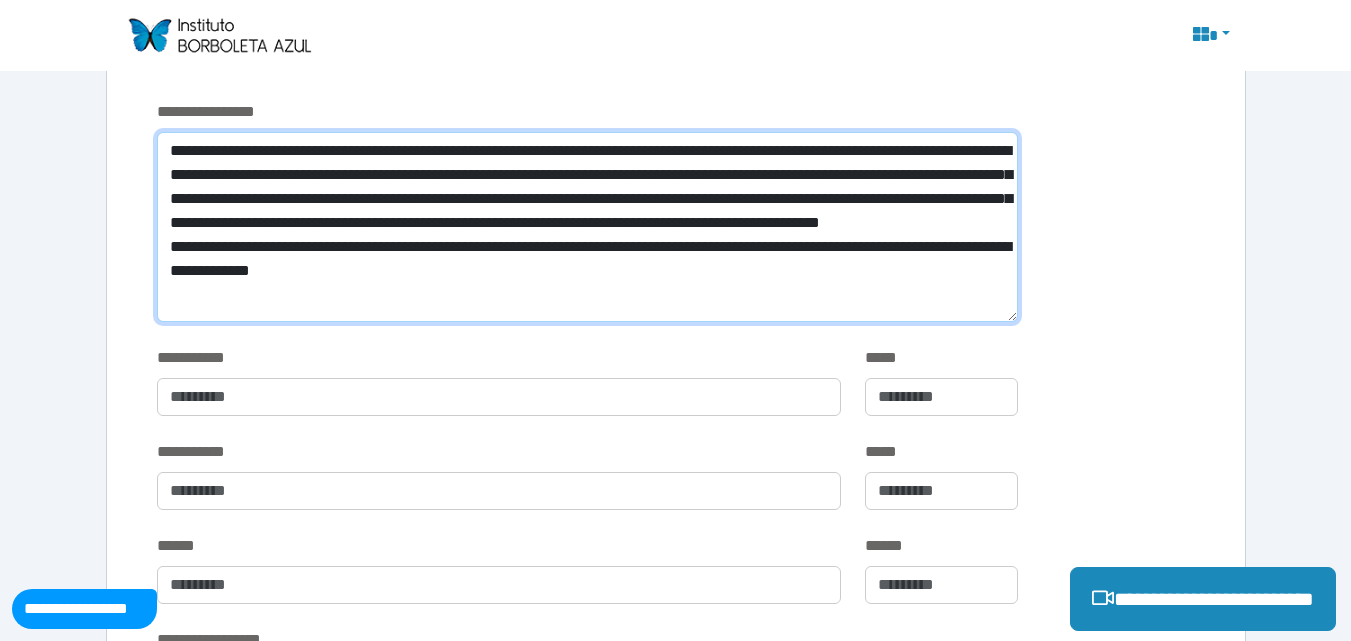 click on "**********" at bounding box center (587, 227) 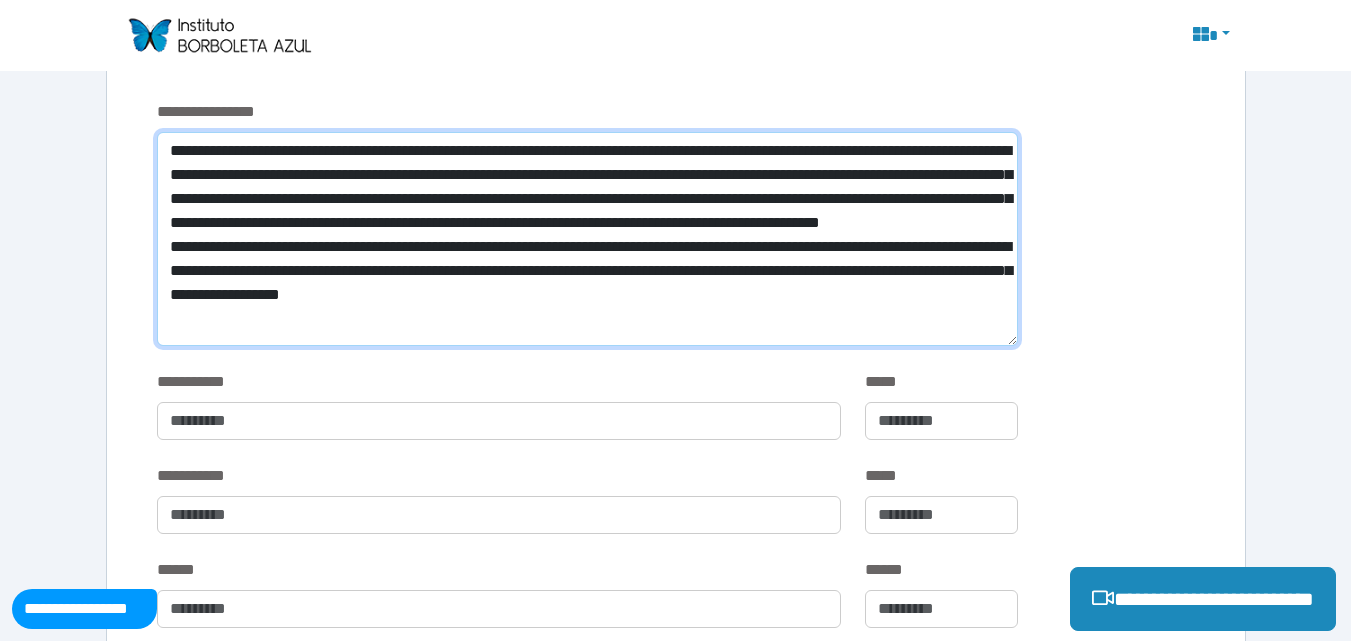 click on "**********" at bounding box center [587, 239] 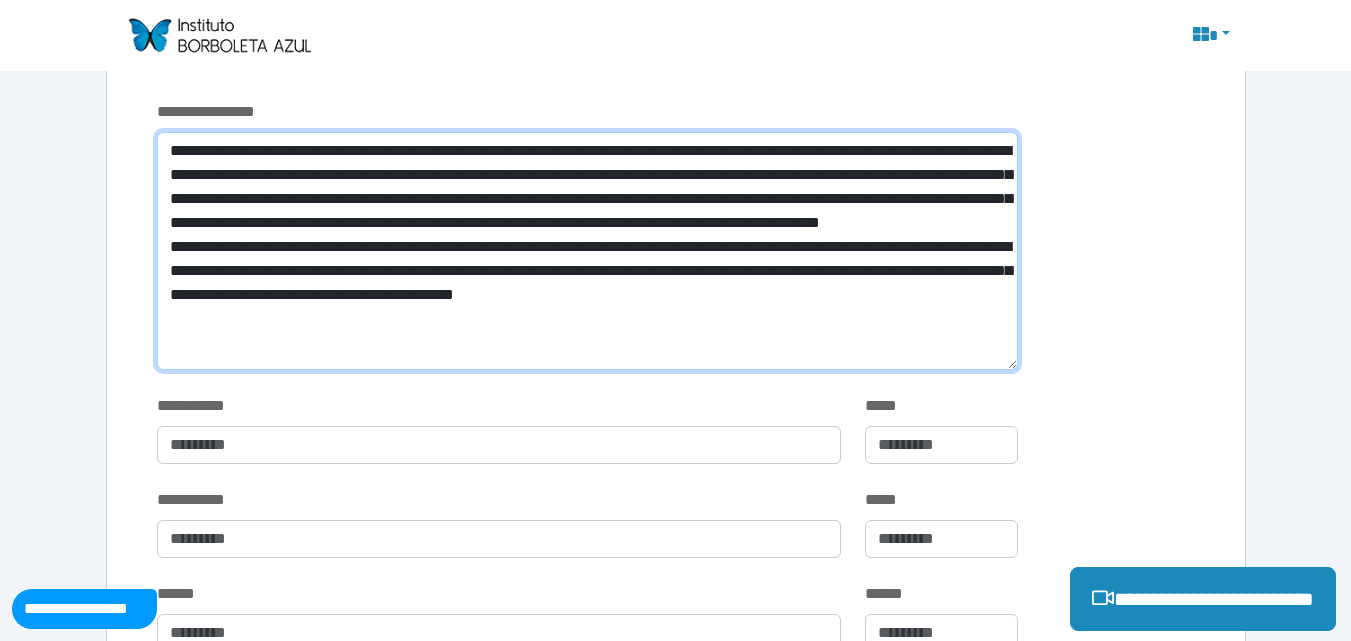 click on "**********" at bounding box center (587, 251) 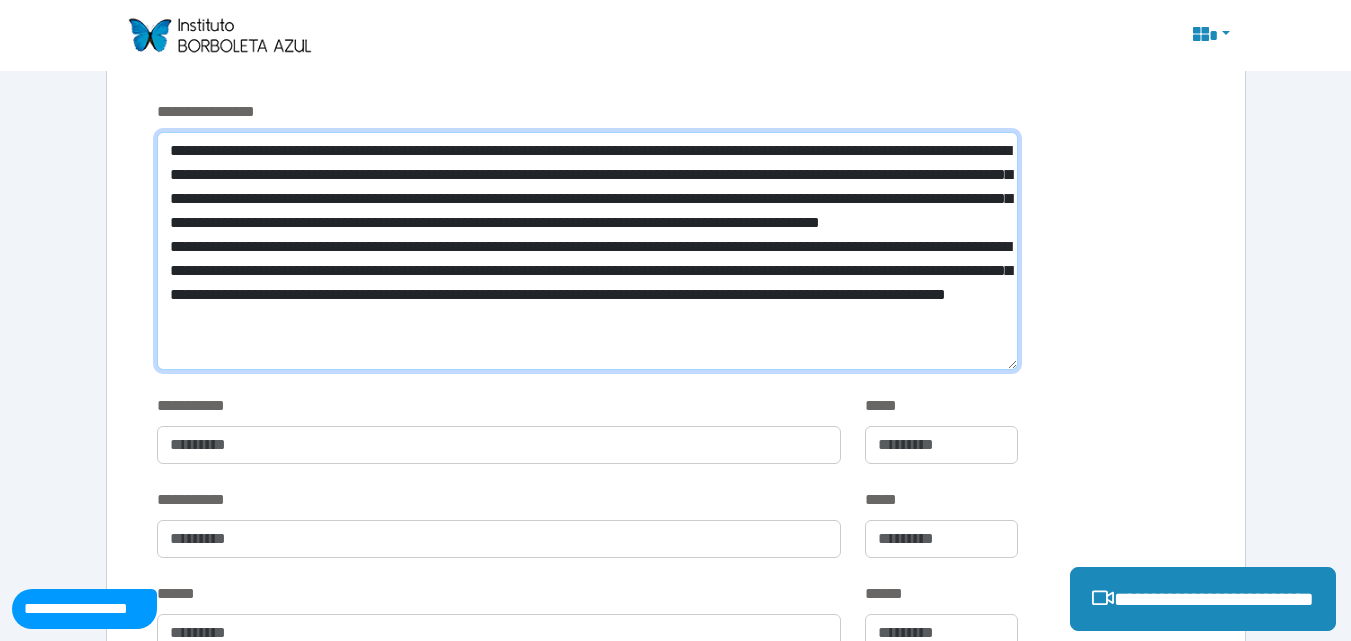 click on "**********" at bounding box center (587, 251) 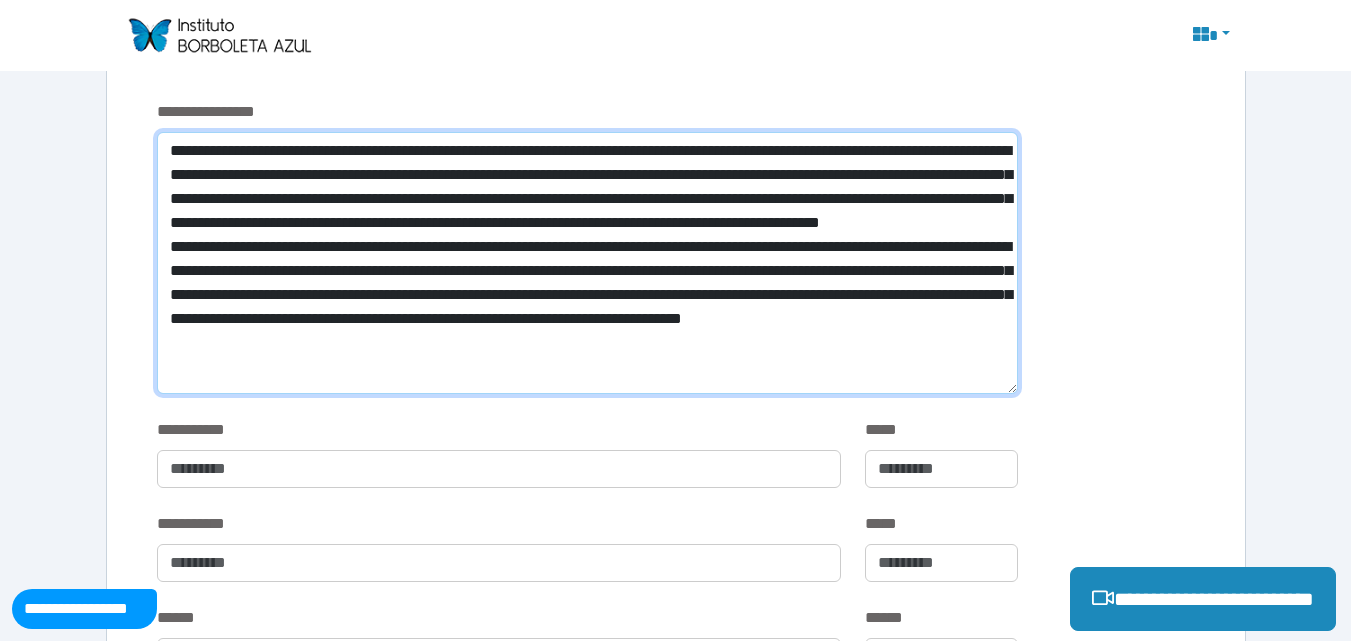 scroll, scrollTop: 0, scrollLeft: 0, axis: both 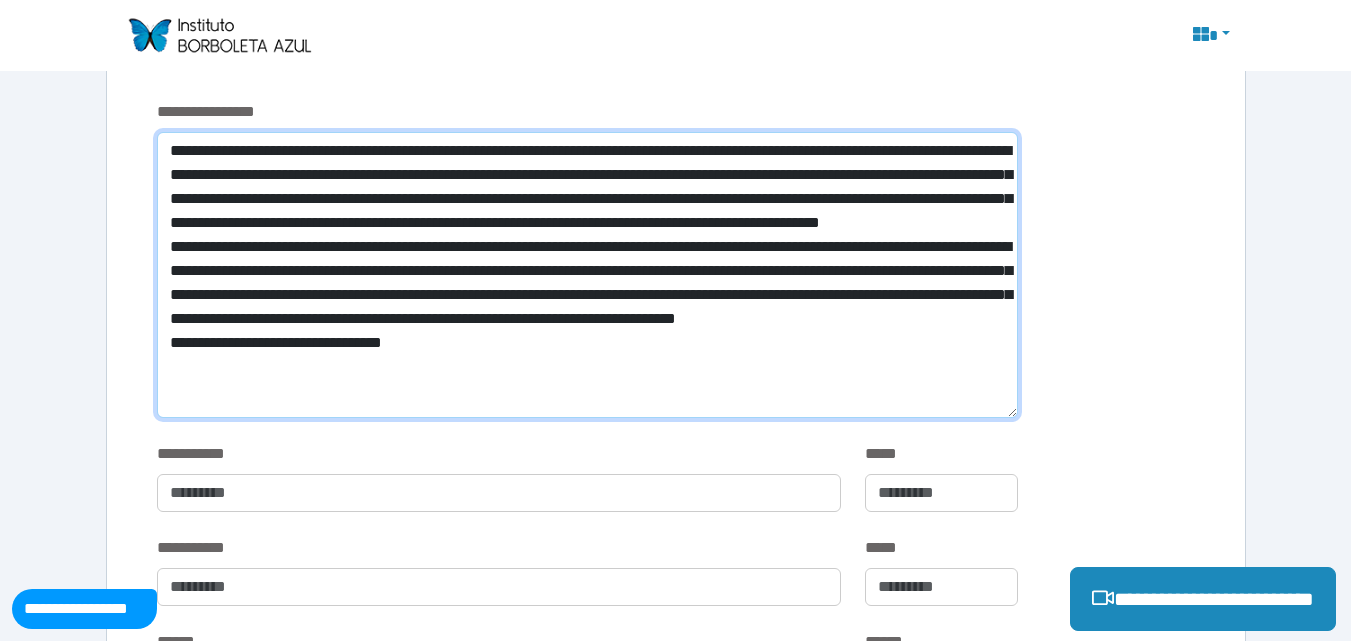 click at bounding box center (587, 275) 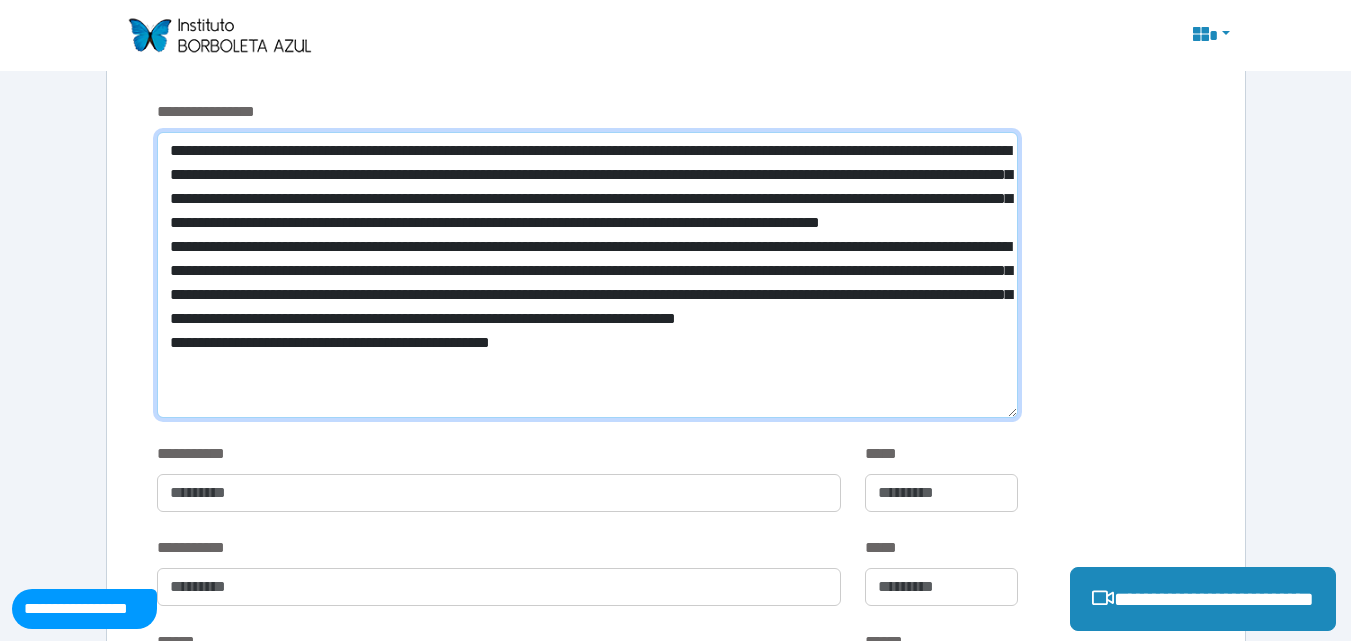 click at bounding box center [587, 275] 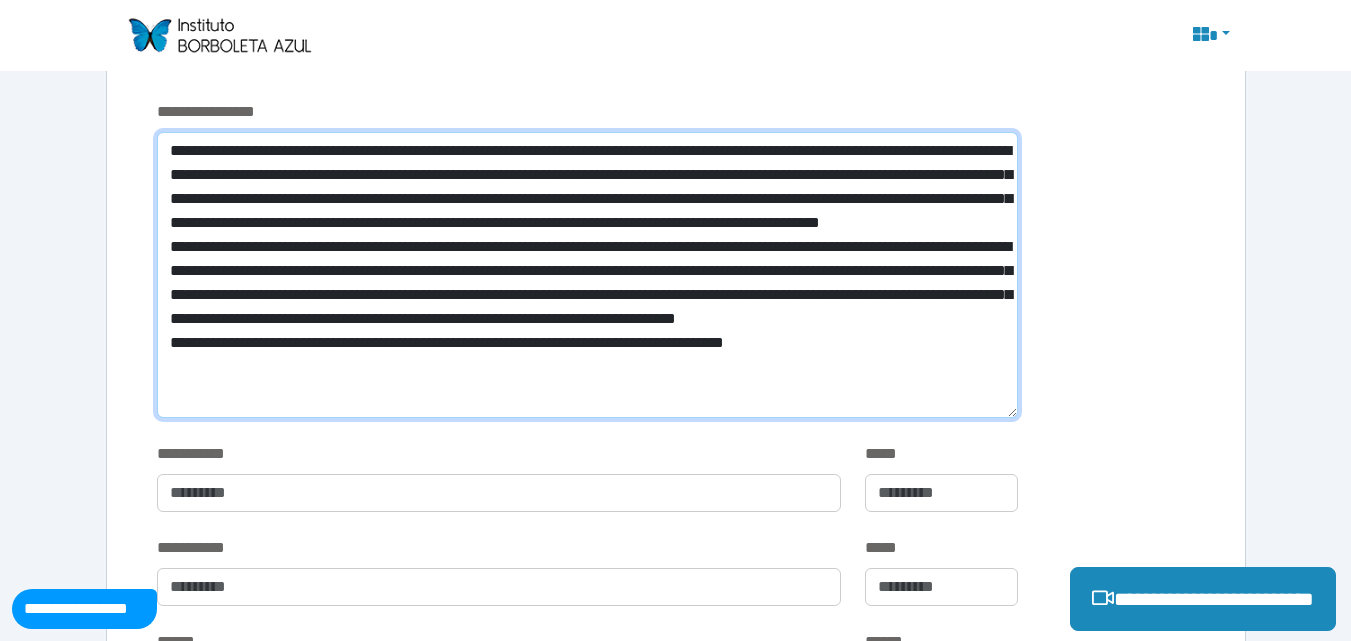 click at bounding box center (587, 275) 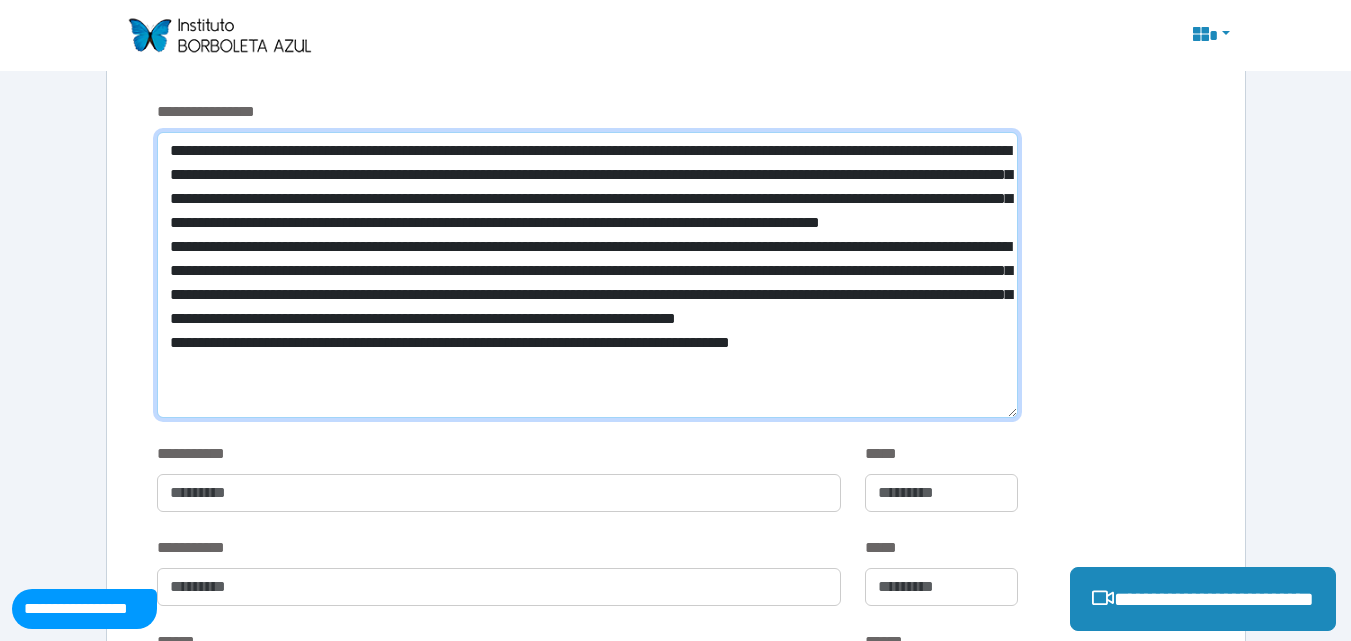 click at bounding box center (587, 275) 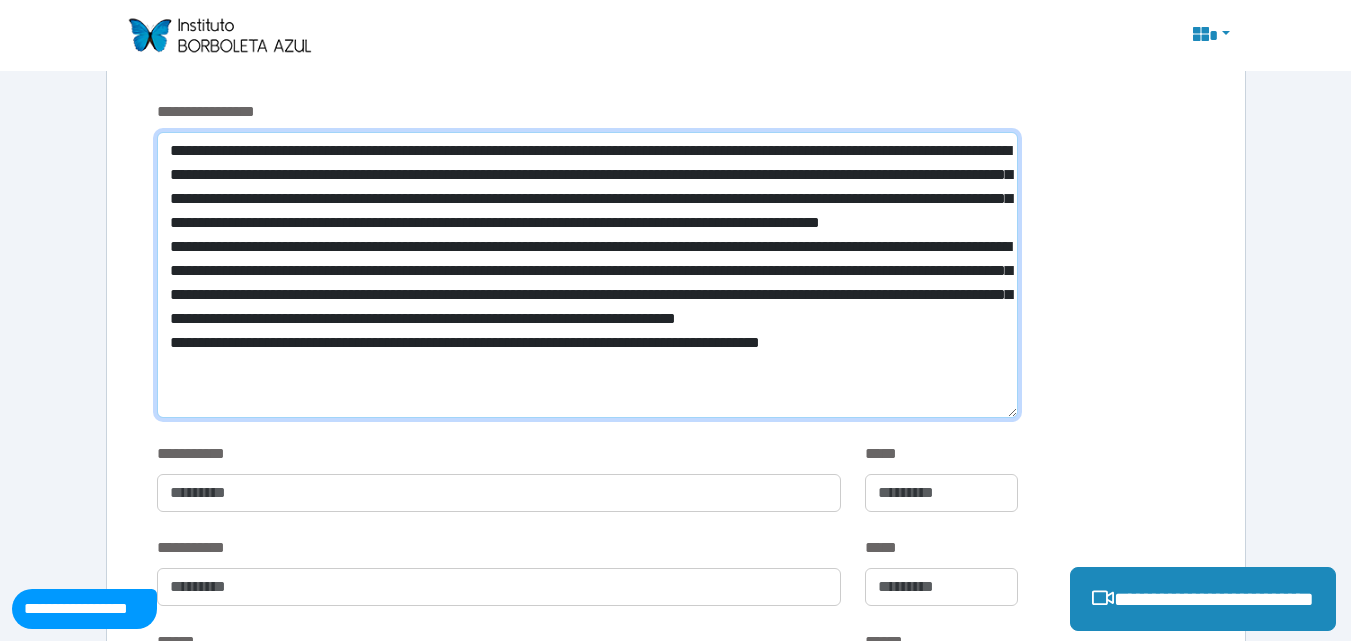 click at bounding box center [587, 275] 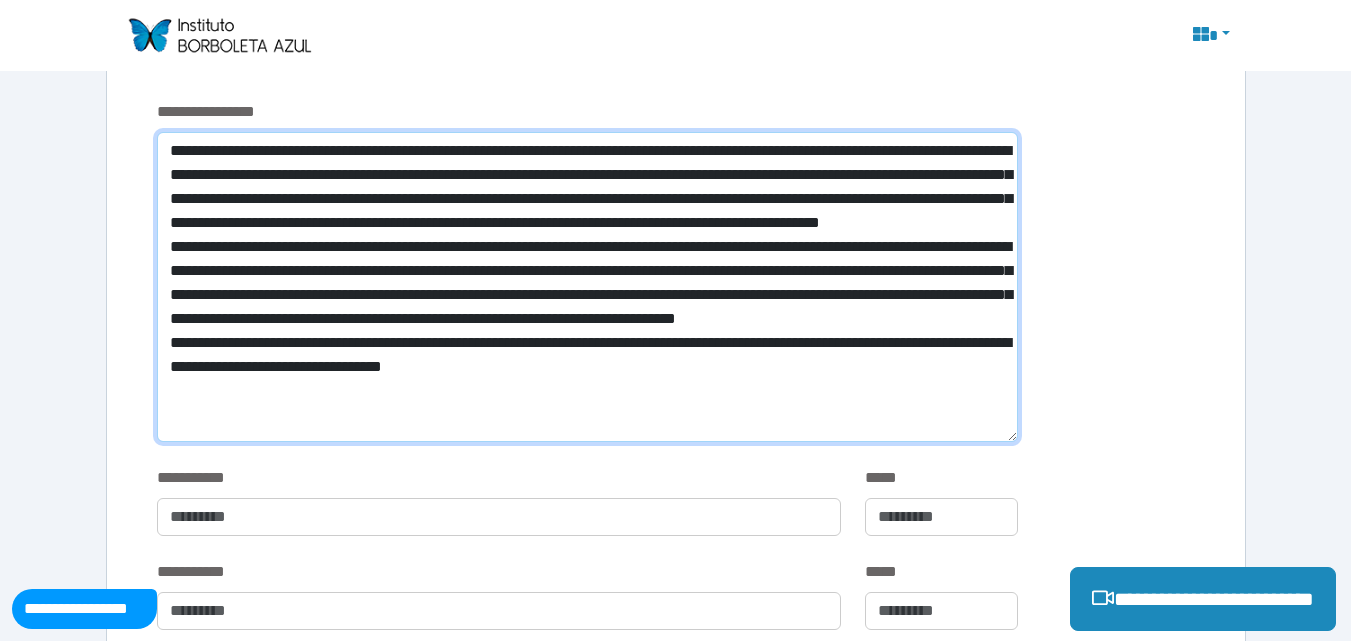 click at bounding box center [587, 287] 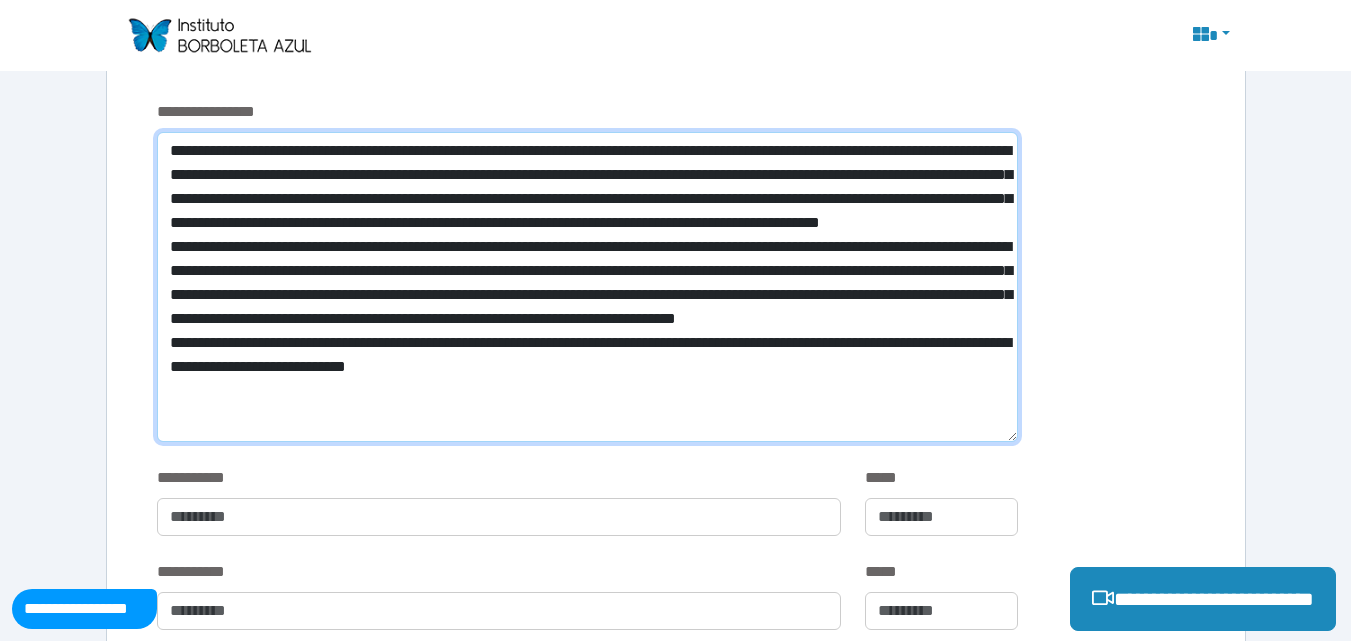 click at bounding box center (587, 287) 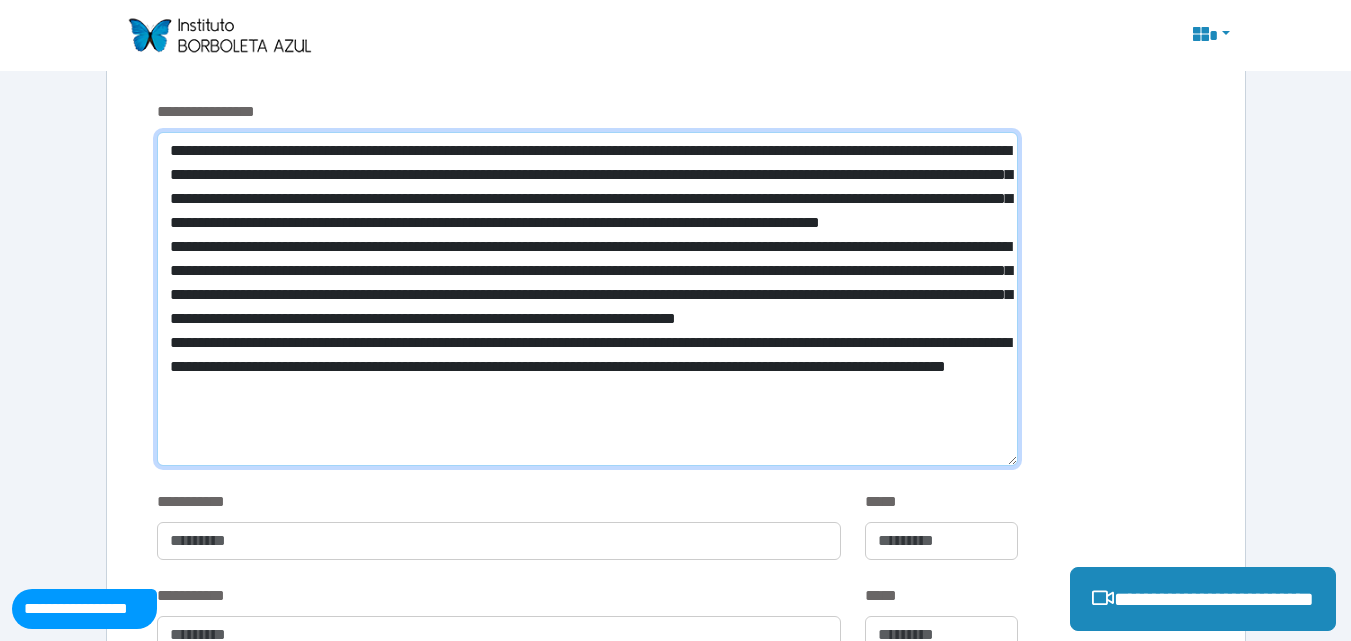 click at bounding box center [587, 299] 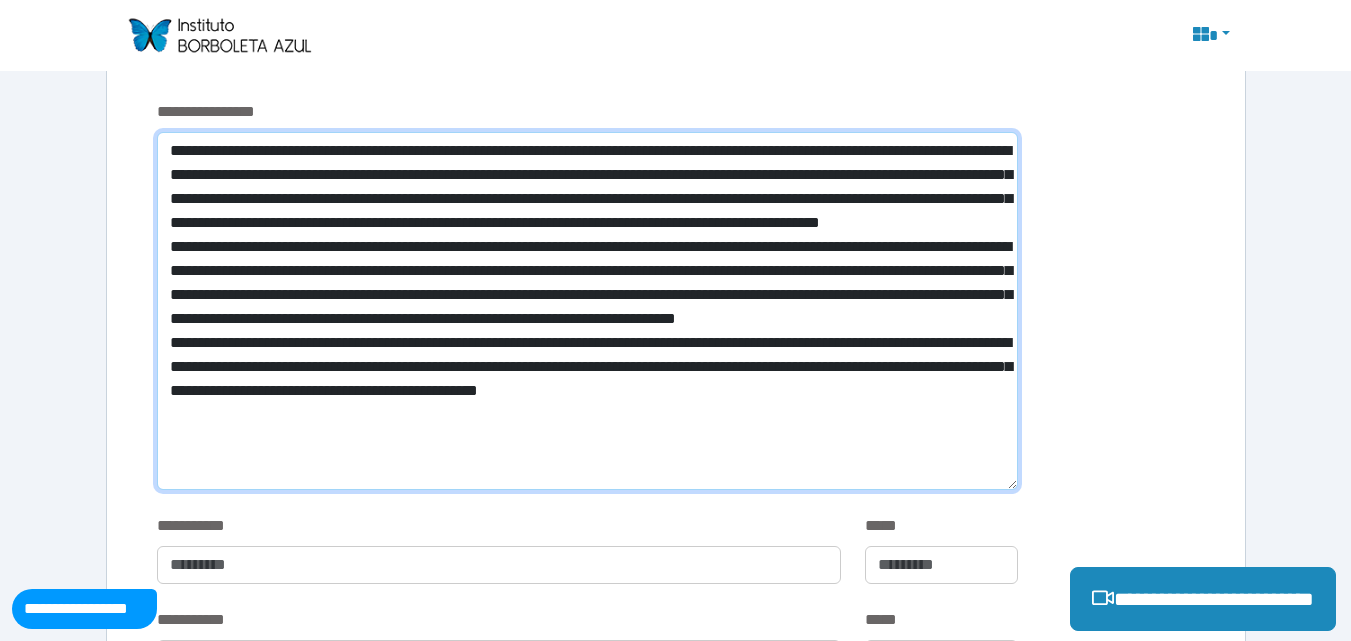 click at bounding box center (587, 311) 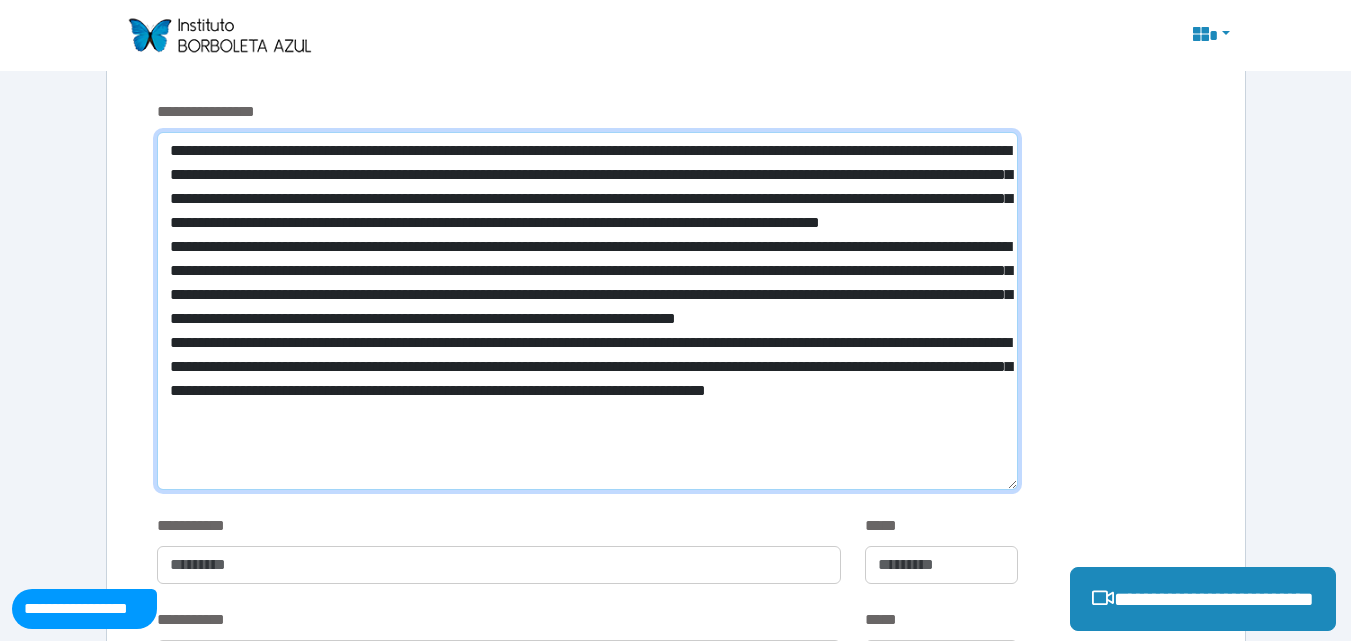 click at bounding box center (587, 311) 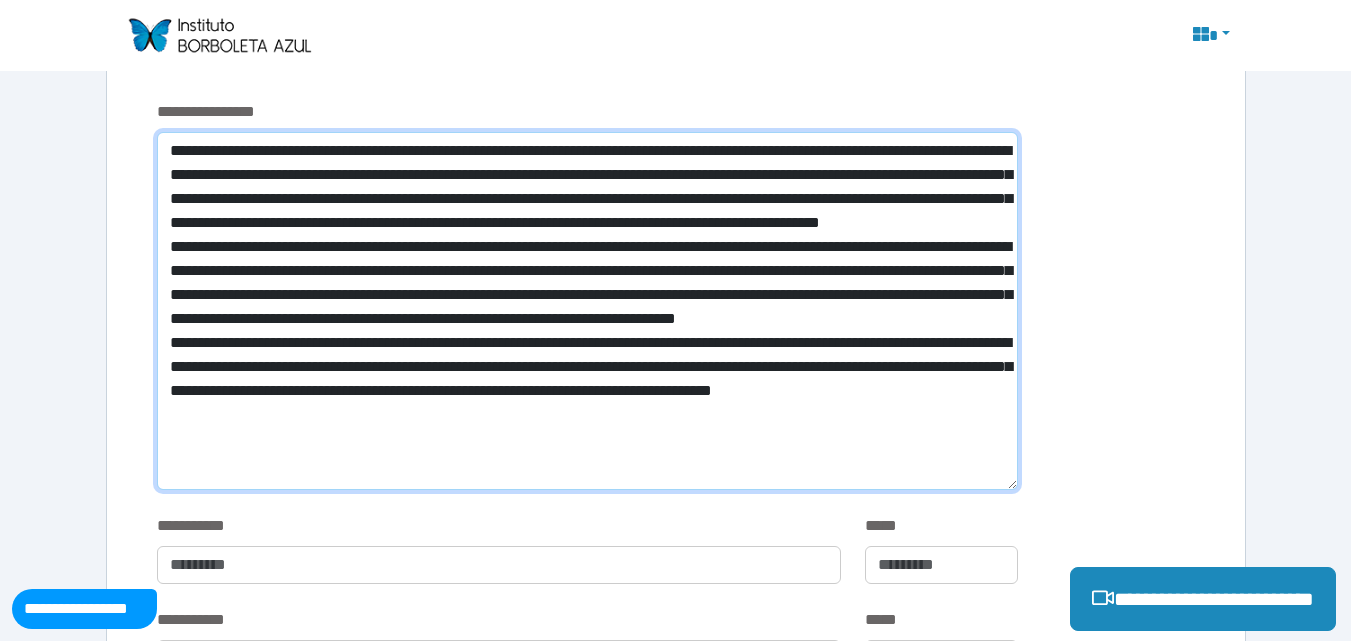 click at bounding box center (587, 311) 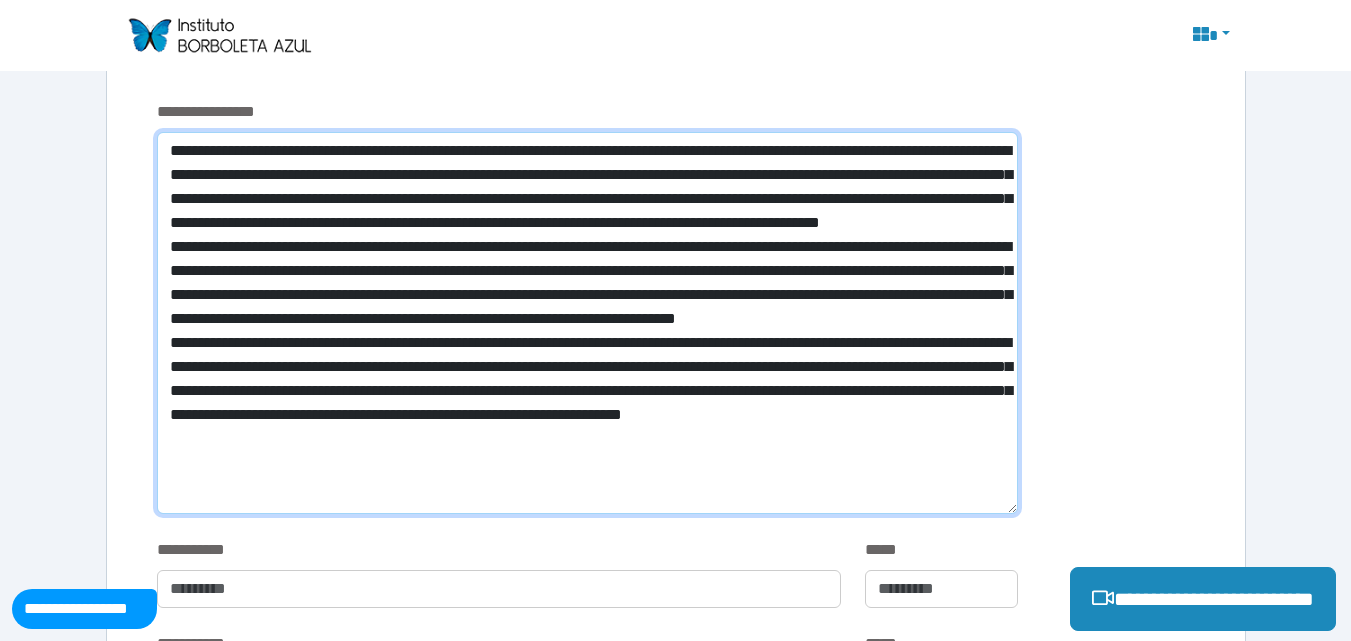click at bounding box center (587, 323) 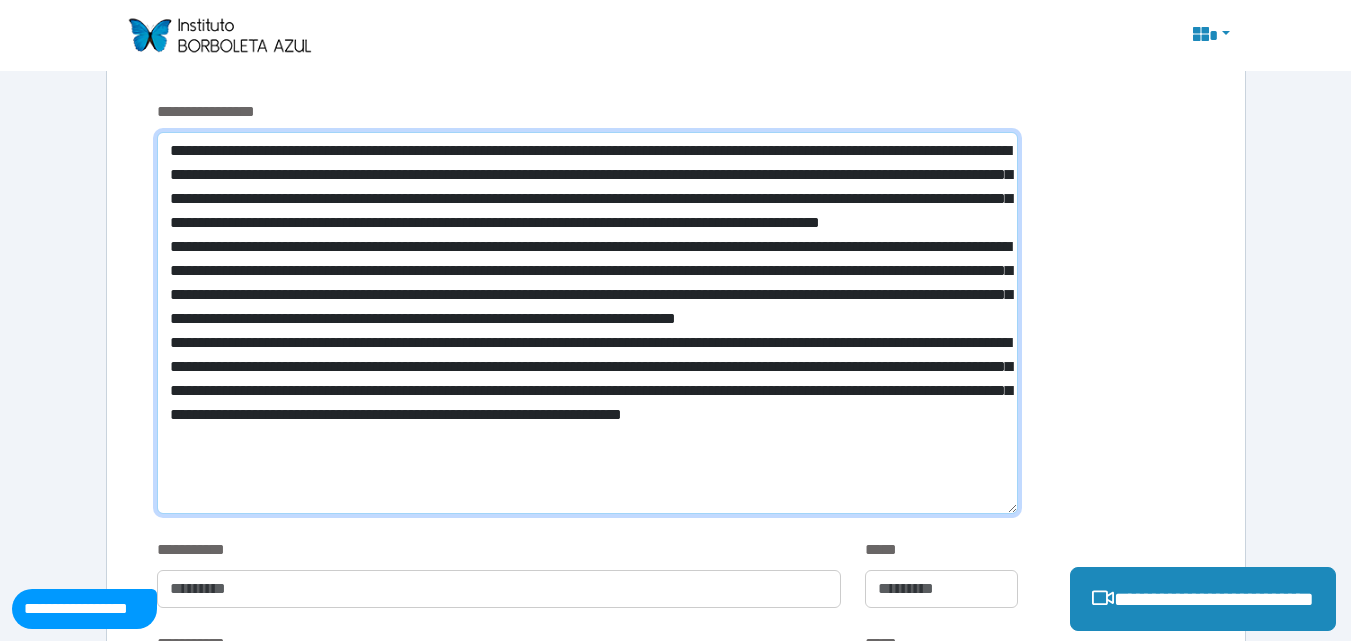 click at bounding box center (587, 323) 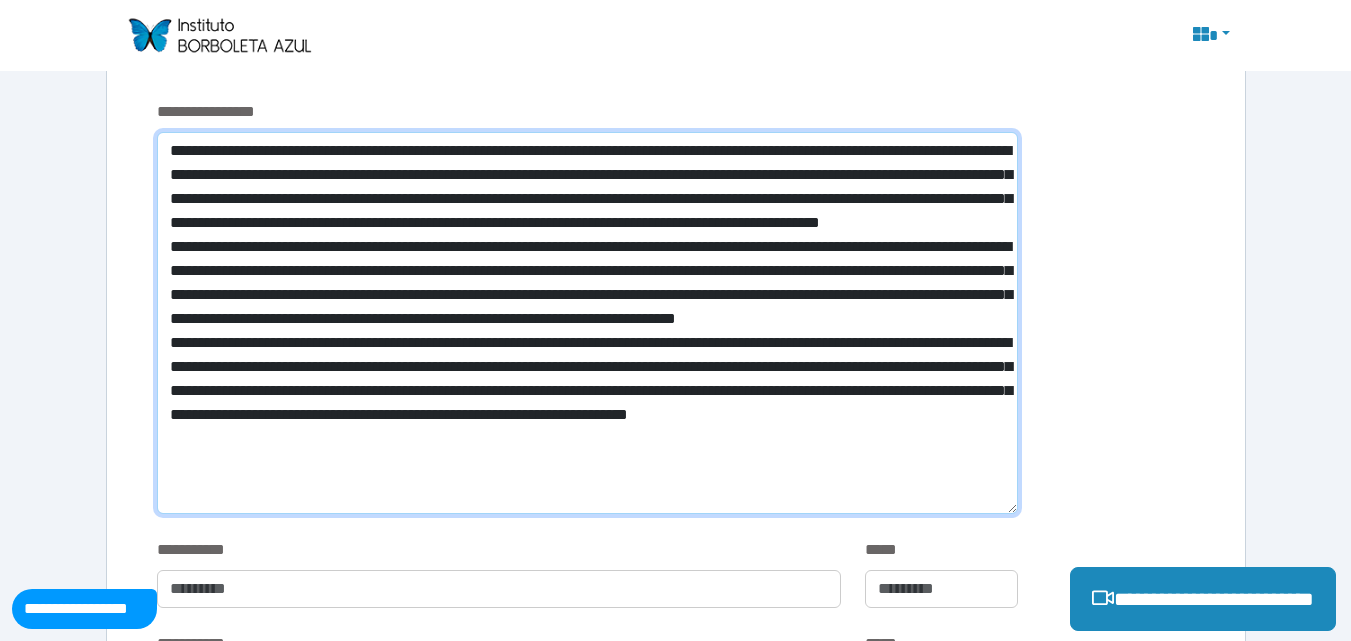 click at bounding box center (587, 323) 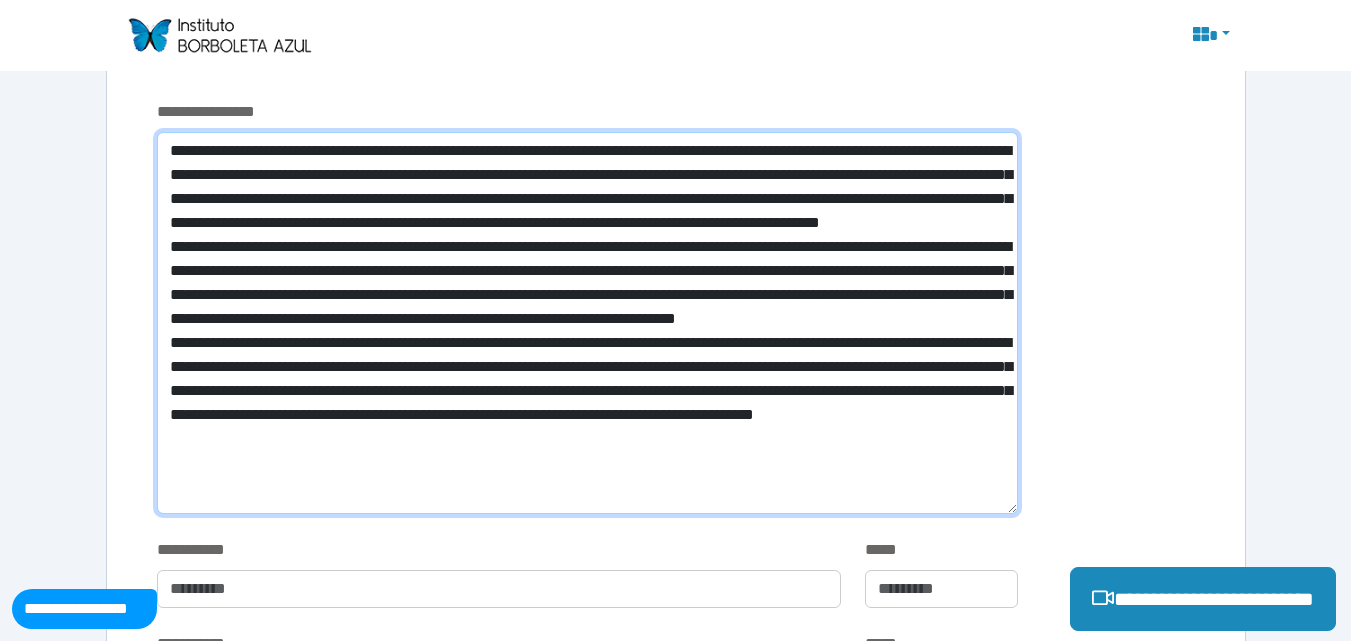click at bounding box center (587, 323) 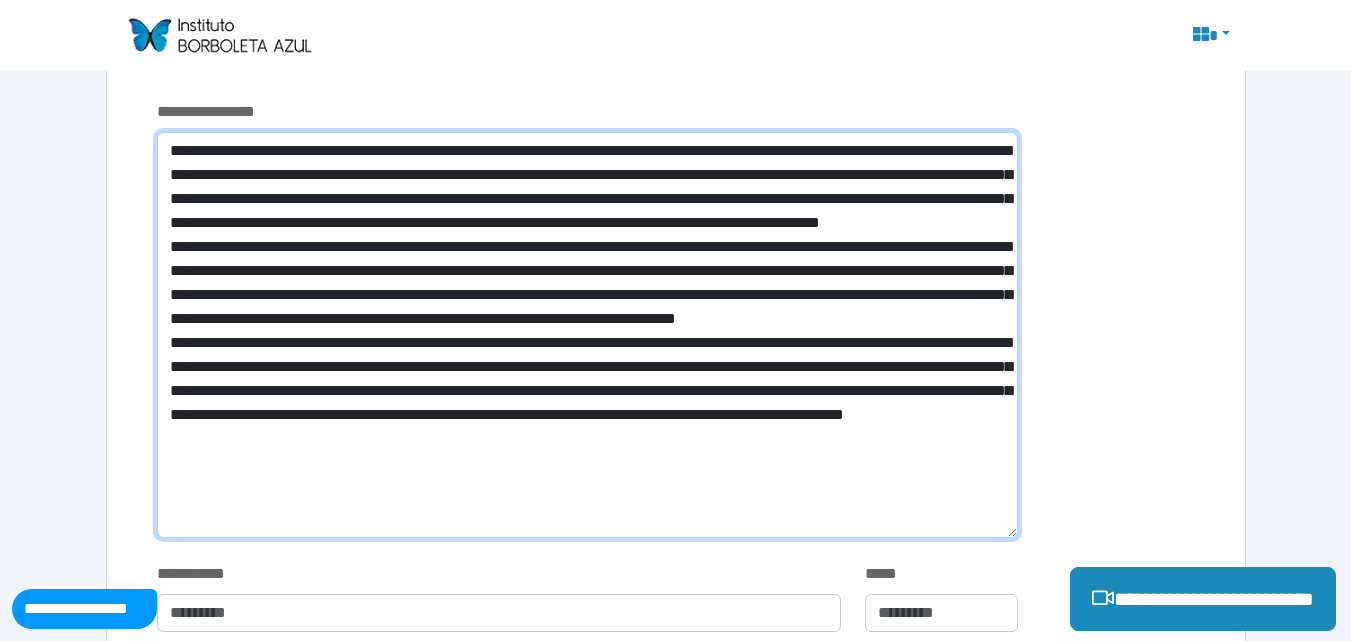 click at bounding box center [587, 335] 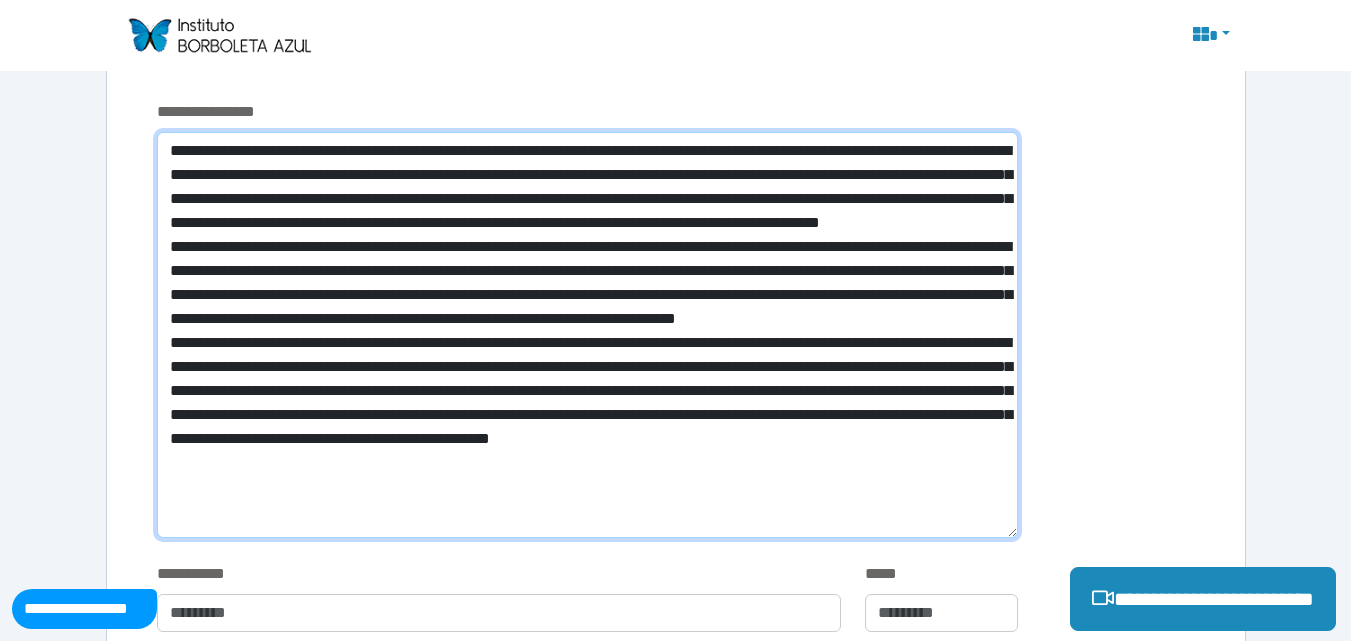click at bounding box center (587, 335) 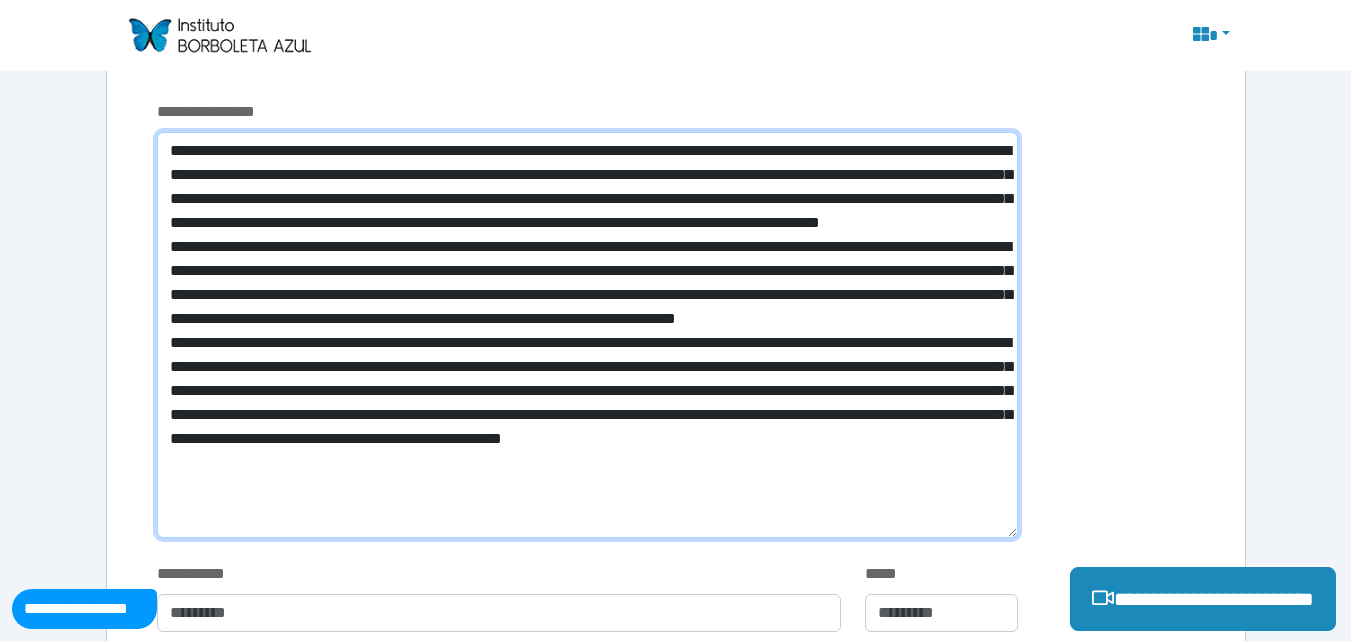 click at bounding box center (587, 335) 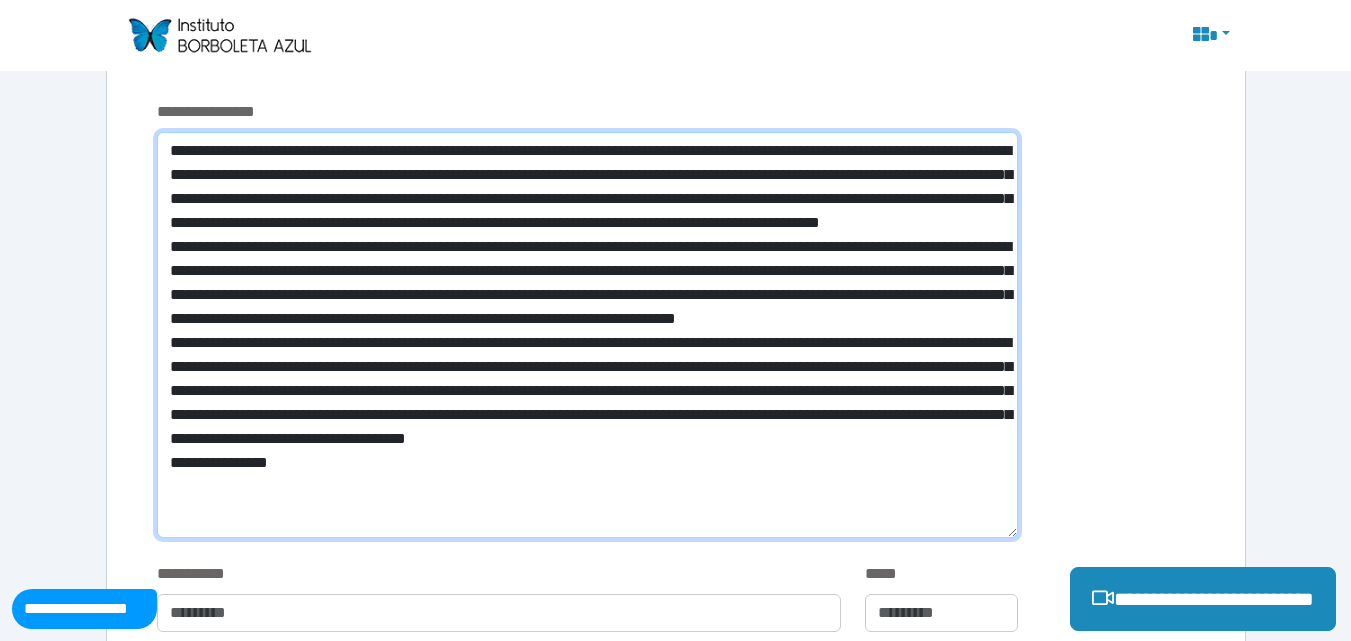 scroll, scrollTop: 0, scrollLeft: 0, axis: both 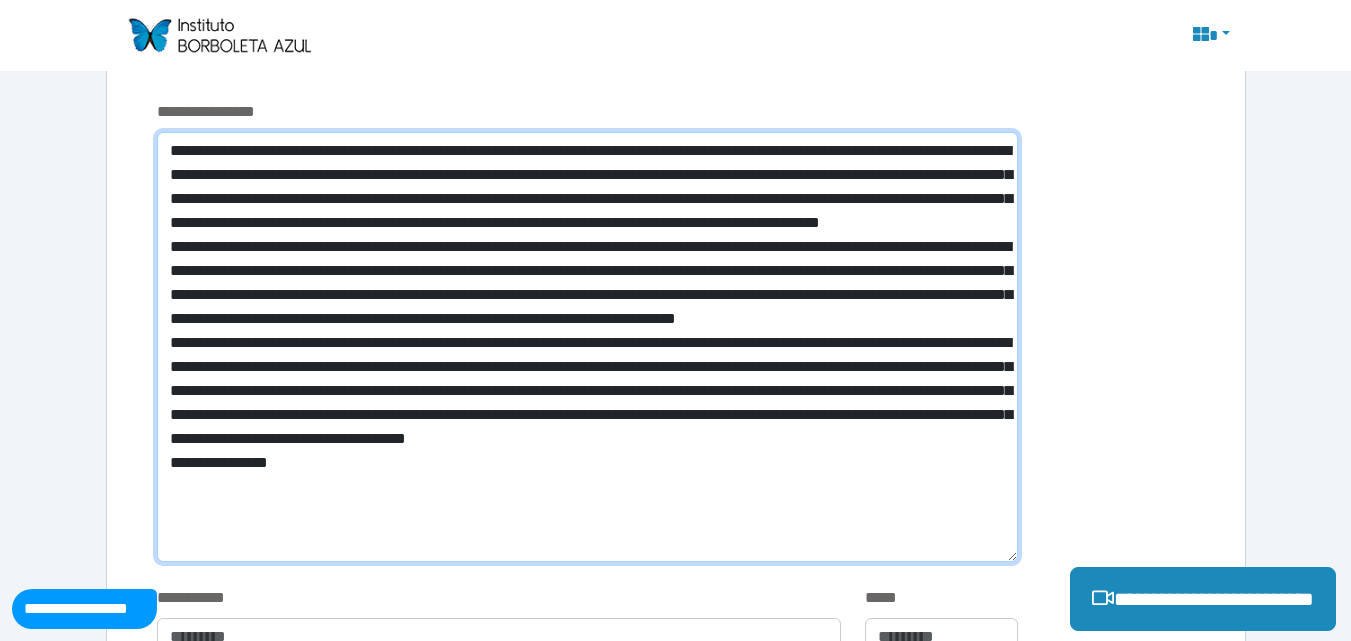click at bounding box center [587, 347] 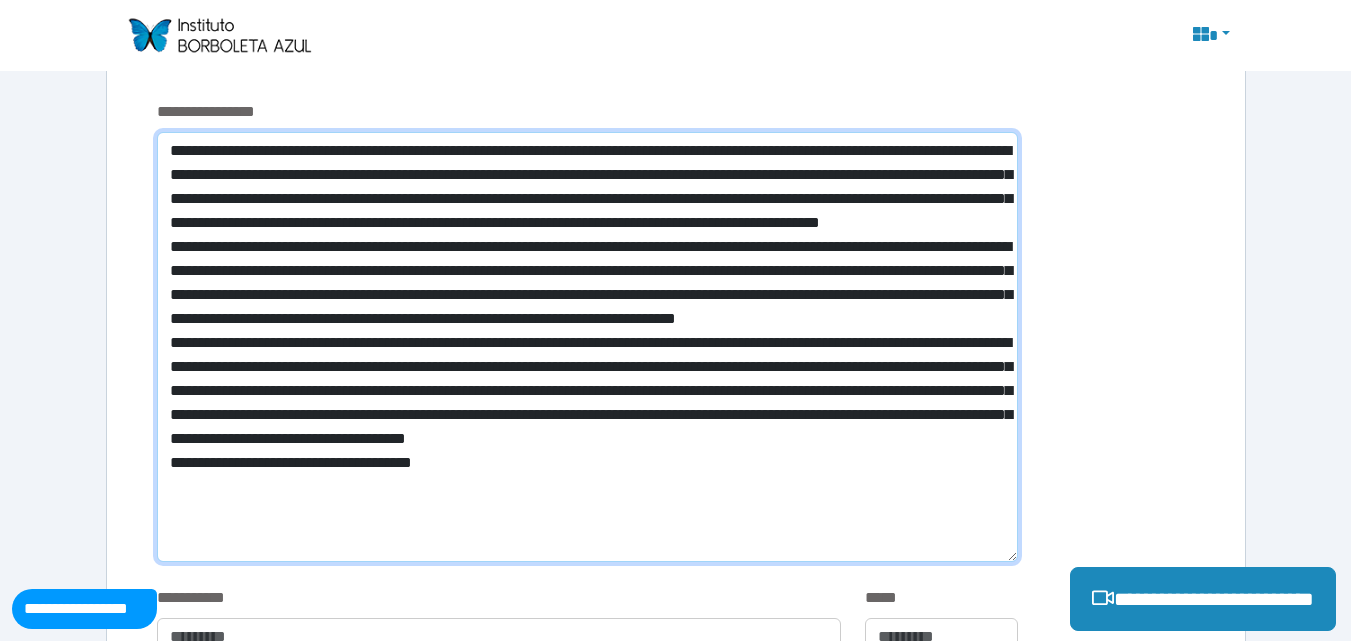 click at bounding box center [587, 347] 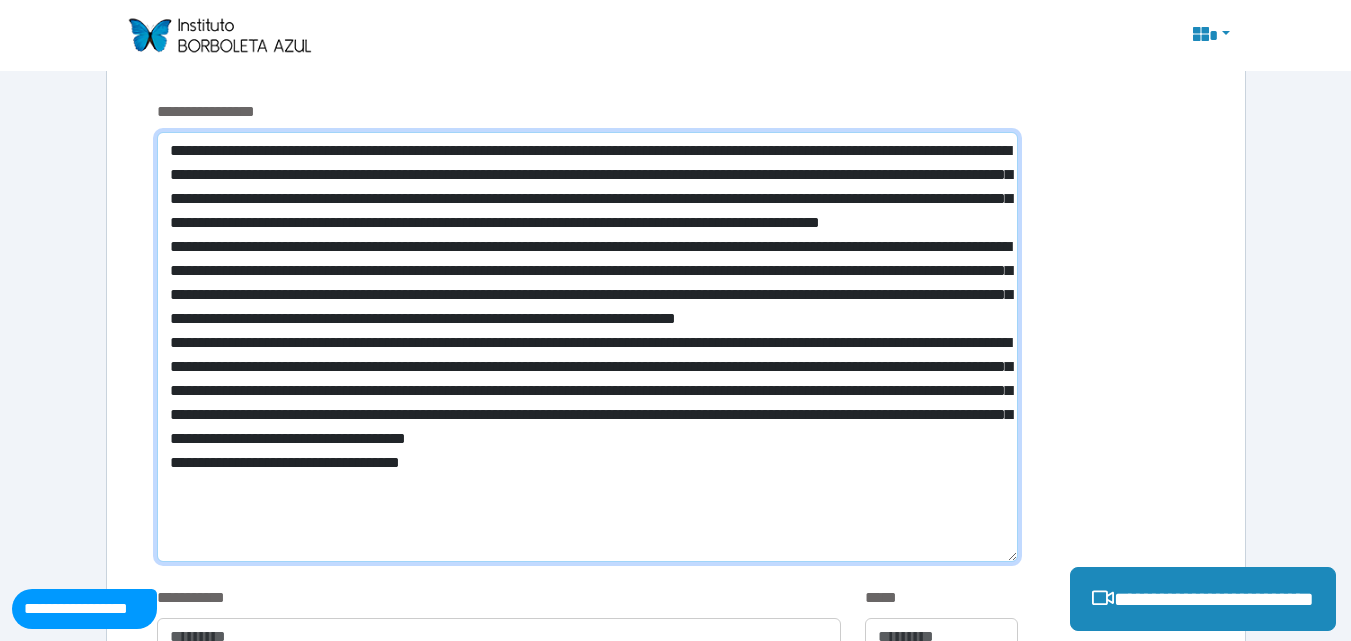 click at bounding box center [587, 347] 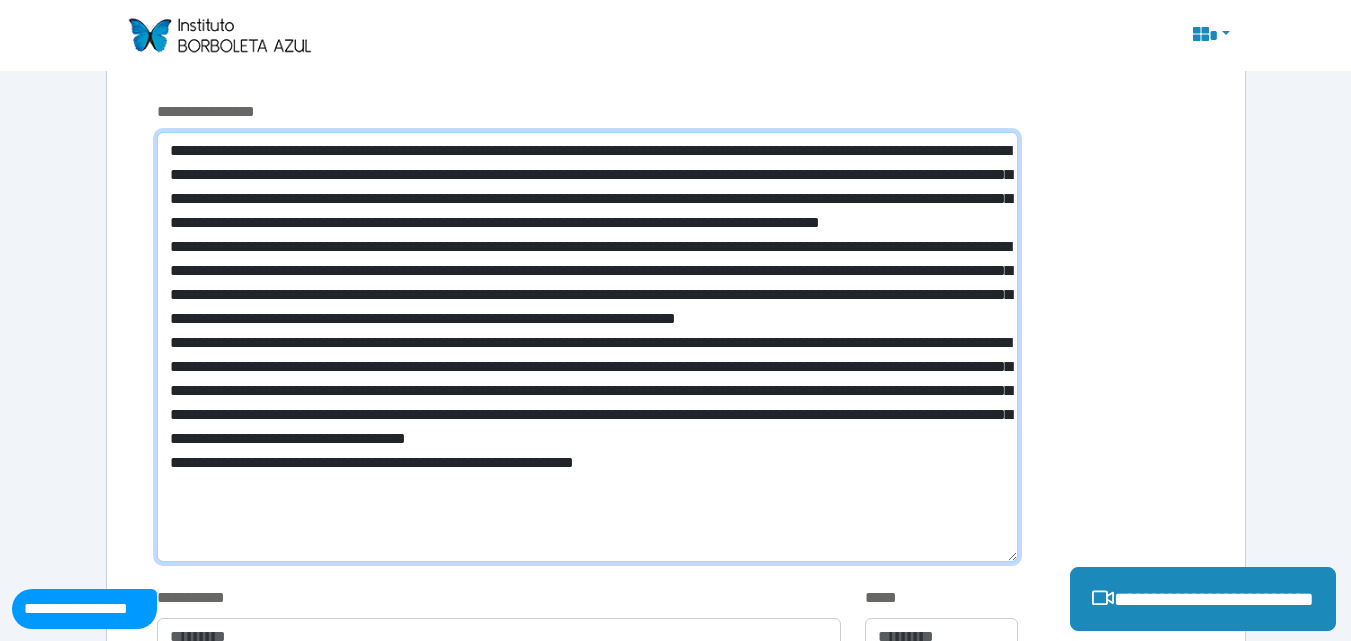 scroll, scrollTop: 0, scrollLeft: 0, axis: both 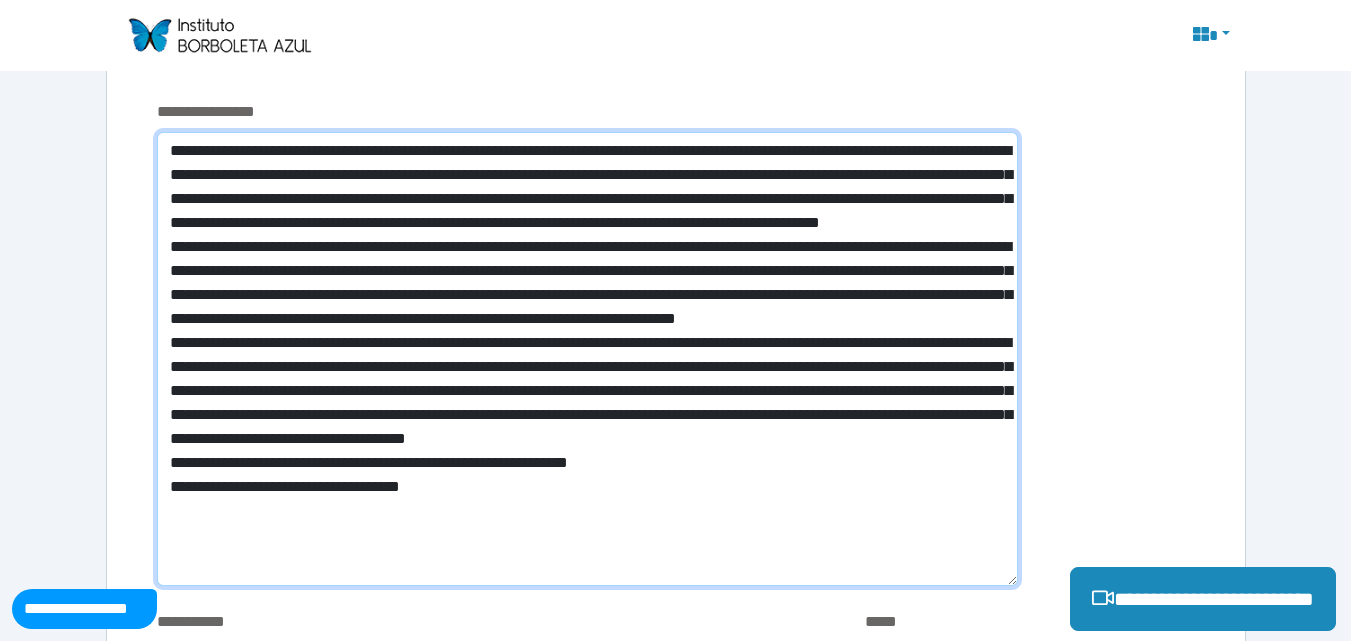 click at bounding box center [587, 359] 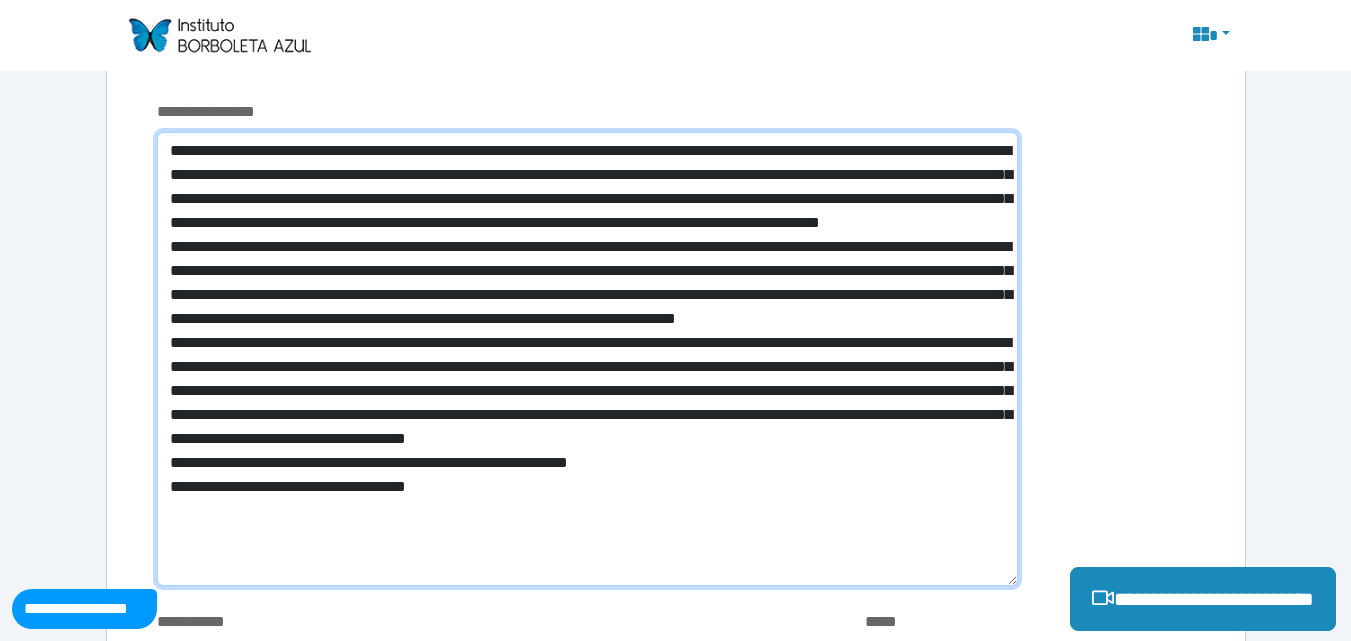 click at bounding box center (587, 359) 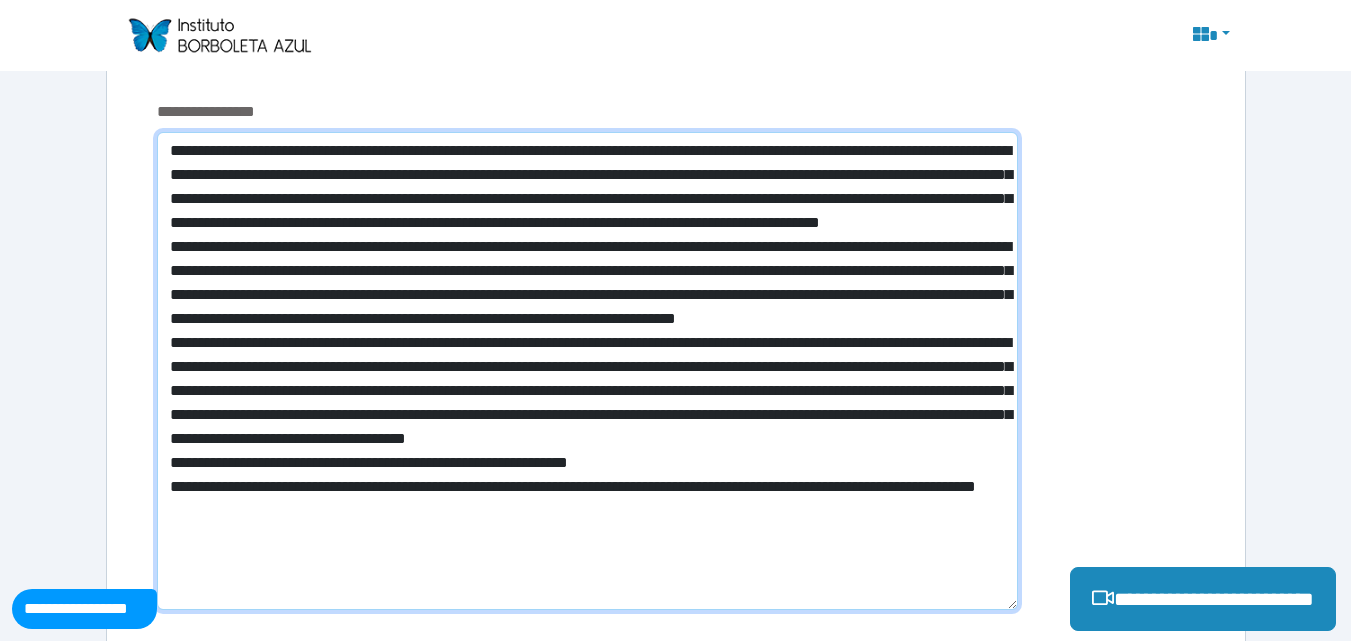 click at bounding box center [587, 371] 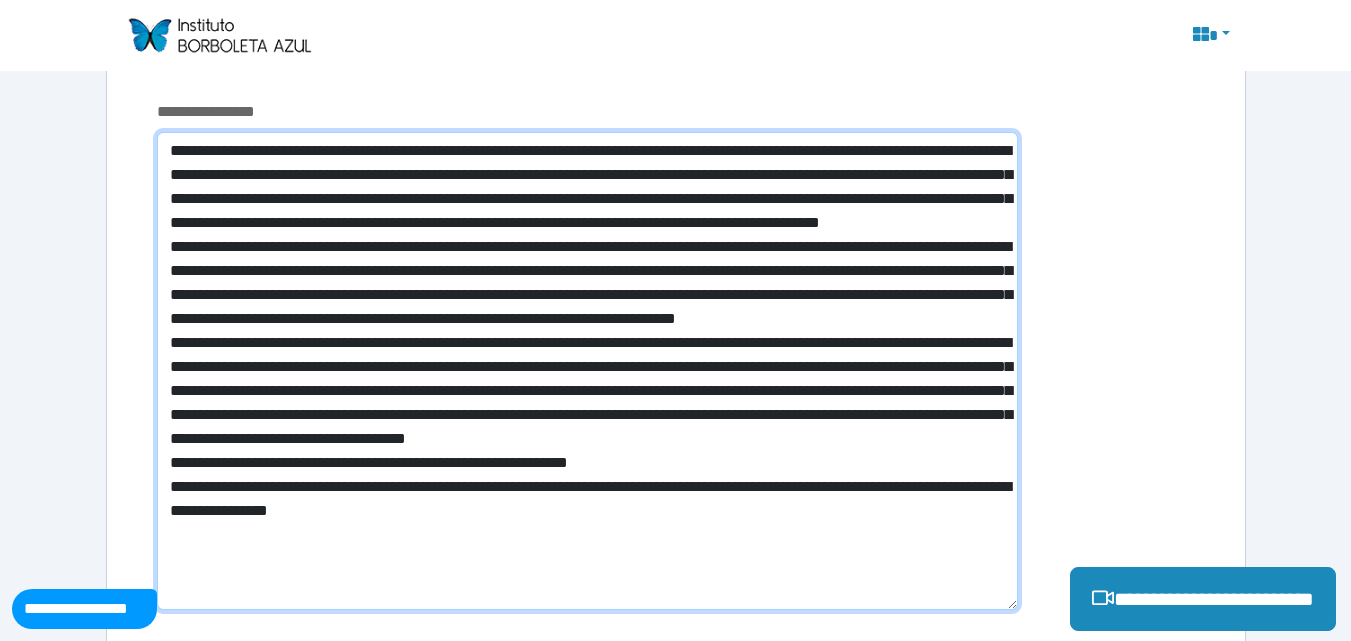 click at bounding box center (587, 371) 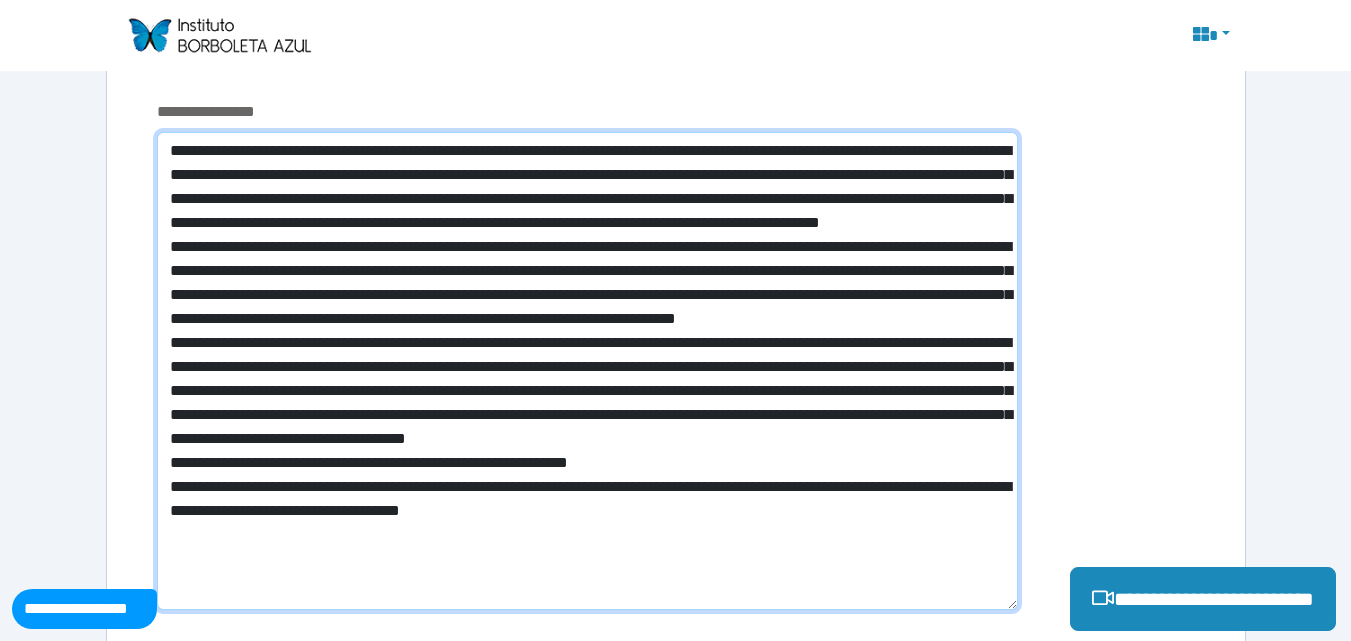 click at bounding box center [587, 371] 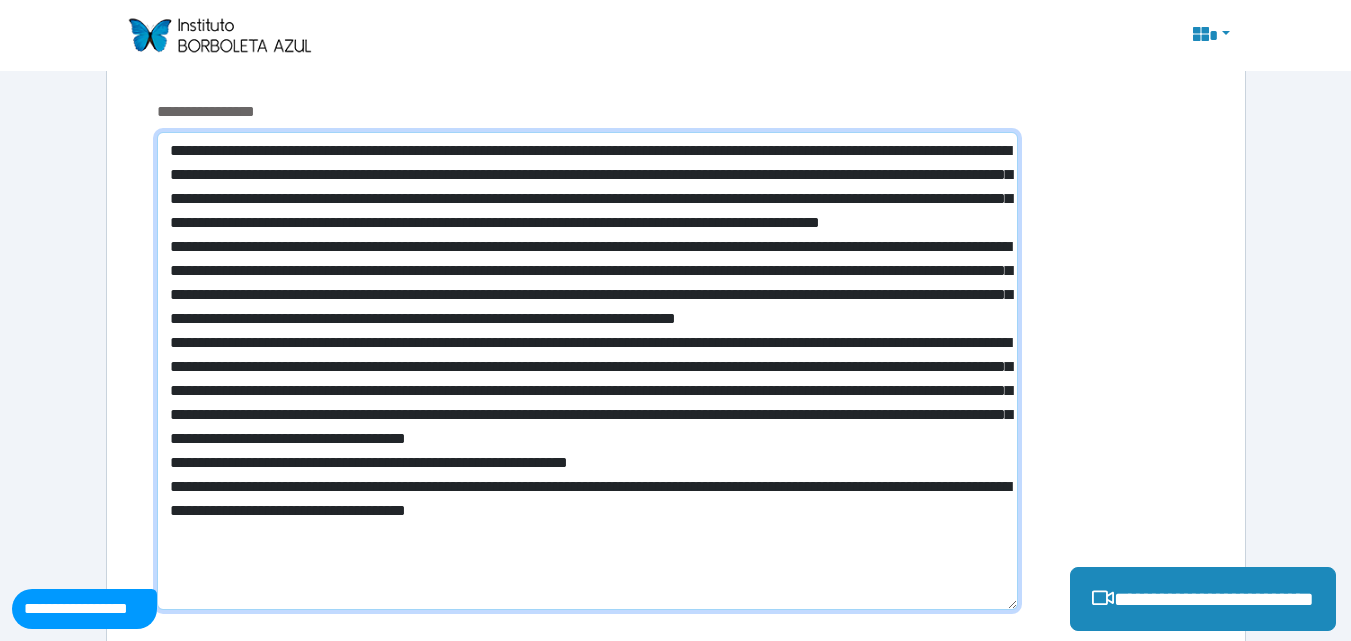 scroll, scrollTop: 0, scrollLeft: 0, axis: both 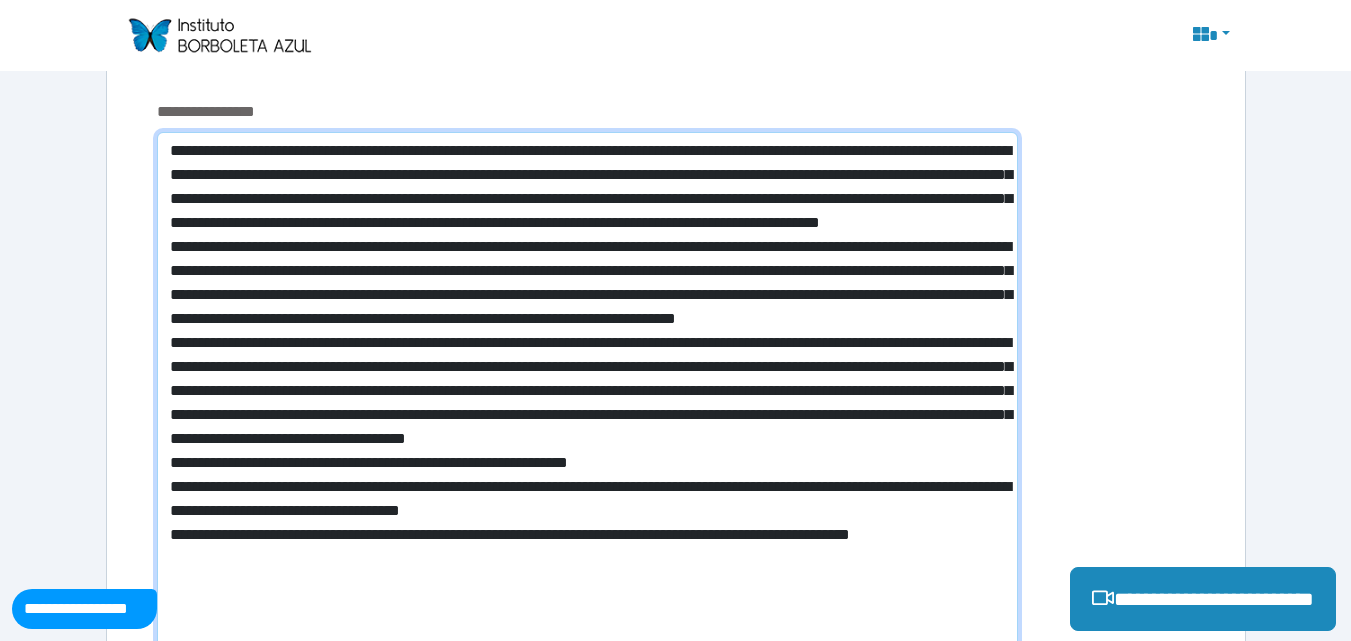 click at bounding box center [587, 395] 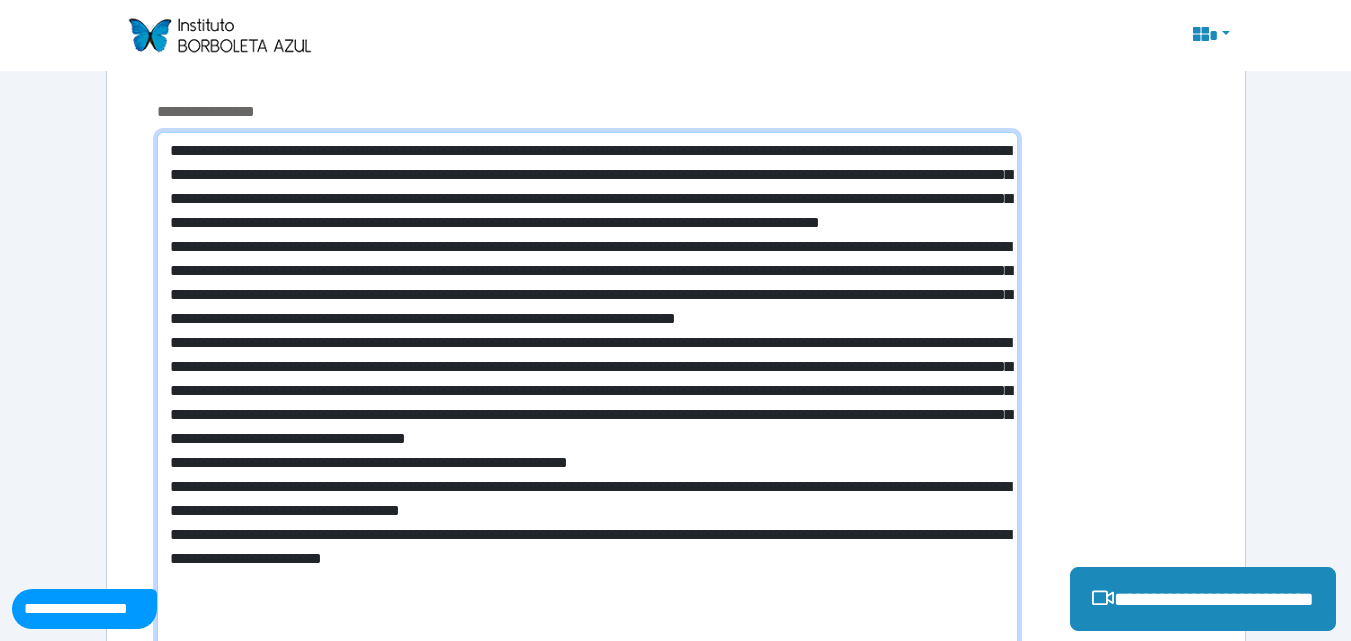 click at bounding box center (587, 395) 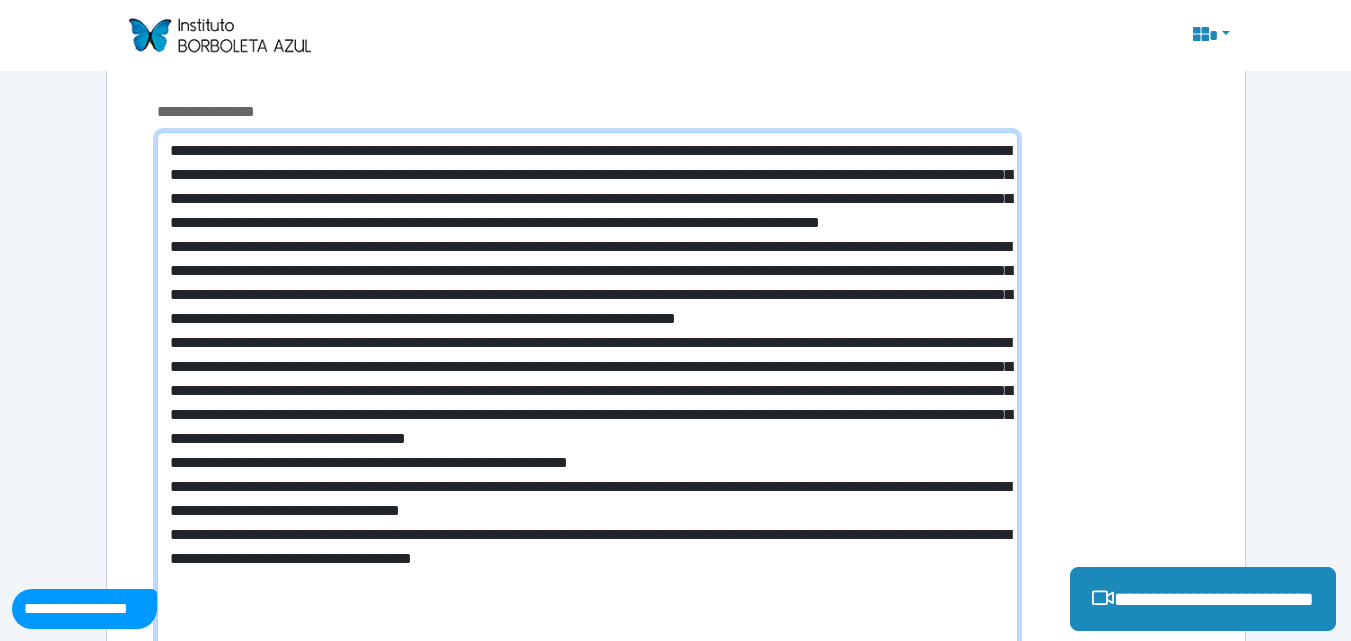 click at bounding box center [587, 395] 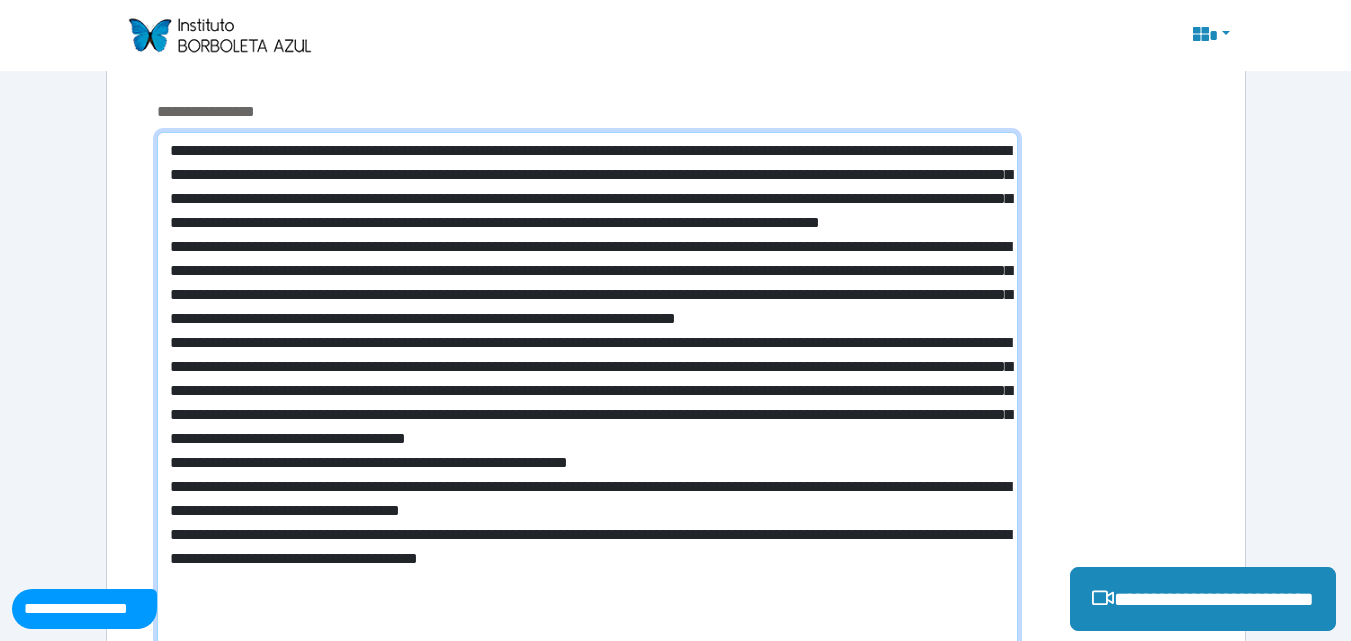 click at bounding box center [587, 395] 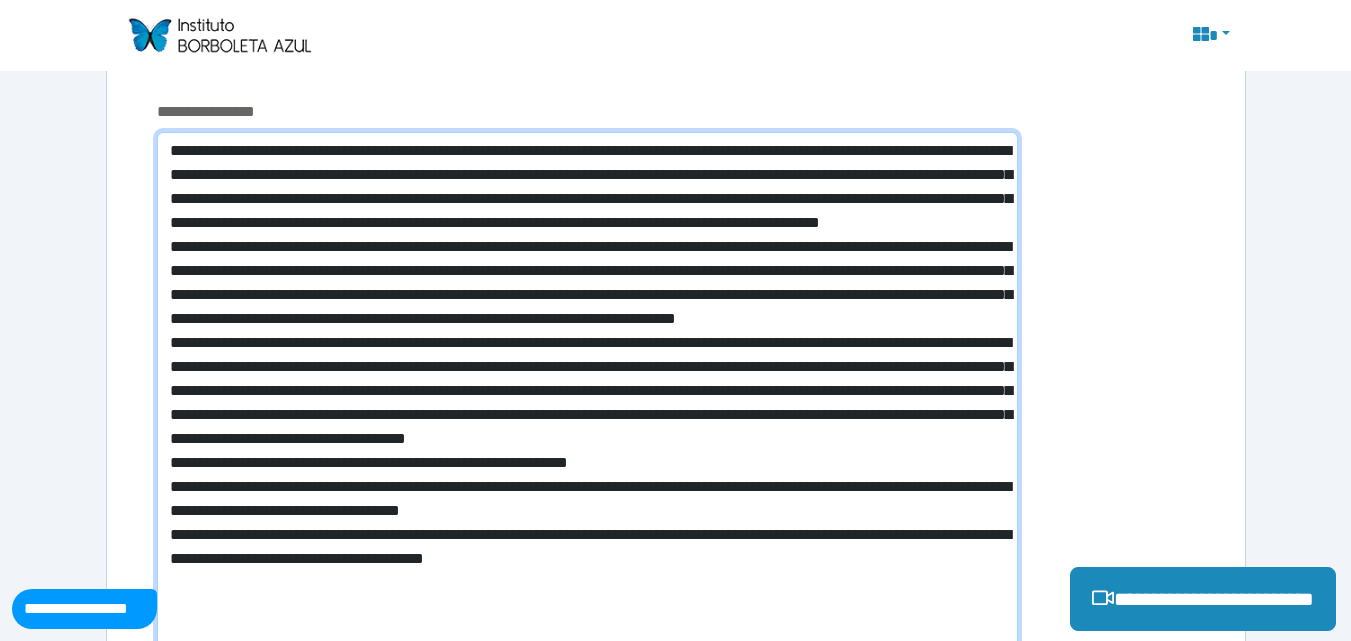click at bounding box center (587, 395) 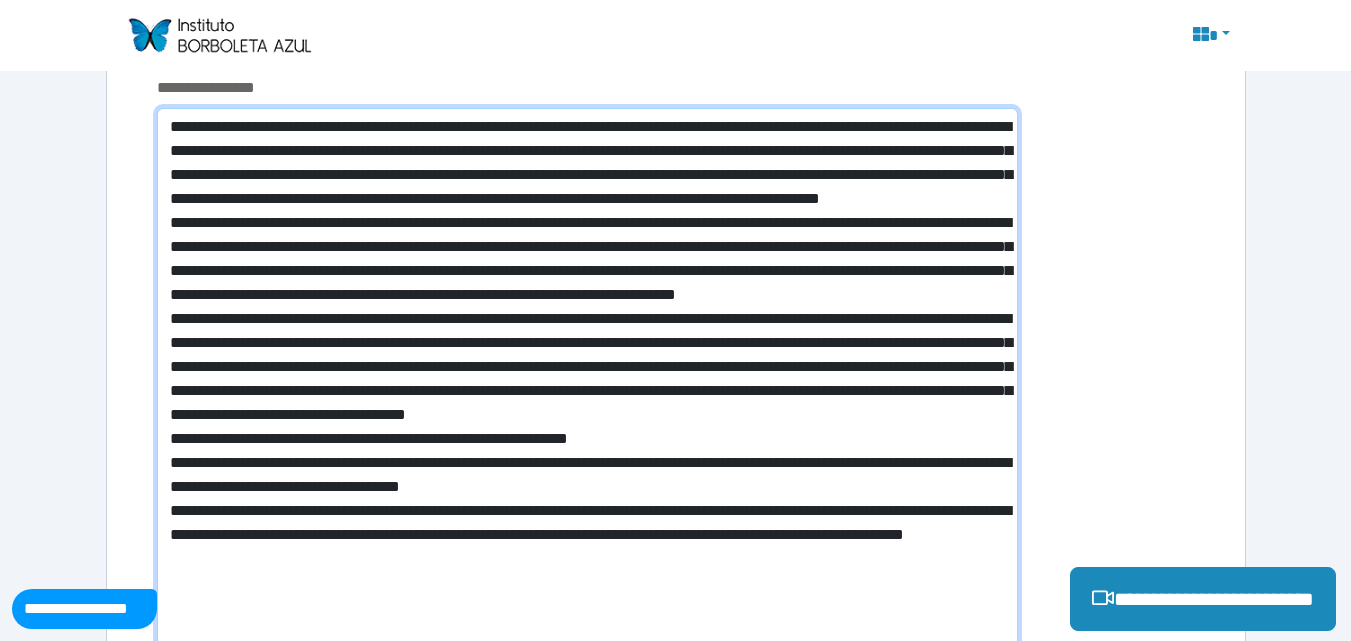 scroll, scrollTop: 707, scrollLeft: 0, axis: vertical 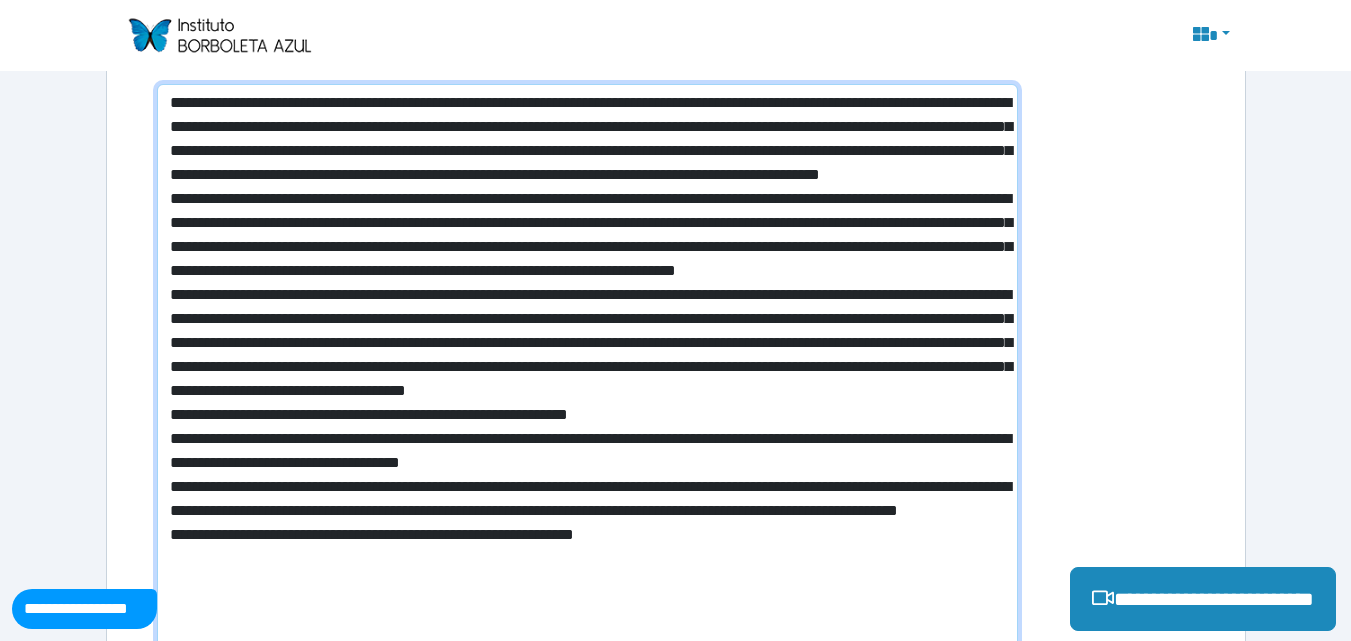 click at bounding box center (587, 371) 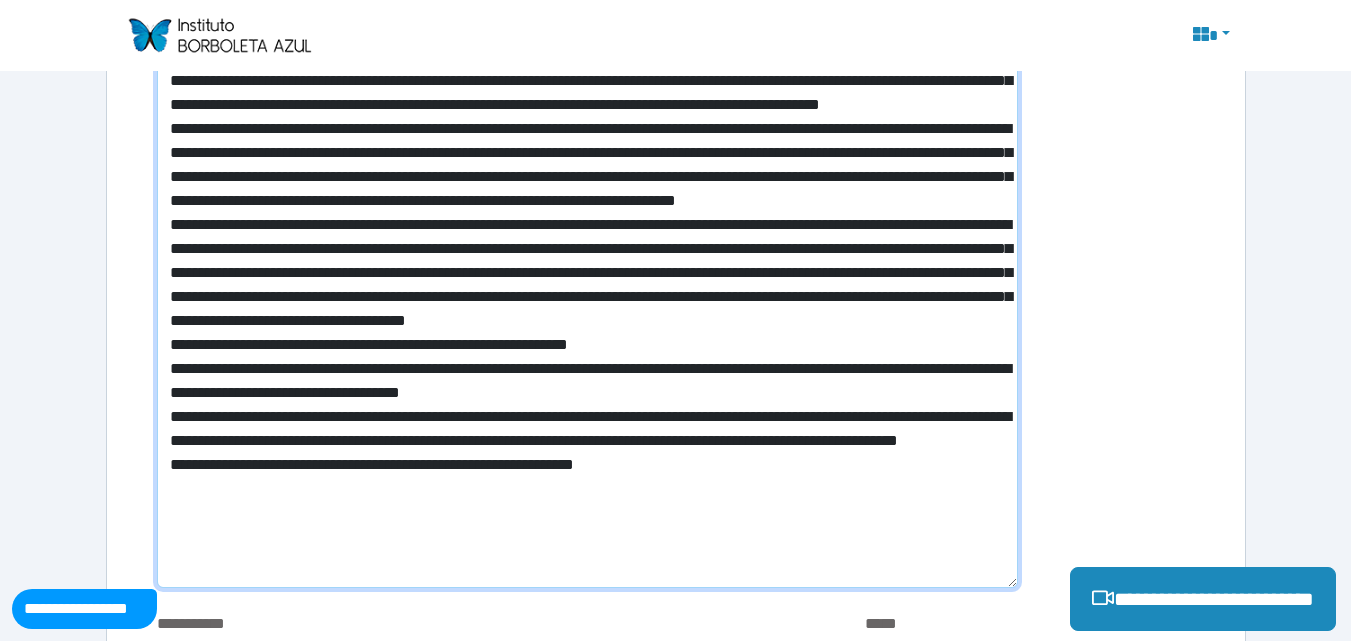 click at bounding box center [587, 301] 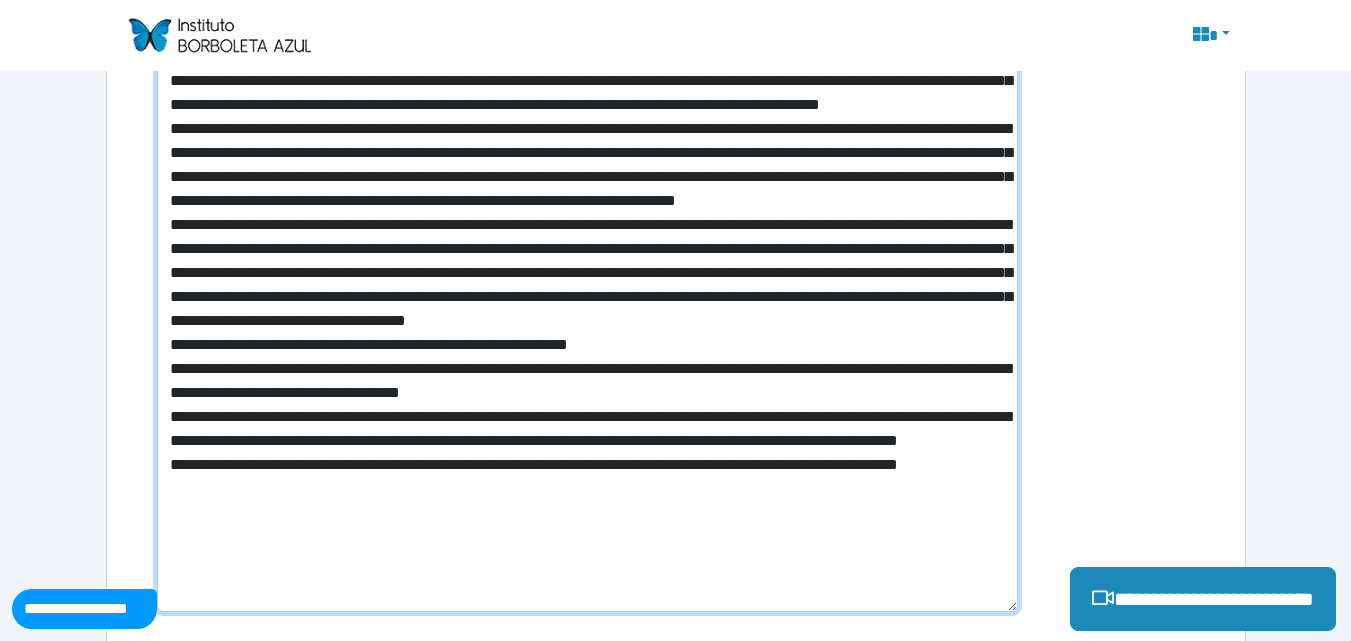 click at bounding box center (587, 313) 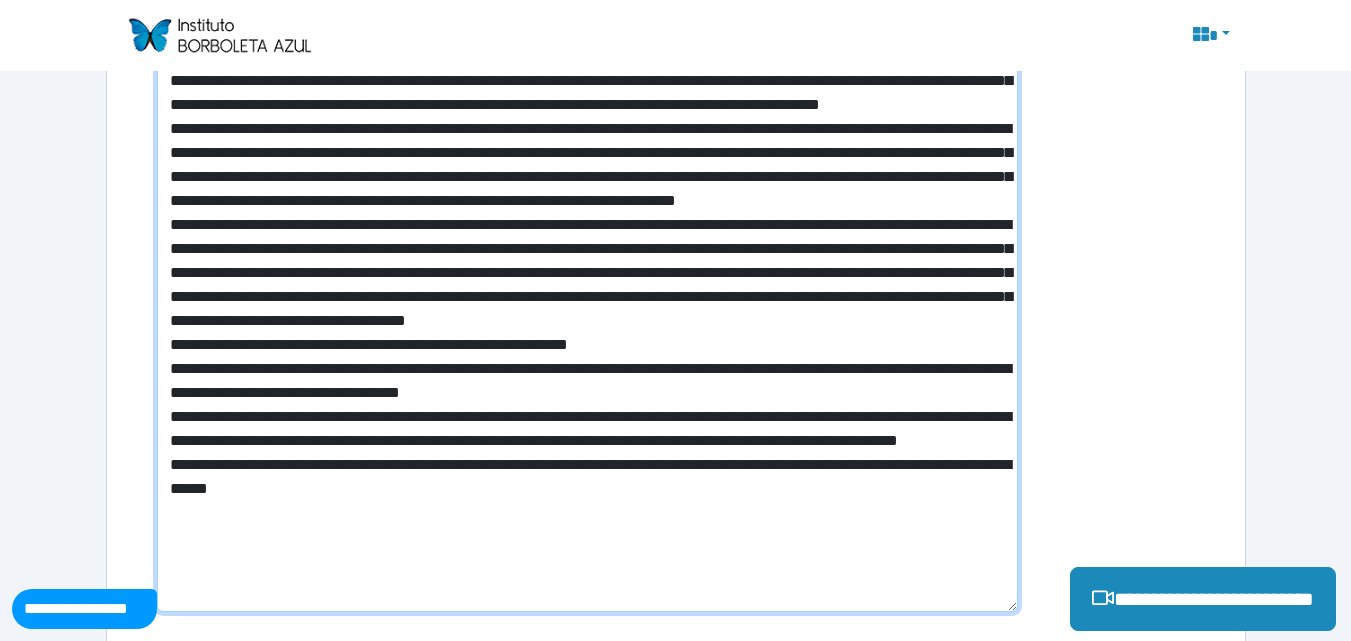 click at bounding box center (587, 313) 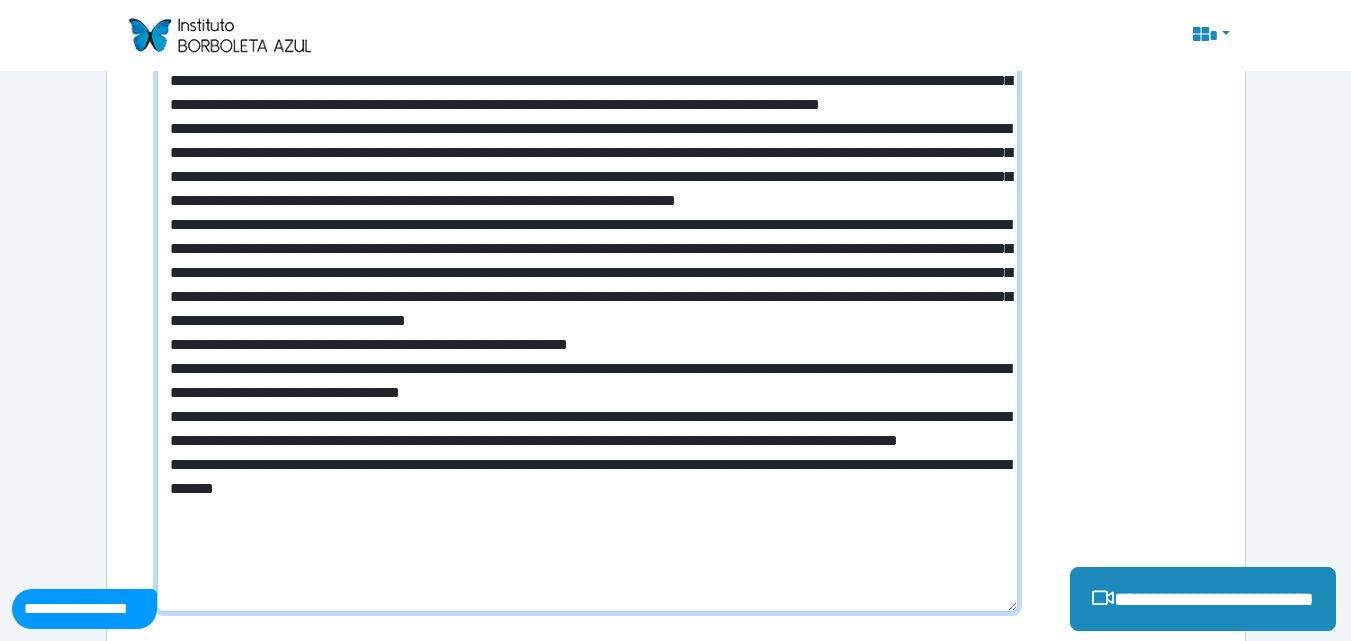click at bounding box center [587, 313] 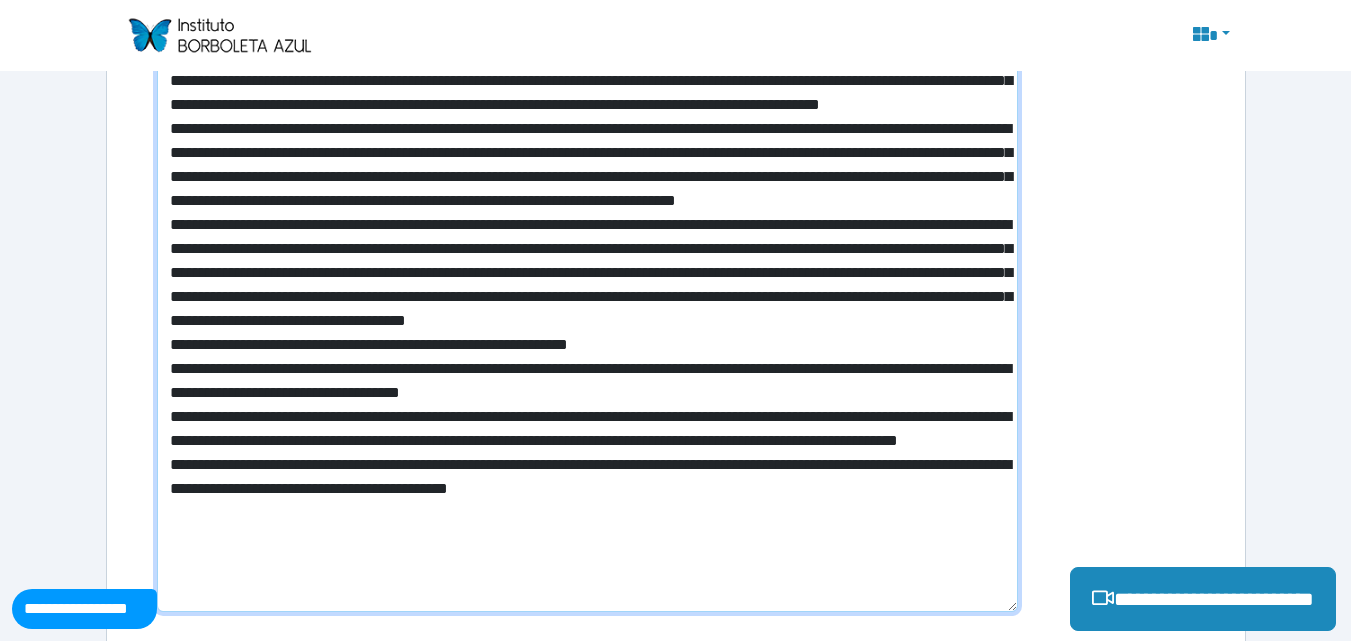 click at bounding box center [587, 313] 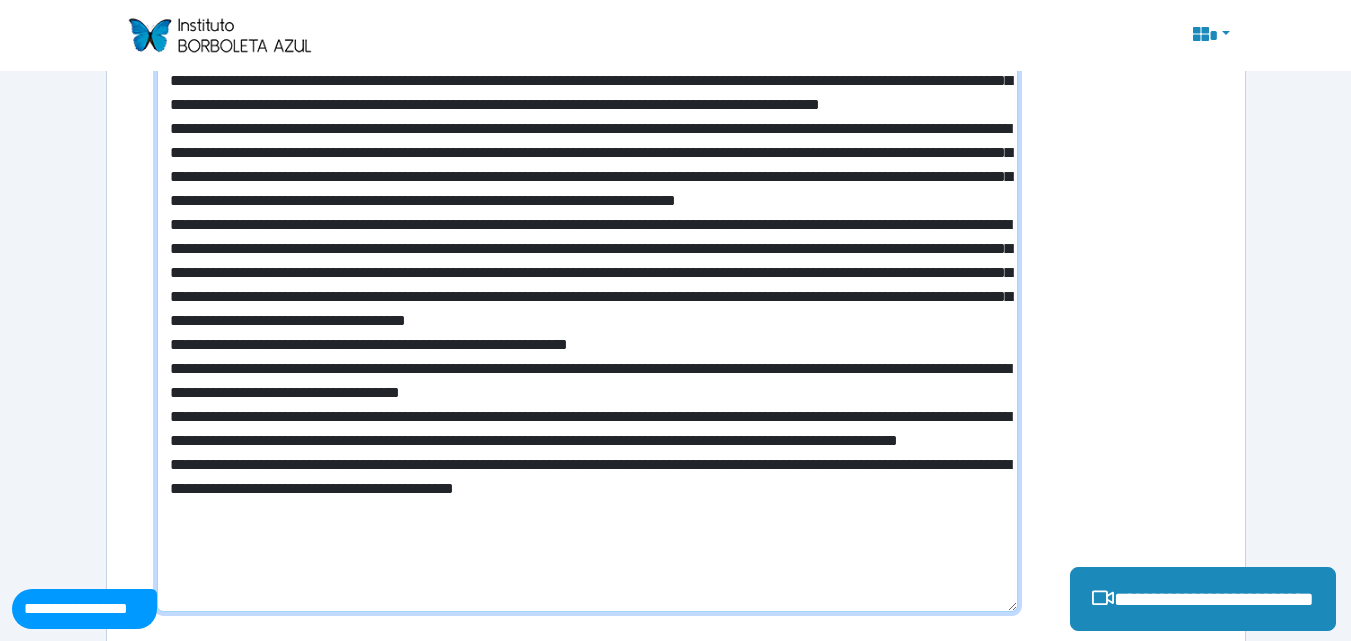 click at bounding box center [587, 313] 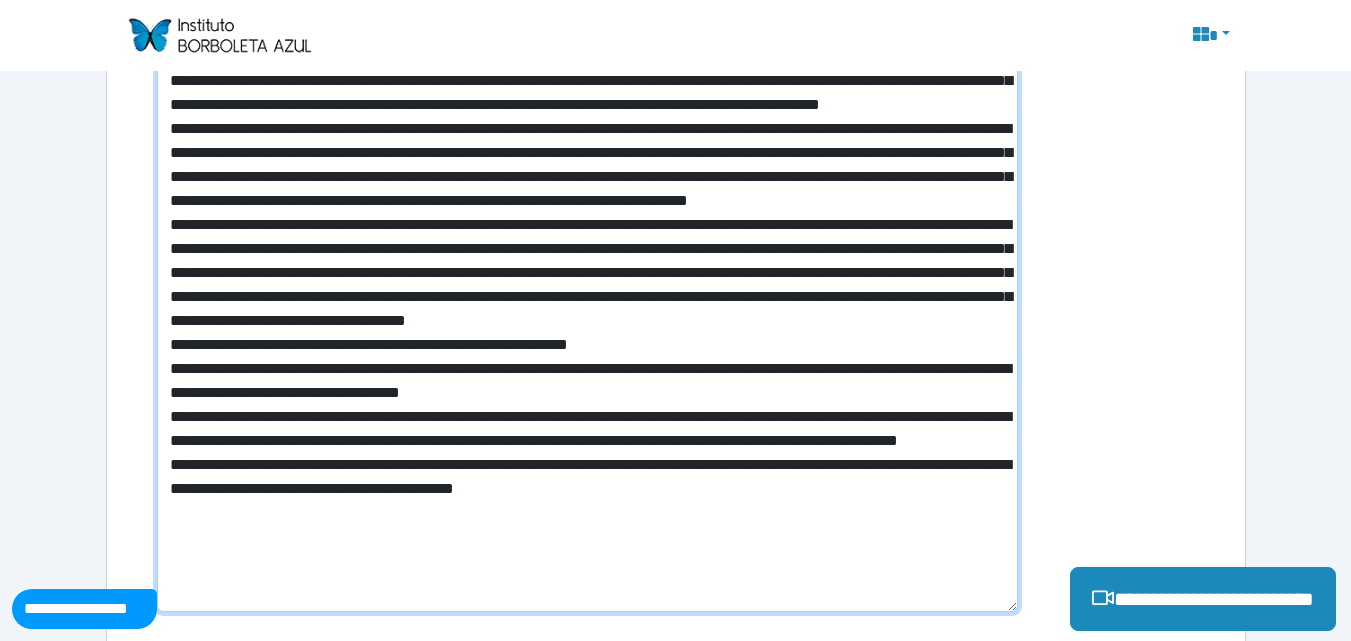 click at bounding box center (587, 313) 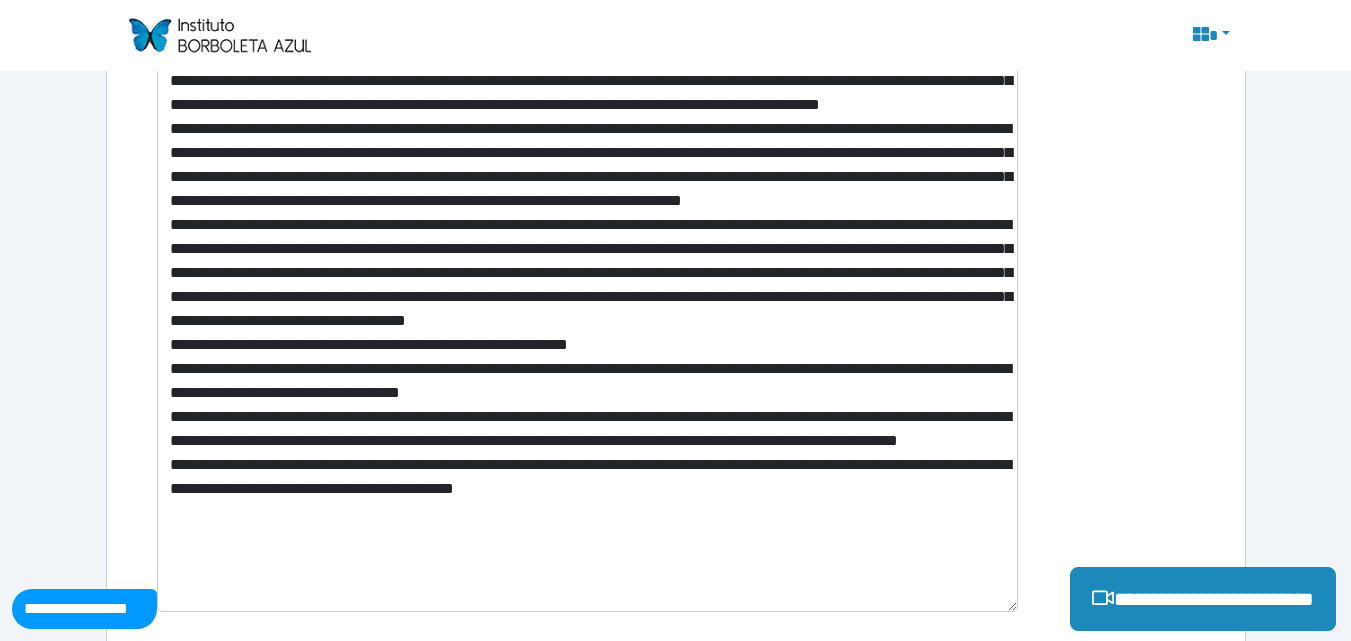 click on "**********" at bounding box center (676, 309) 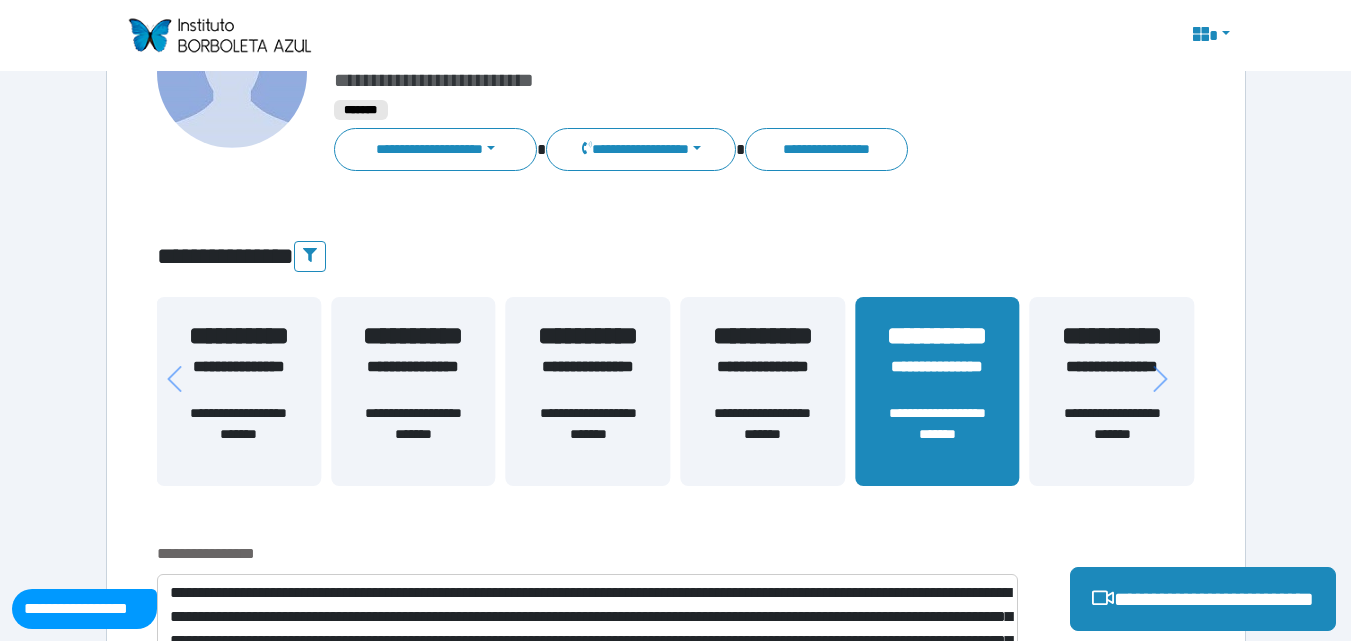 scroll, scrollTop: 785, scrollLeft: 0, axis: vertical 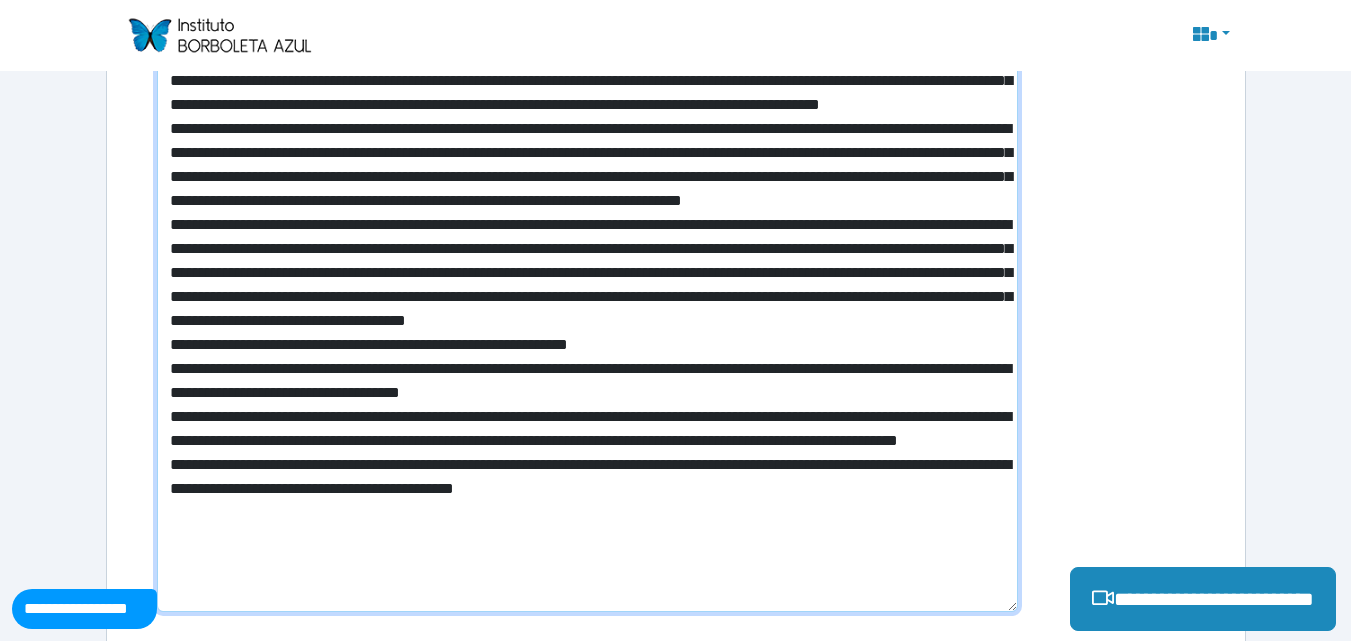click at bounding box center (587, 313) 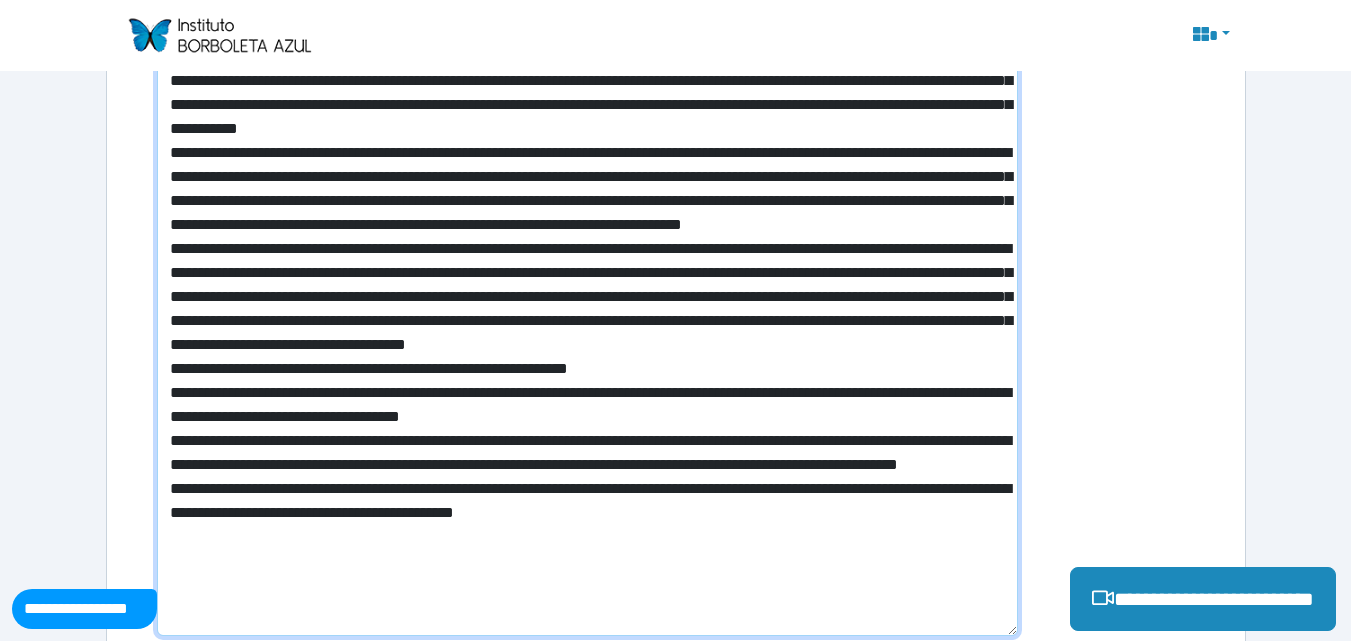 click at bounding box center (587, 325) 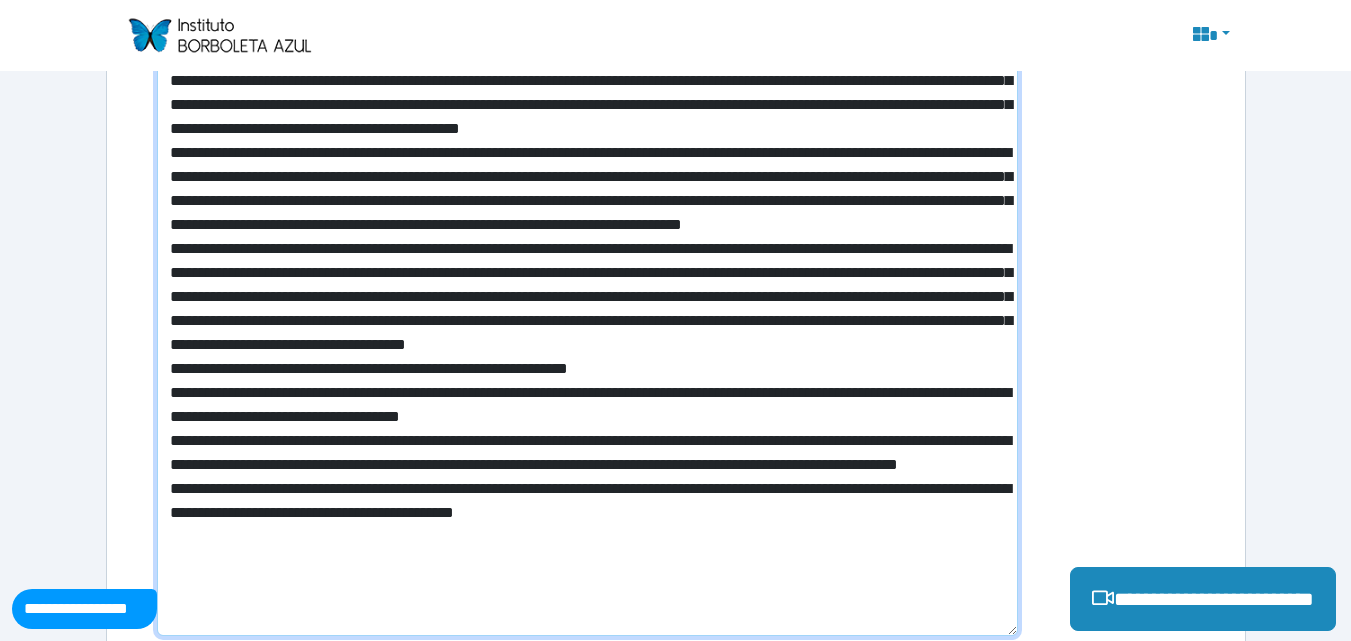 click at bounding box center [587, 325] 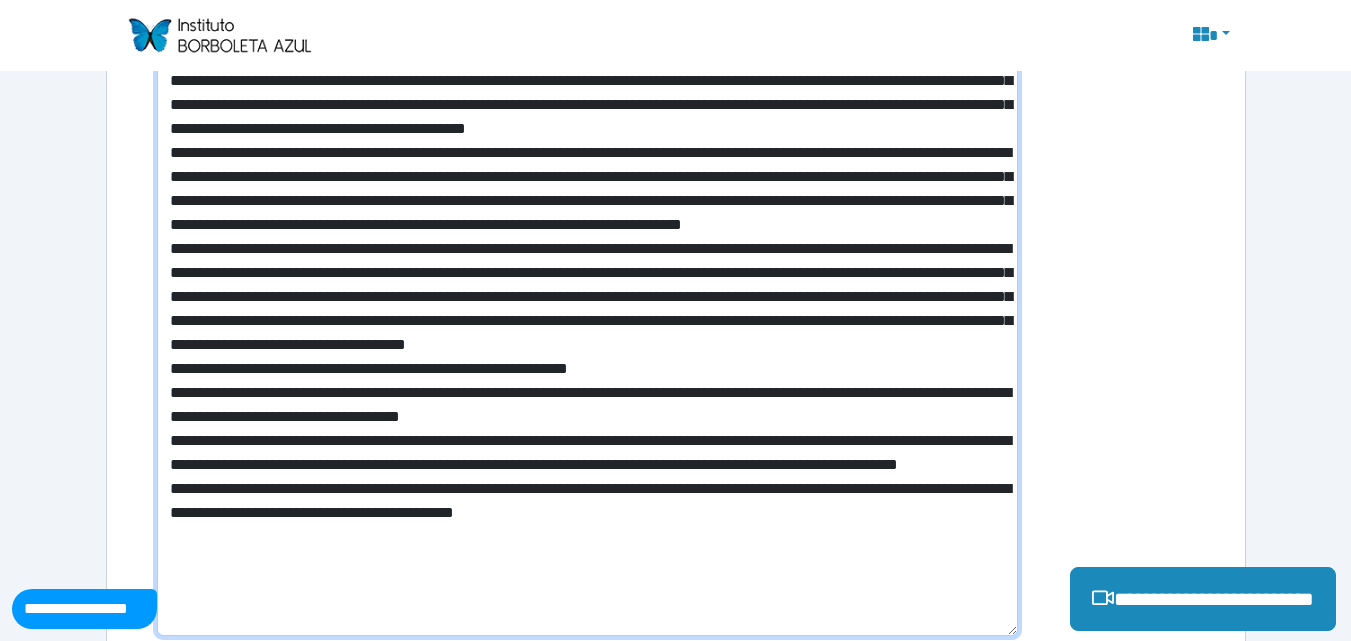 click at bounding box center [587, 325] 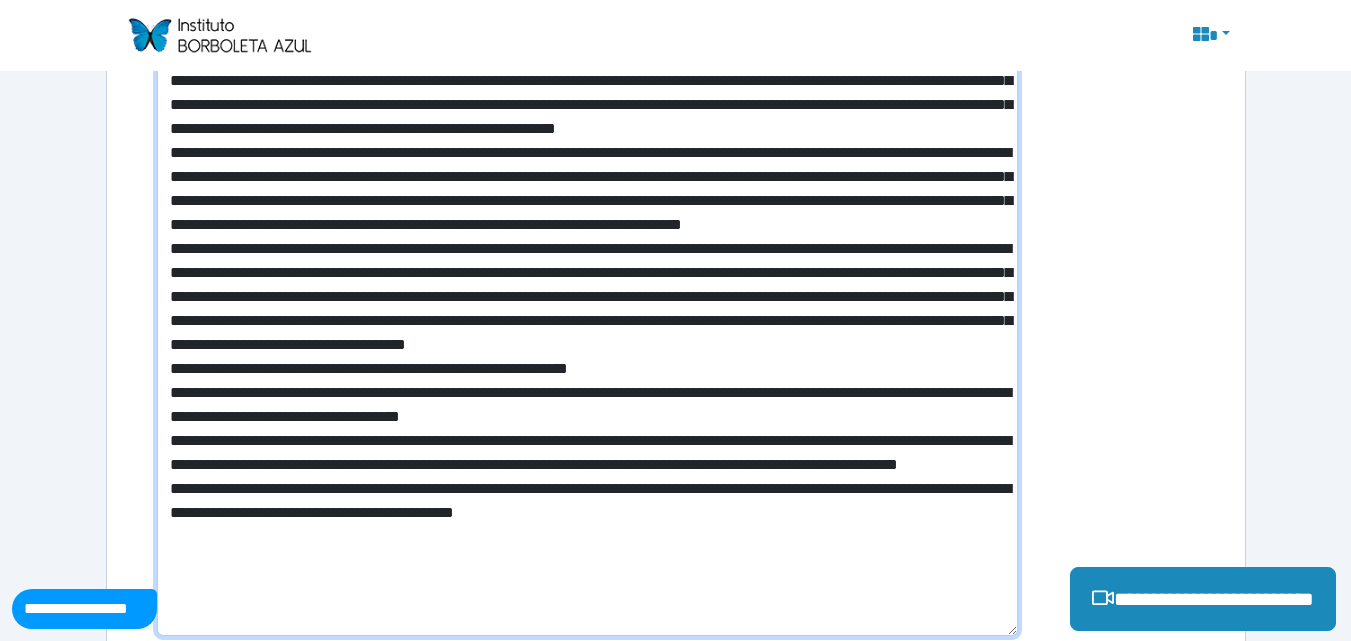 click at bounding box center (587, 325) 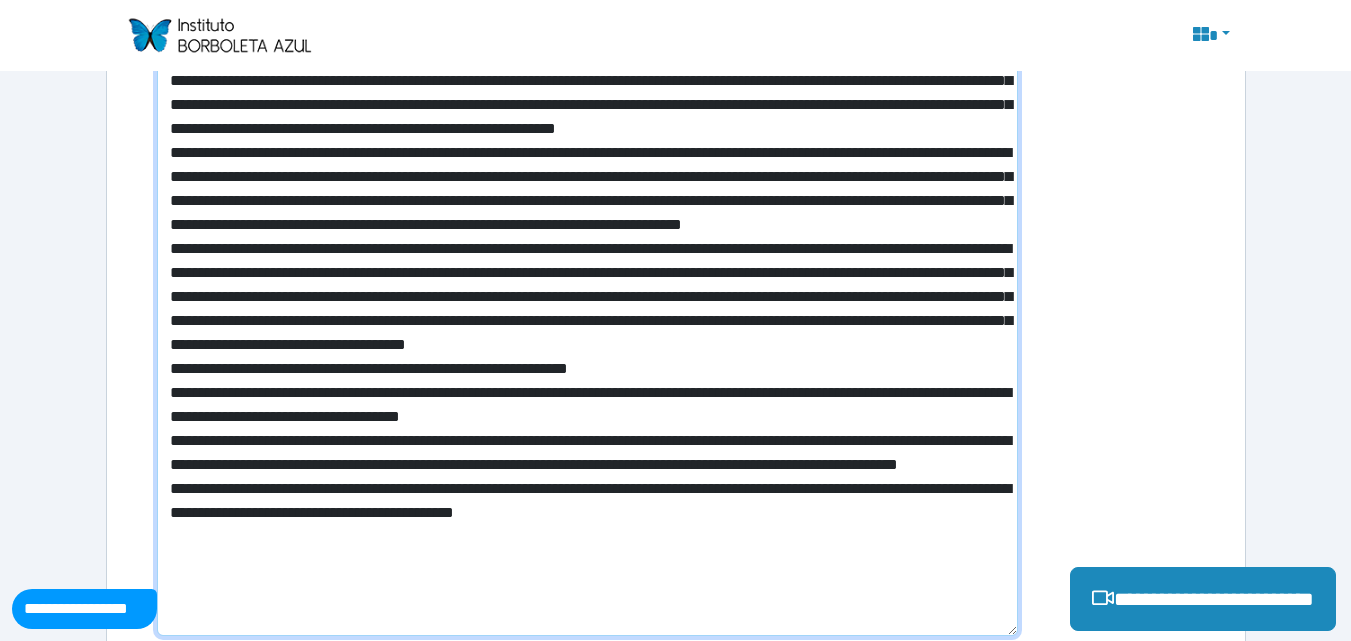 drag, startPoint x: 618, startPoint y: 75, endPoint x: 232, endPoint y: 102, distance: 386.94315 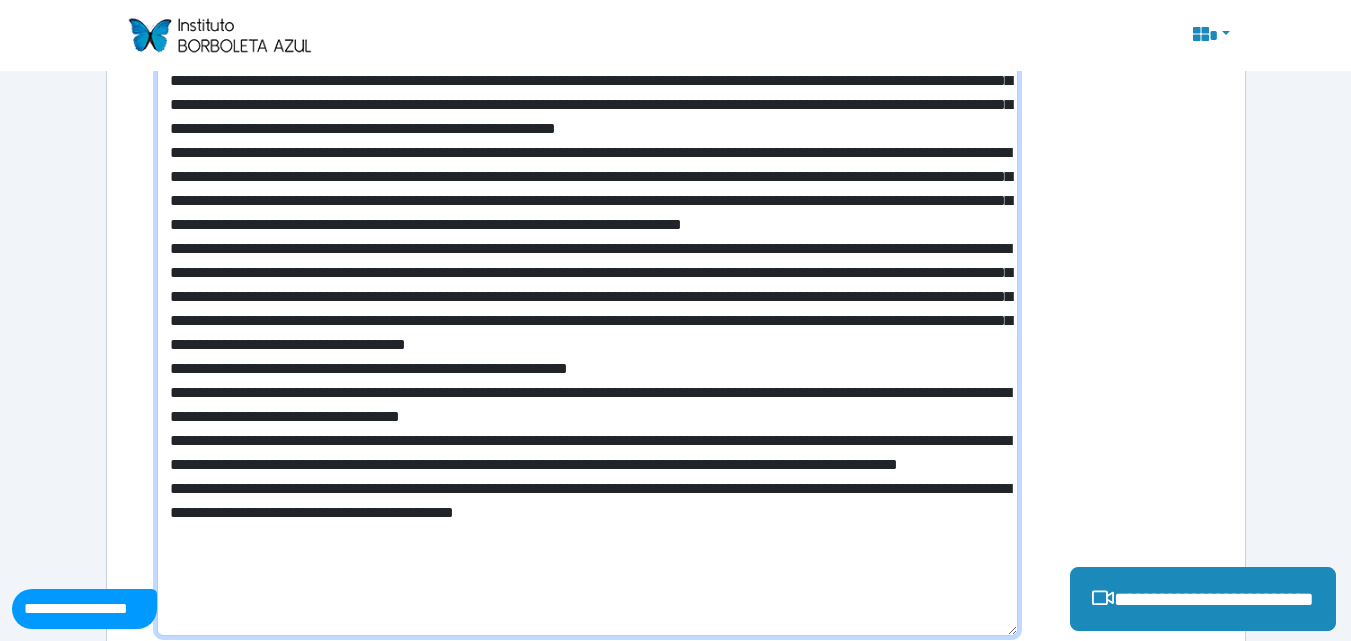 click at bounding box center (587, 325) 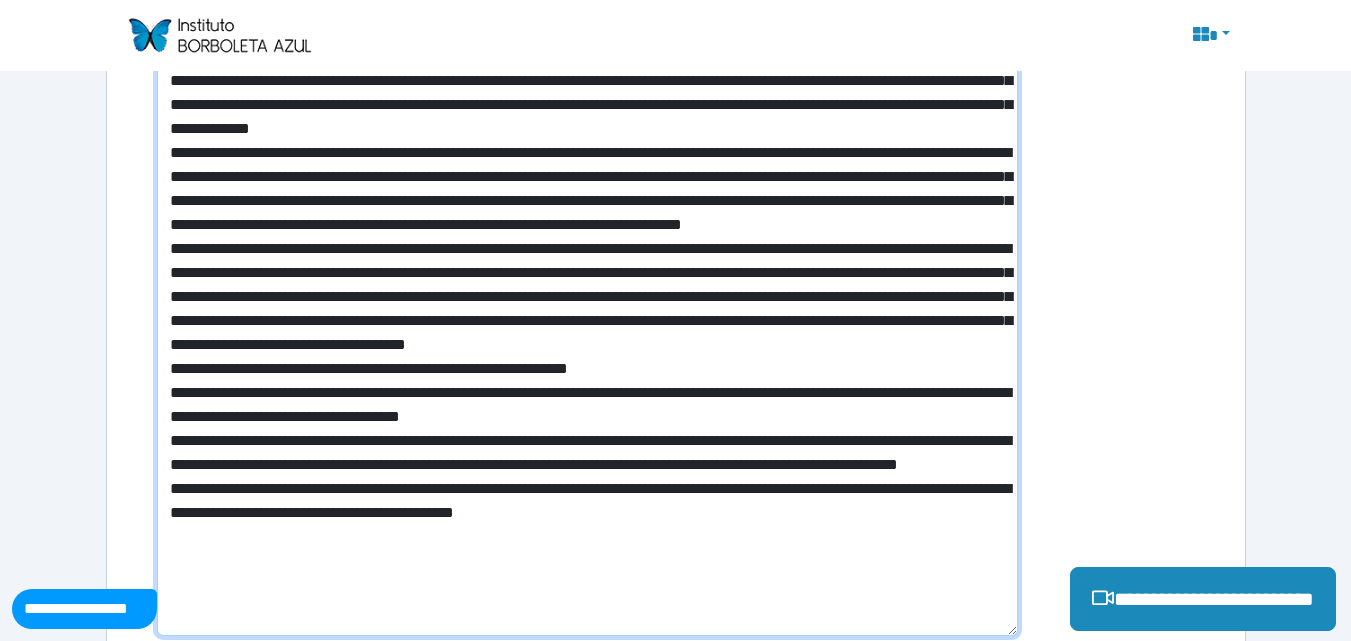 click at bounding box center (587, 325) 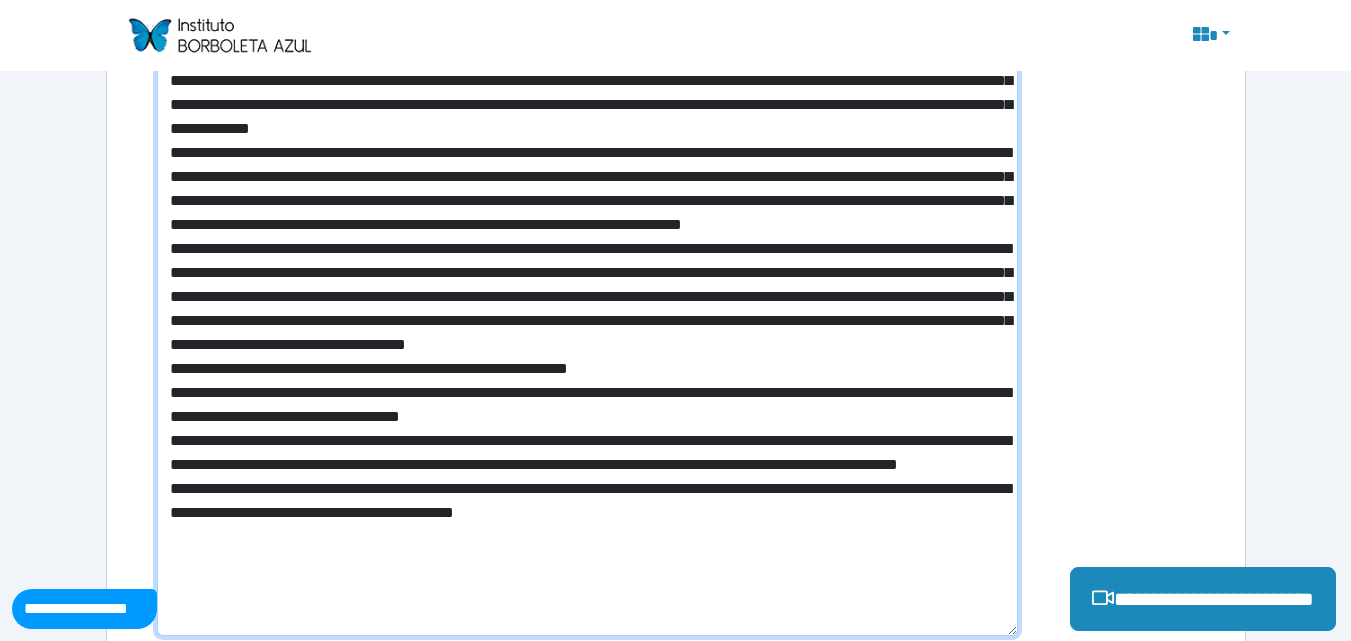 paste on "**********" 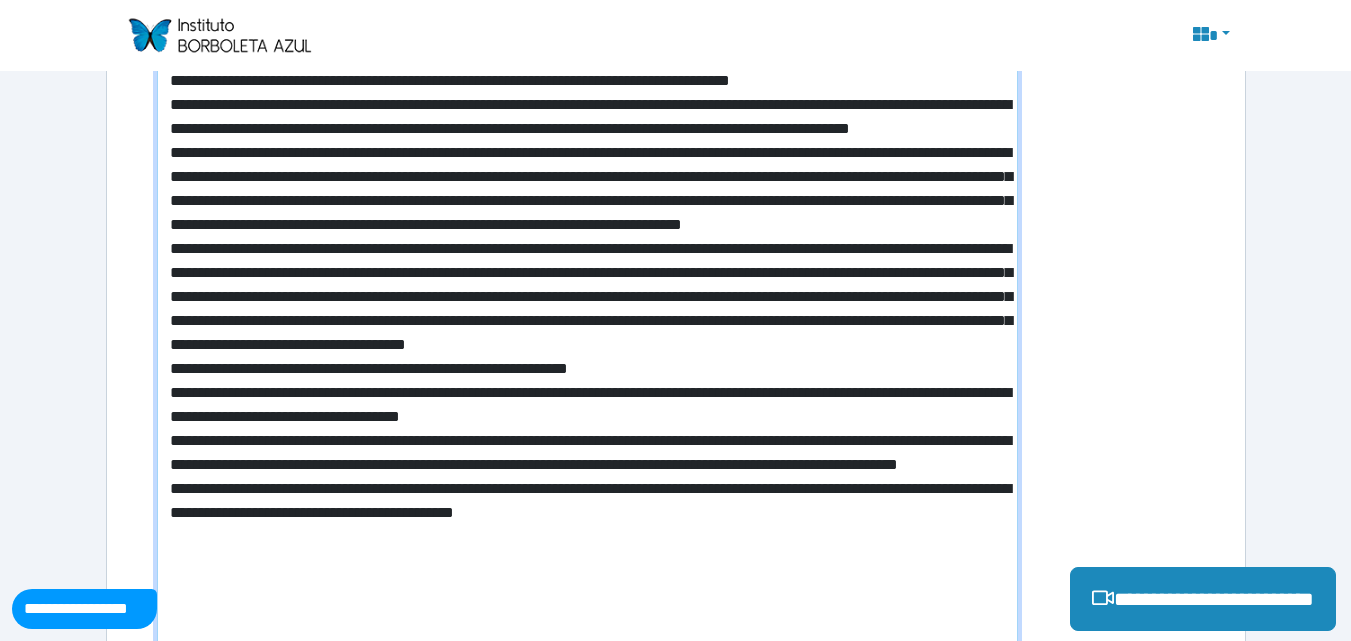 click at bounding box center (587, 337) 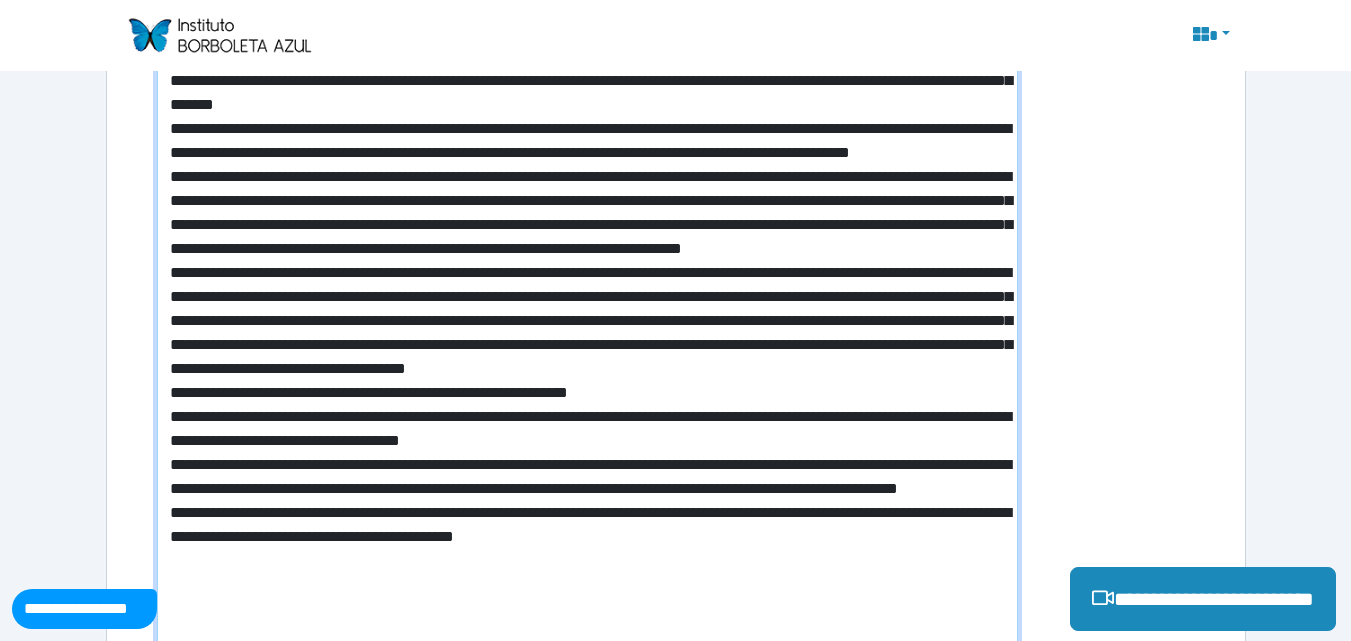 click at bounding box center [587, 337] 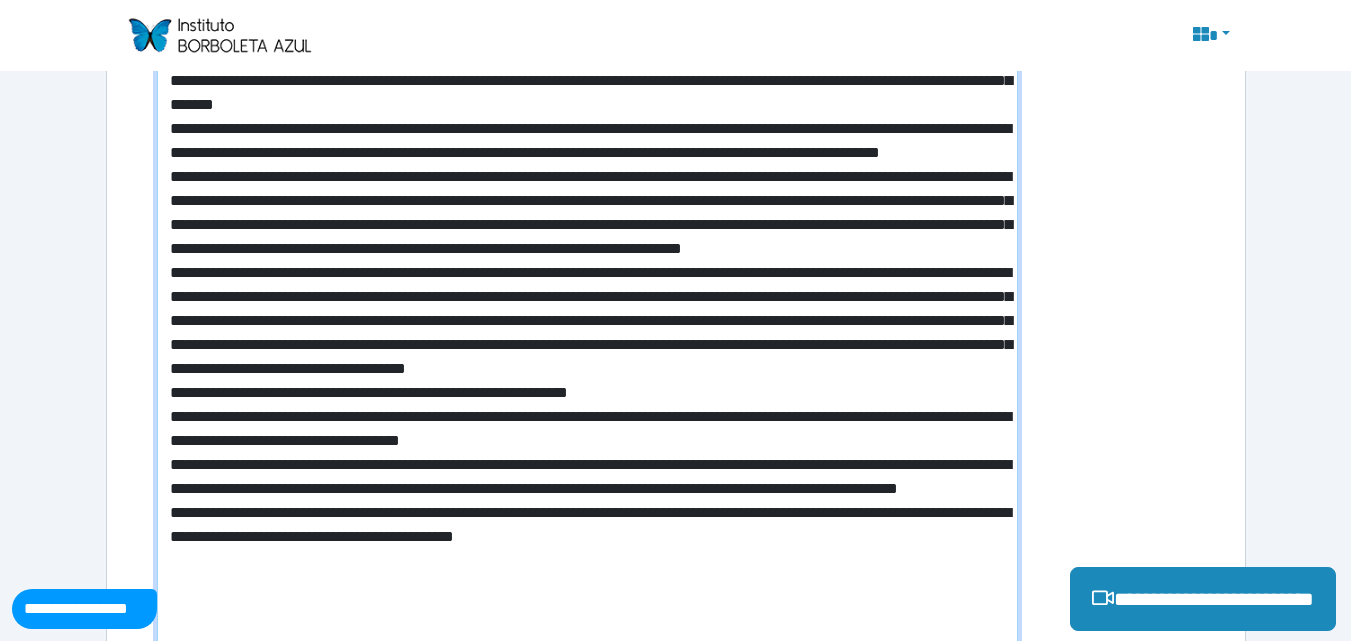 click at bounding box center (587, 337) 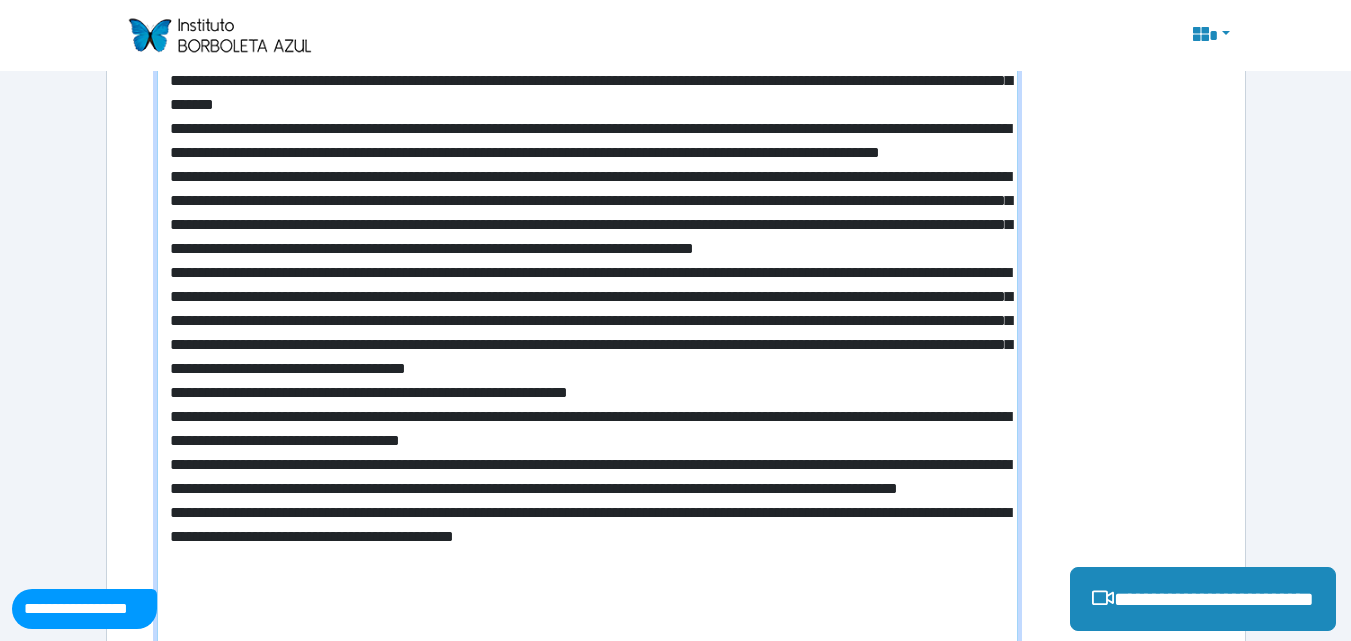 click at bounding box center (587, 337) 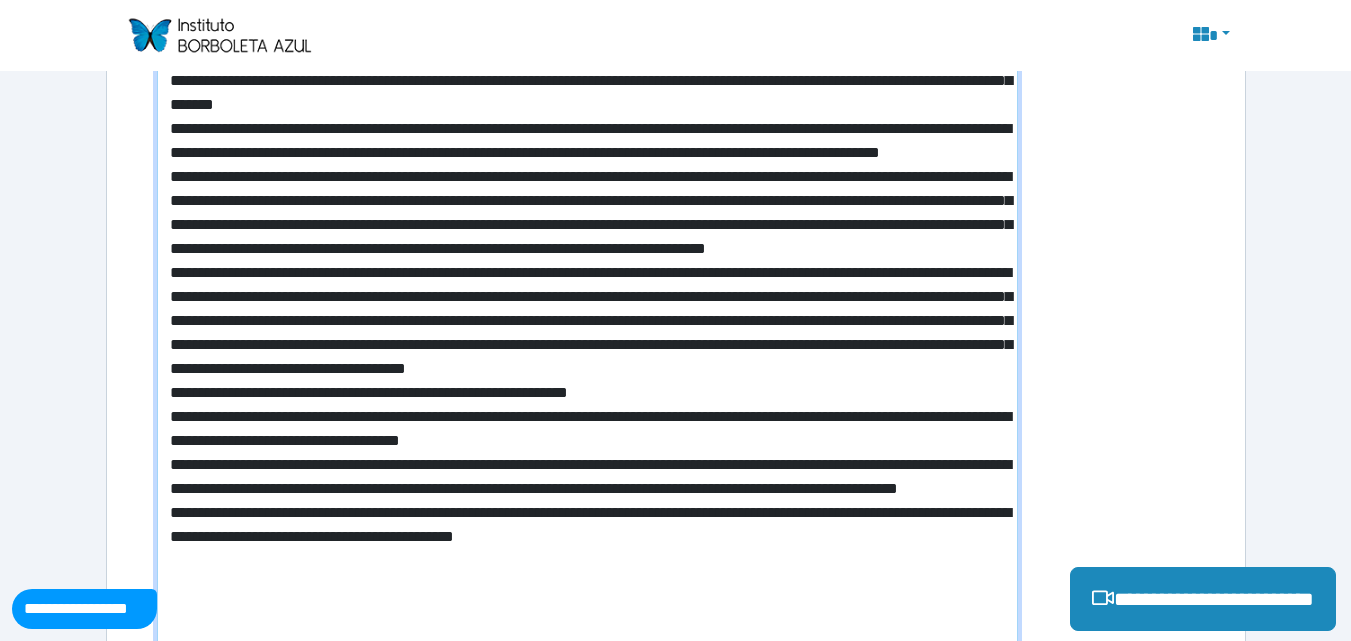 click at bounding box center [587, 337] 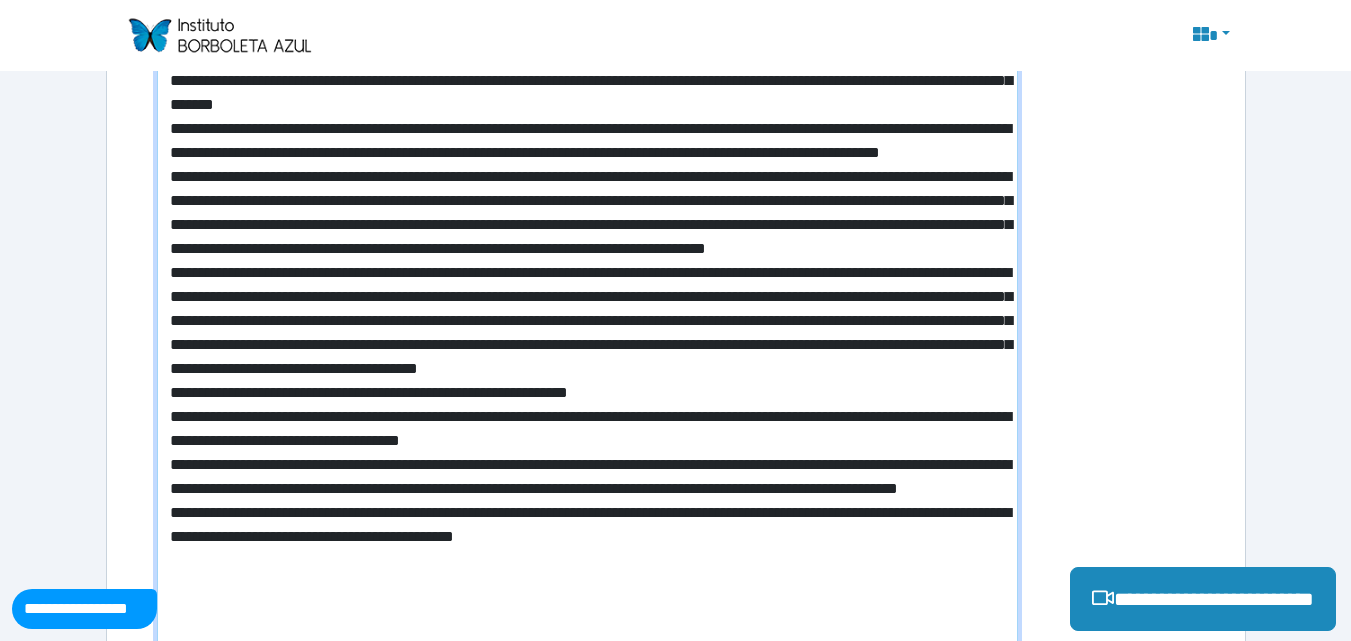 click at bounding box center (587, 337) 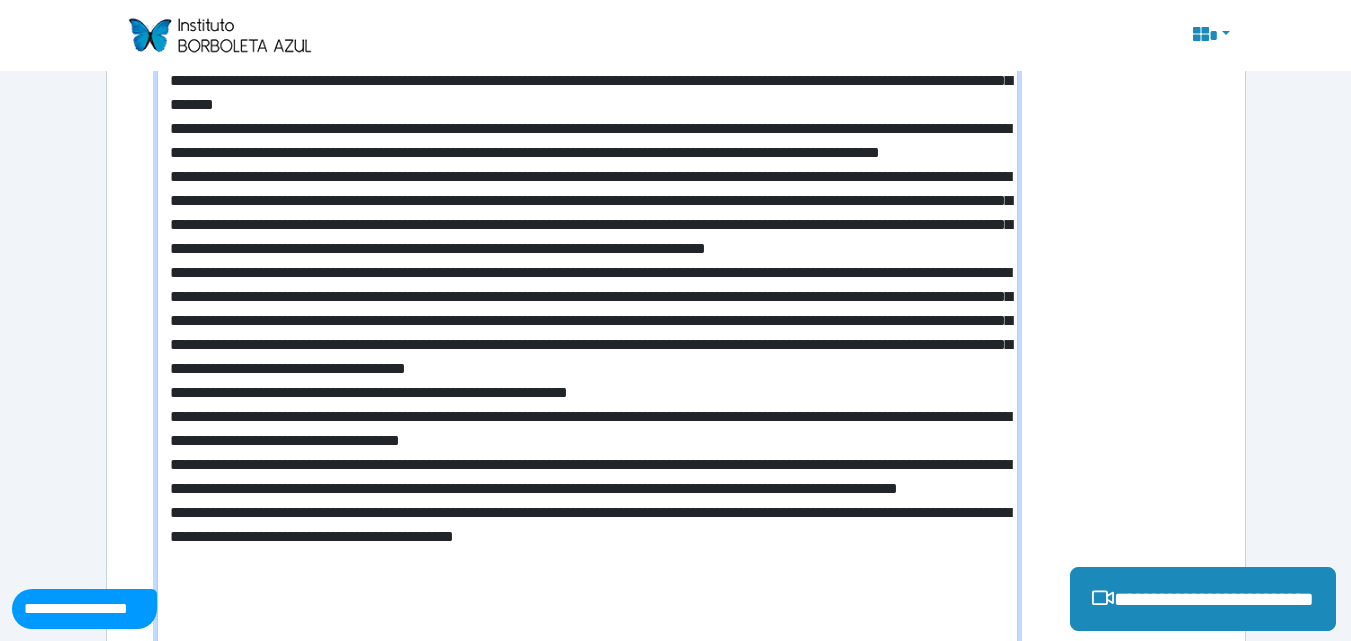 click at bounding box center (587, 337) 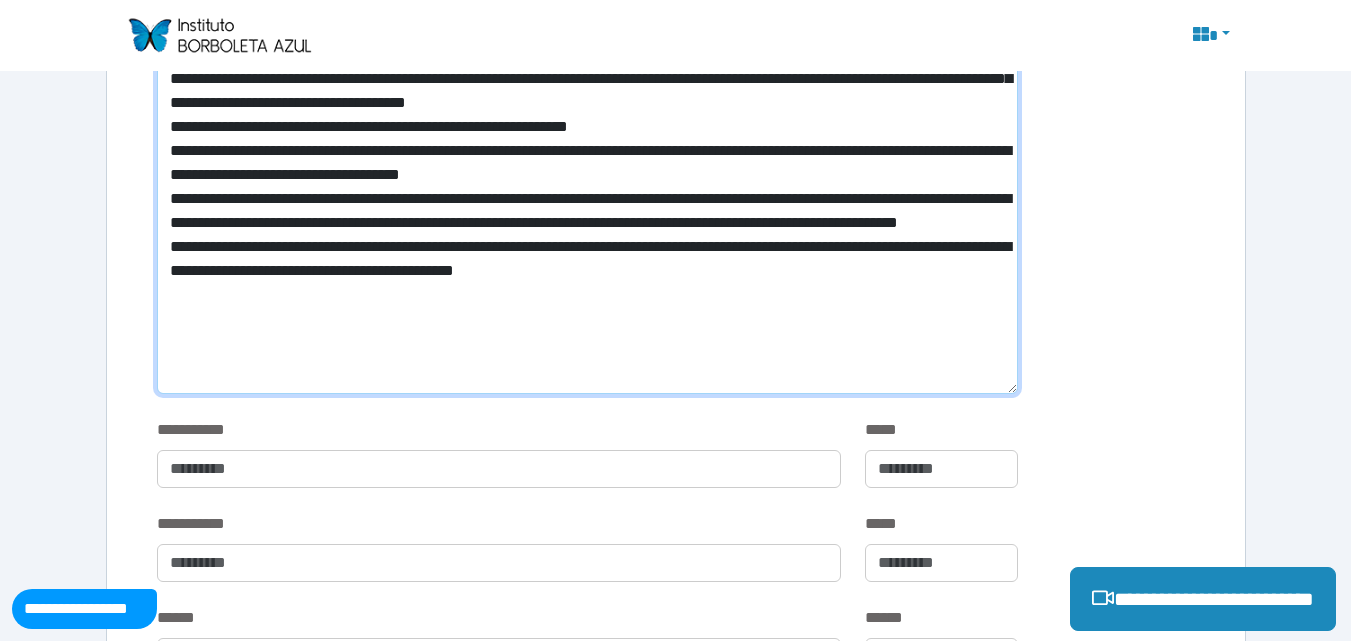scroll, scrollTop: 1118, scrollLeft: 0, axis: vertical 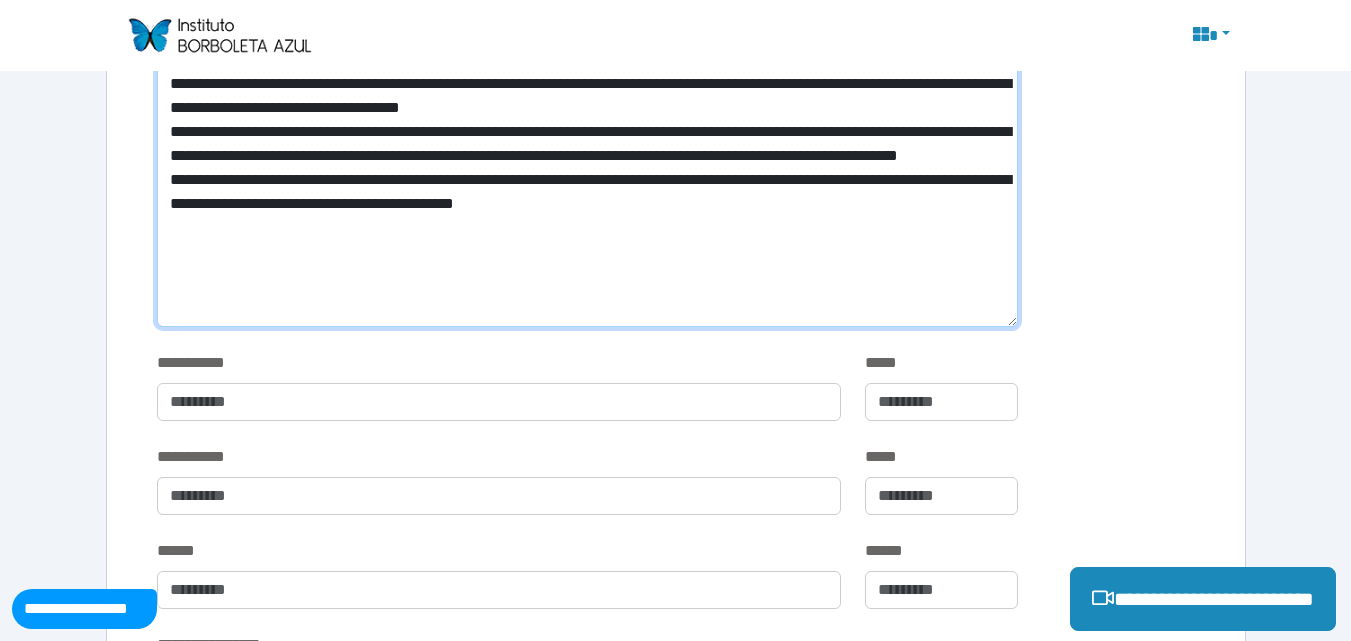 click at bounding box center (587, 4) 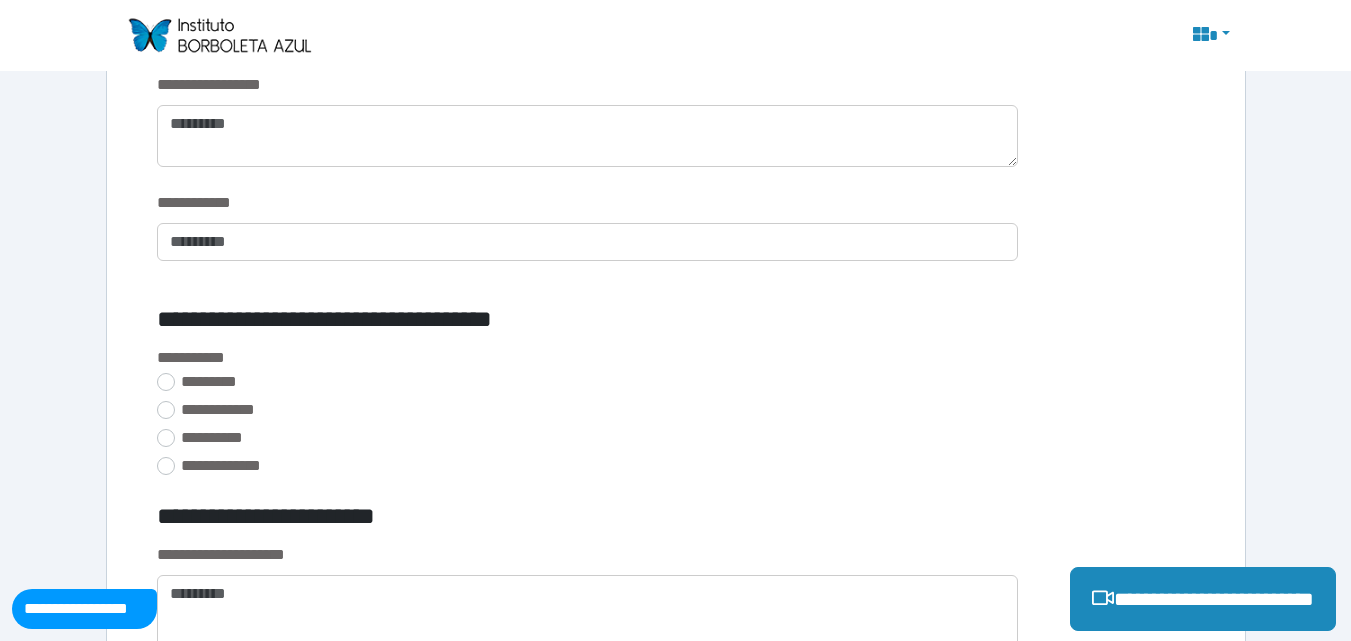 scroll, scrollTop: 2238, scrollLeft: 0, axis: vertical 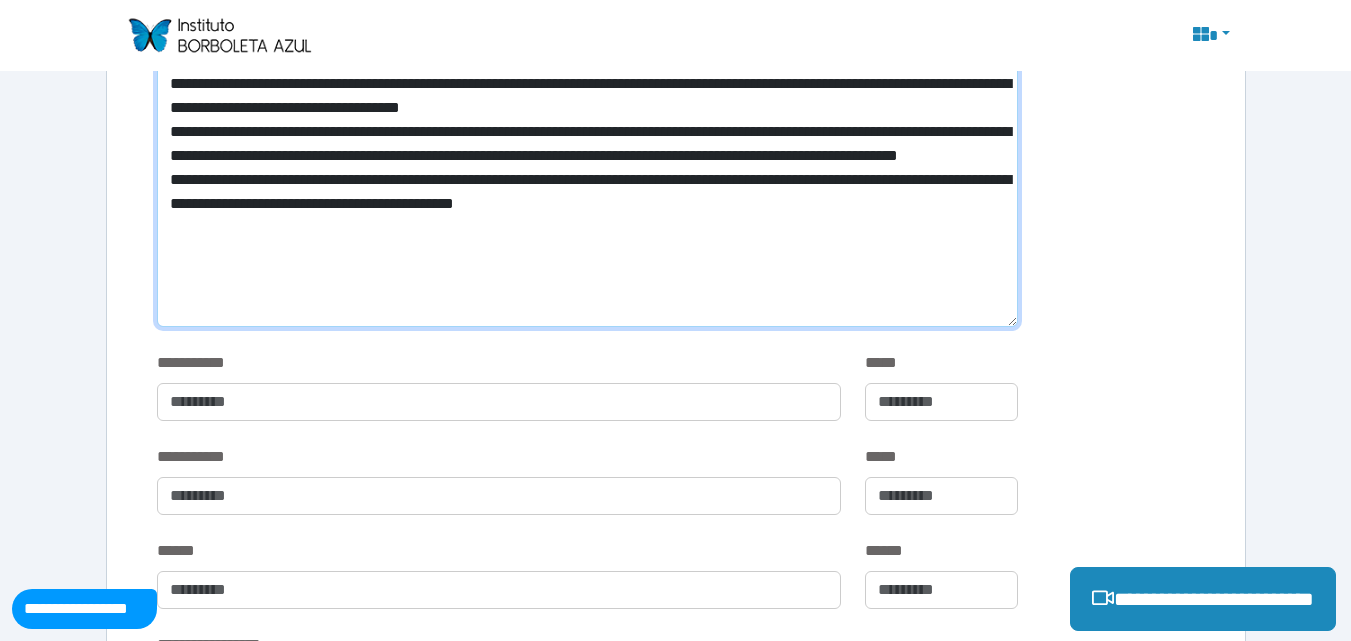 type on "**********" 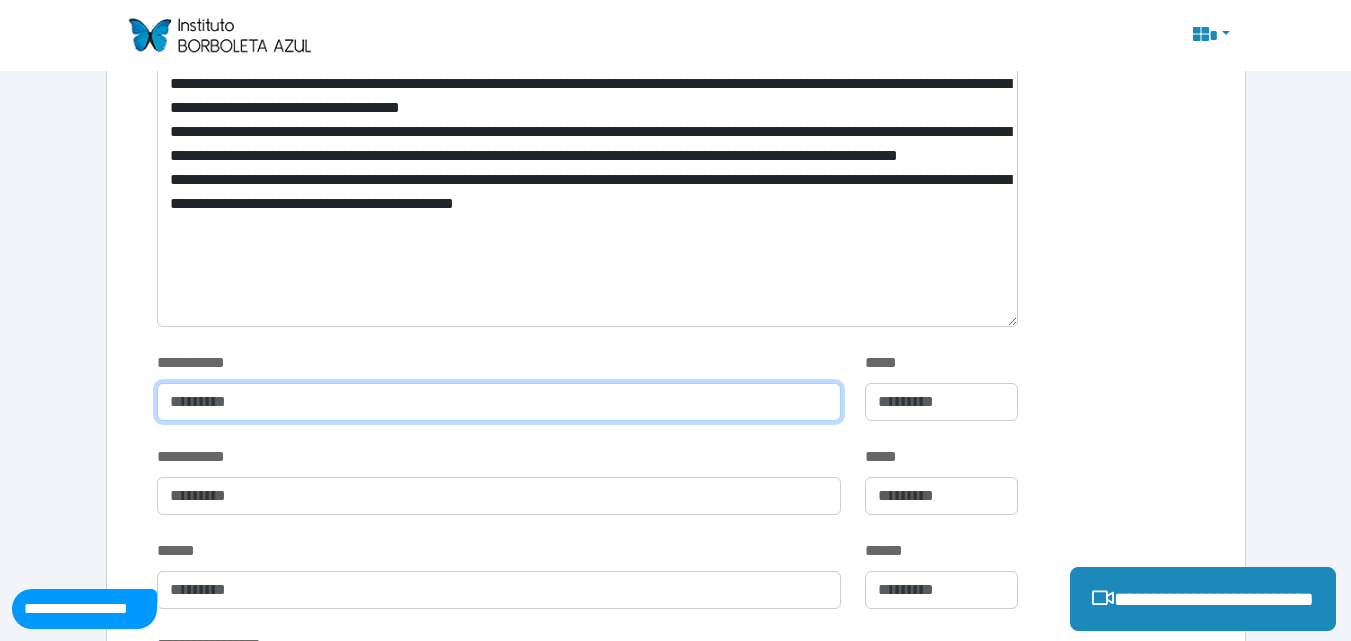 click at bounding box center (499, 402) 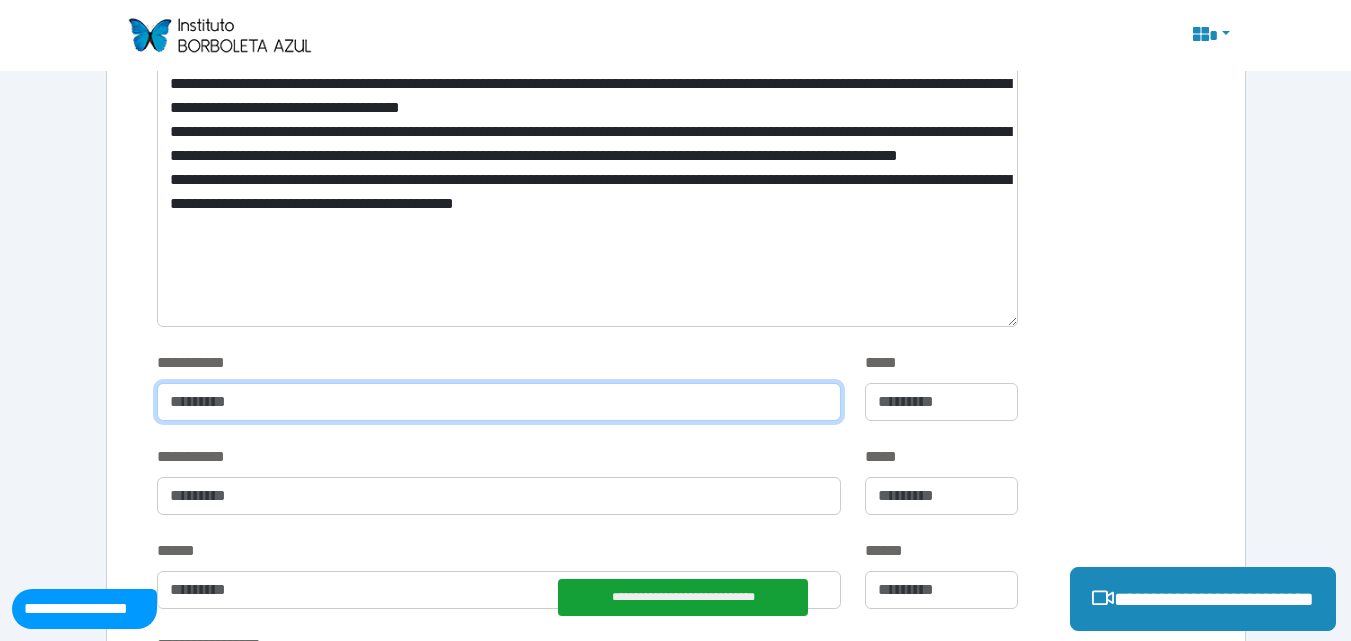 type on "**********" 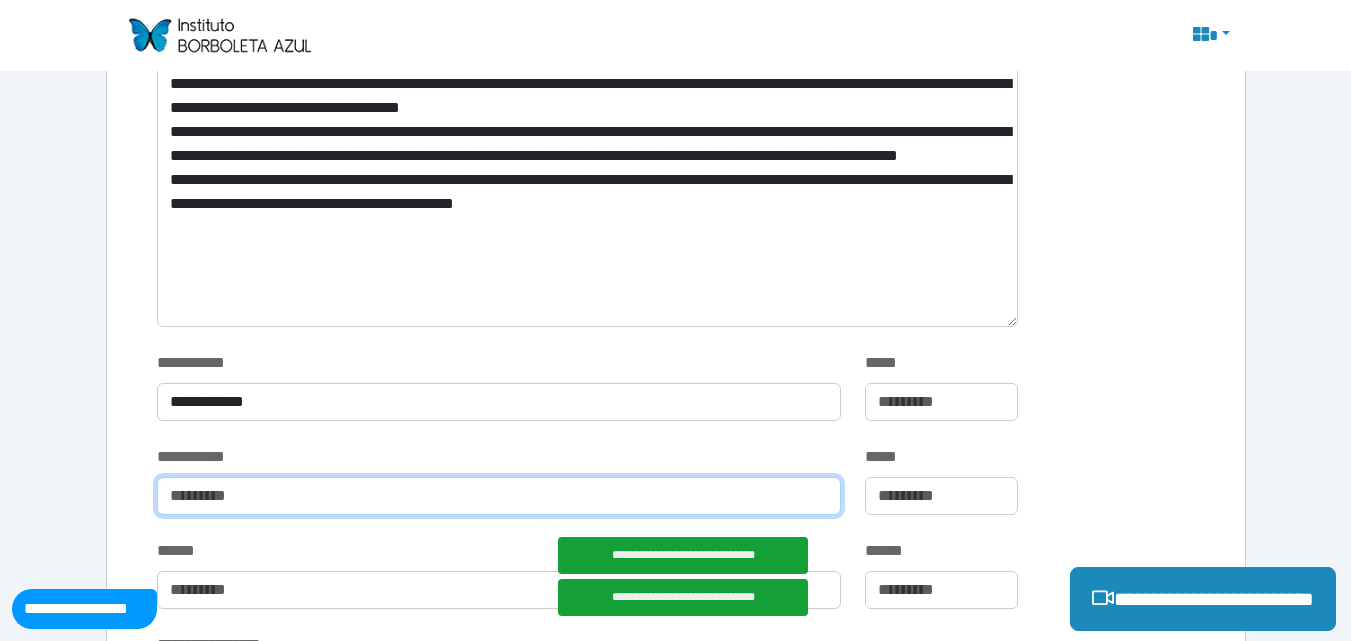 click at bounding box center [499, 496] 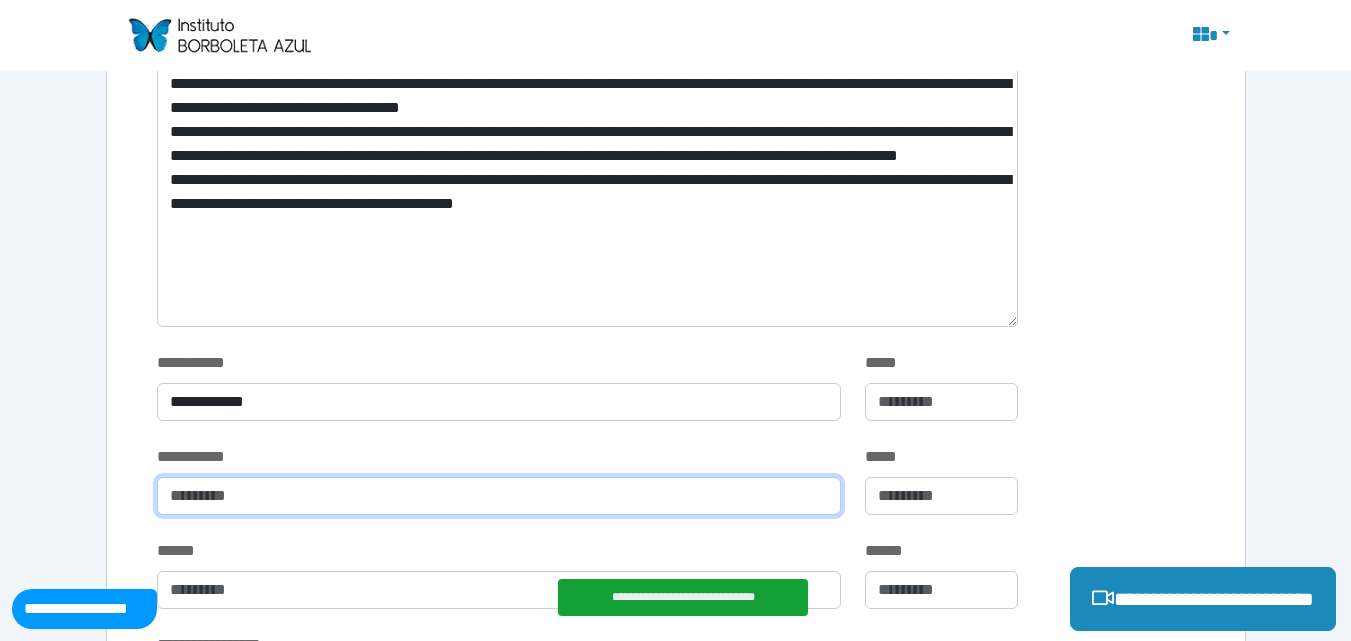type on "**********" 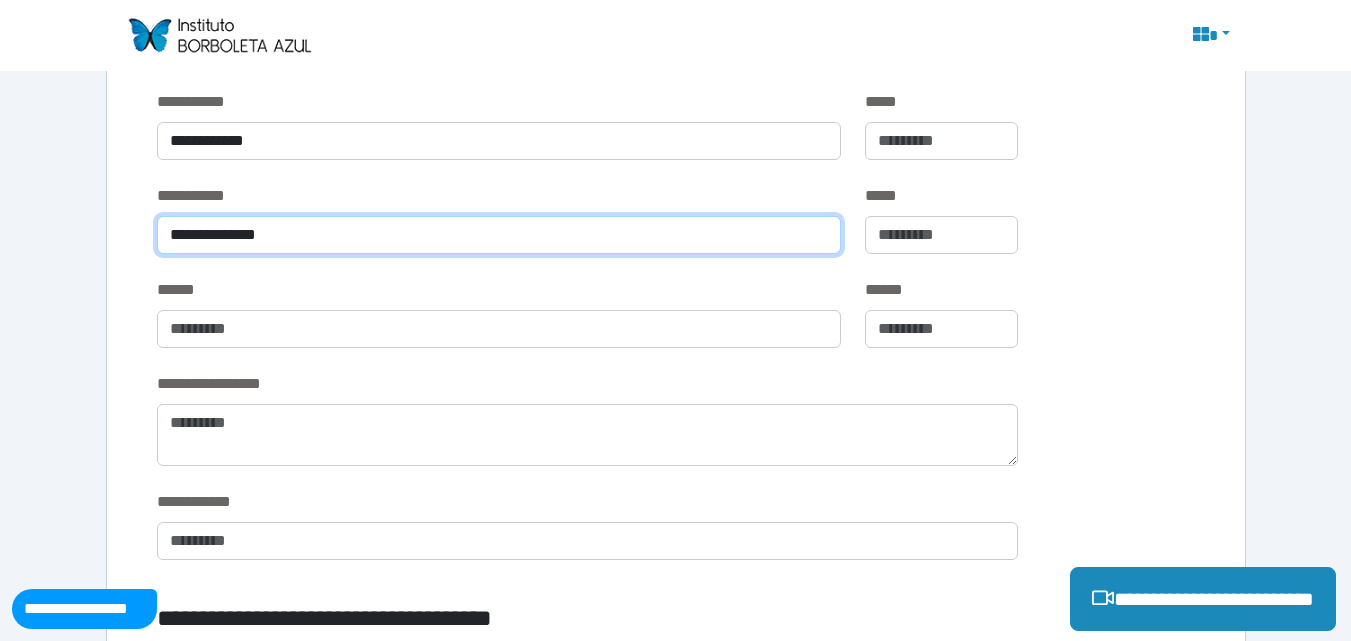 scroll, scrollTop: 1398, scrollLeft: 0, axis: vertical 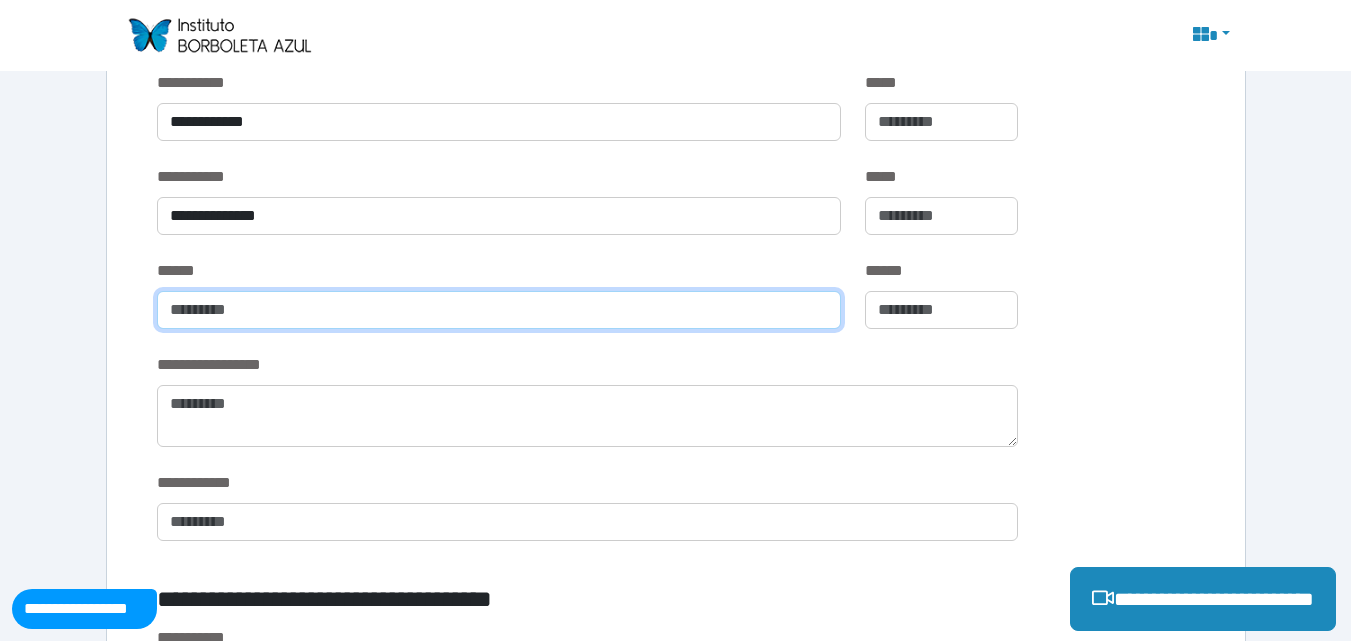 click at bounding box center (499, 310) 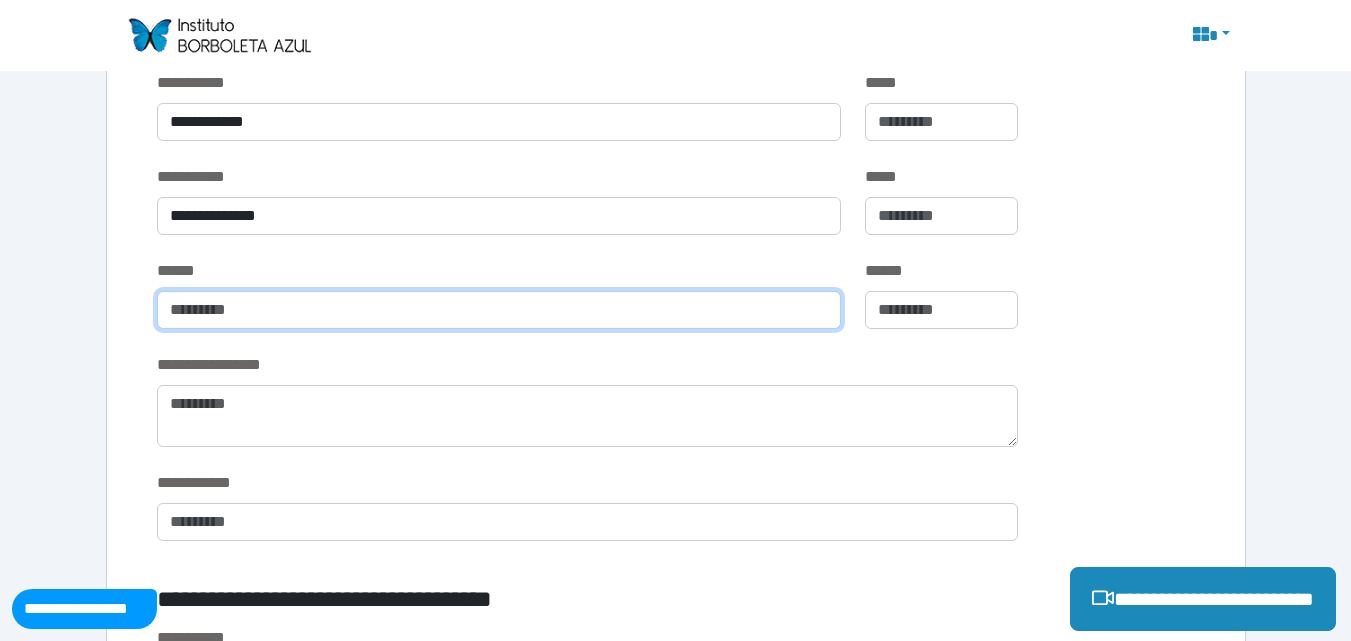 type on "*" 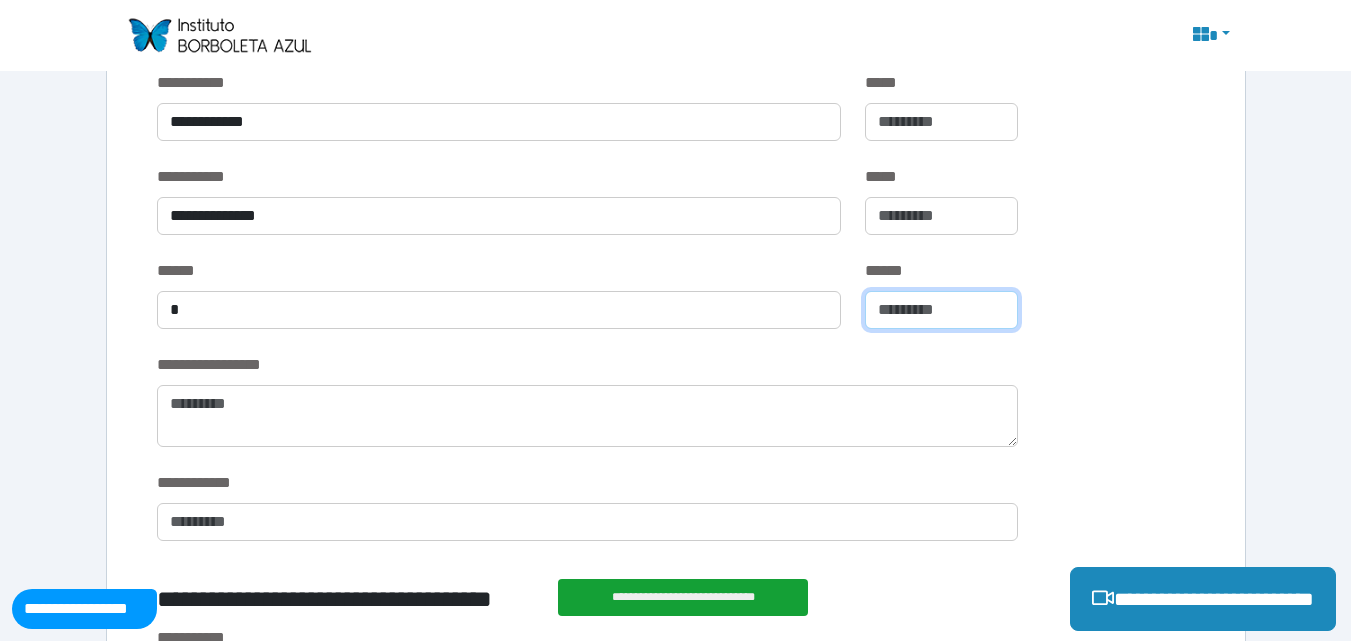 click at bounding box center [941, 310] 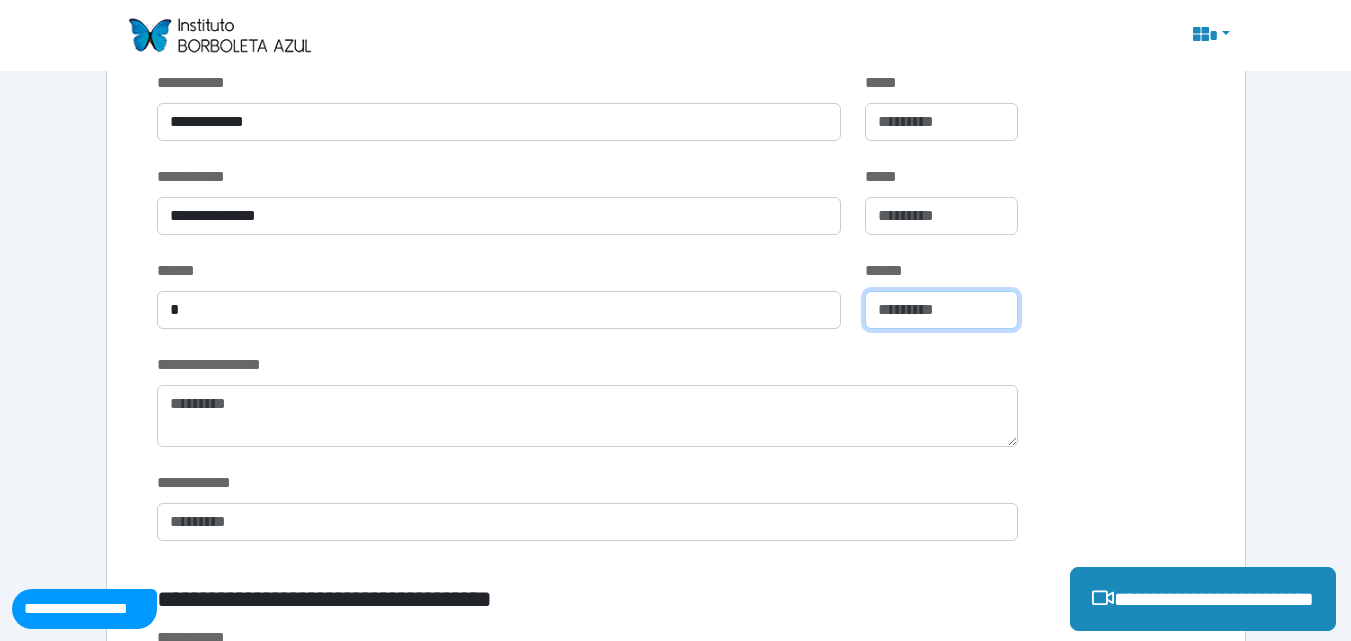 click at bounding box center (941, 310) 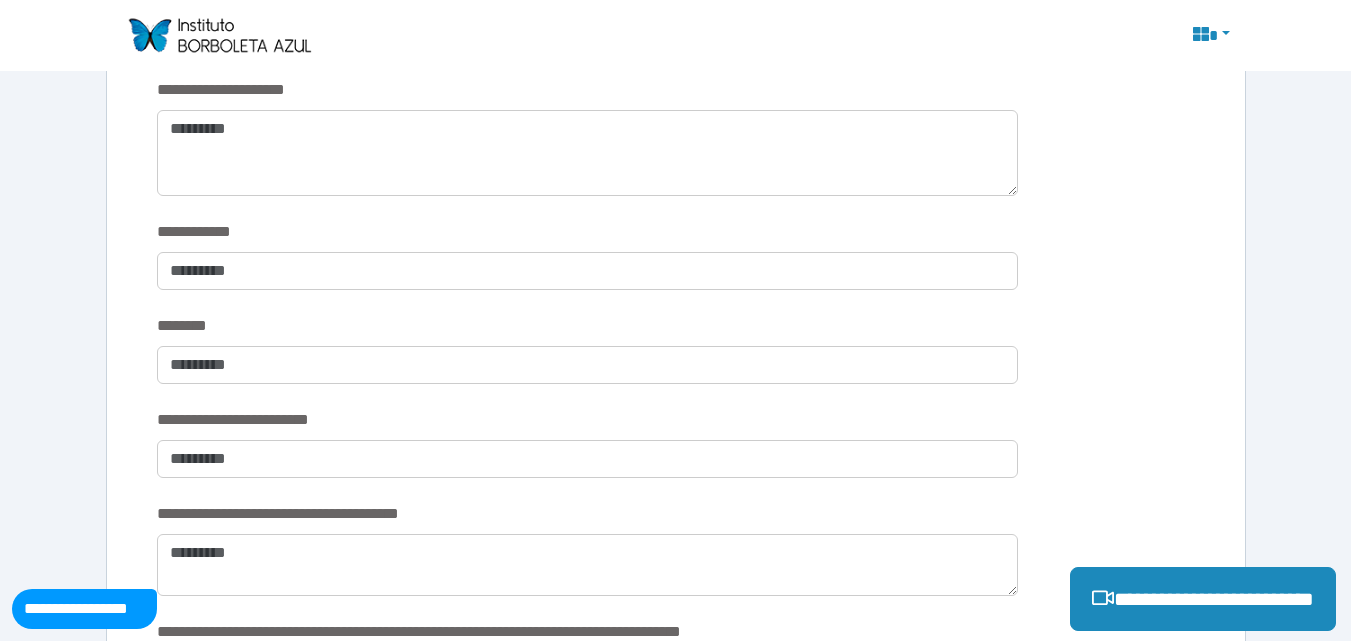 scroll, scrollTop: 1583, scrollLeft: 0, axis: vertical 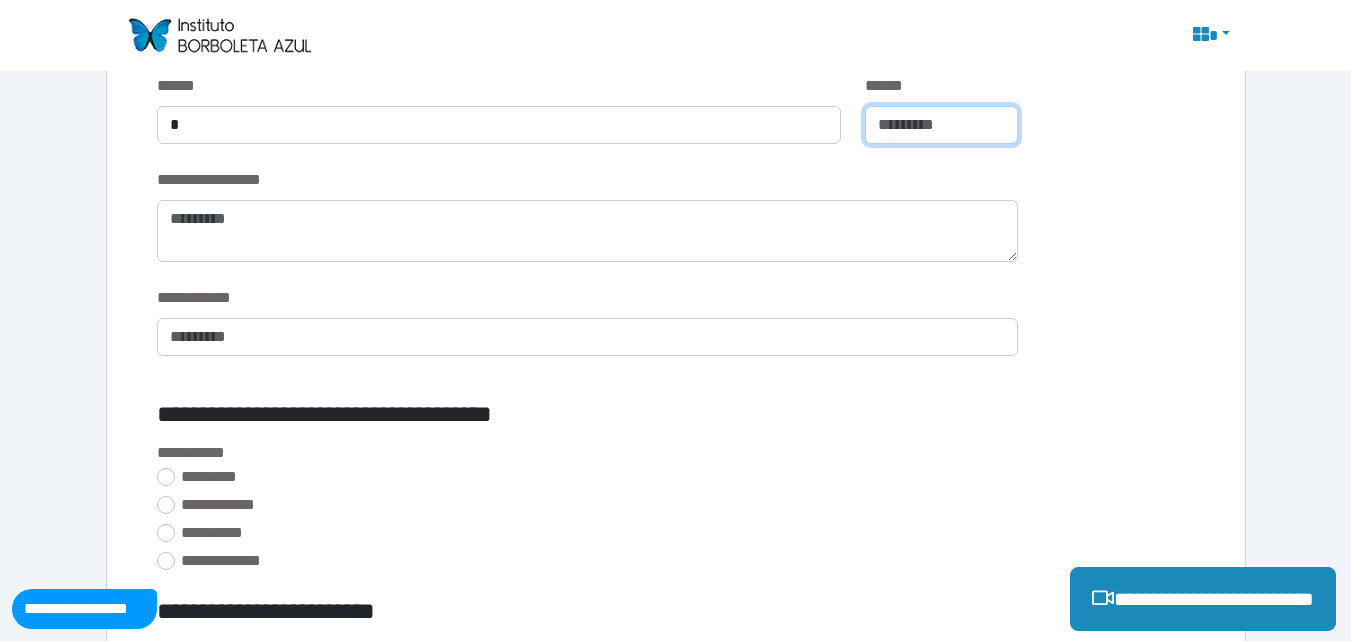 click at bounding box center [941, 125] 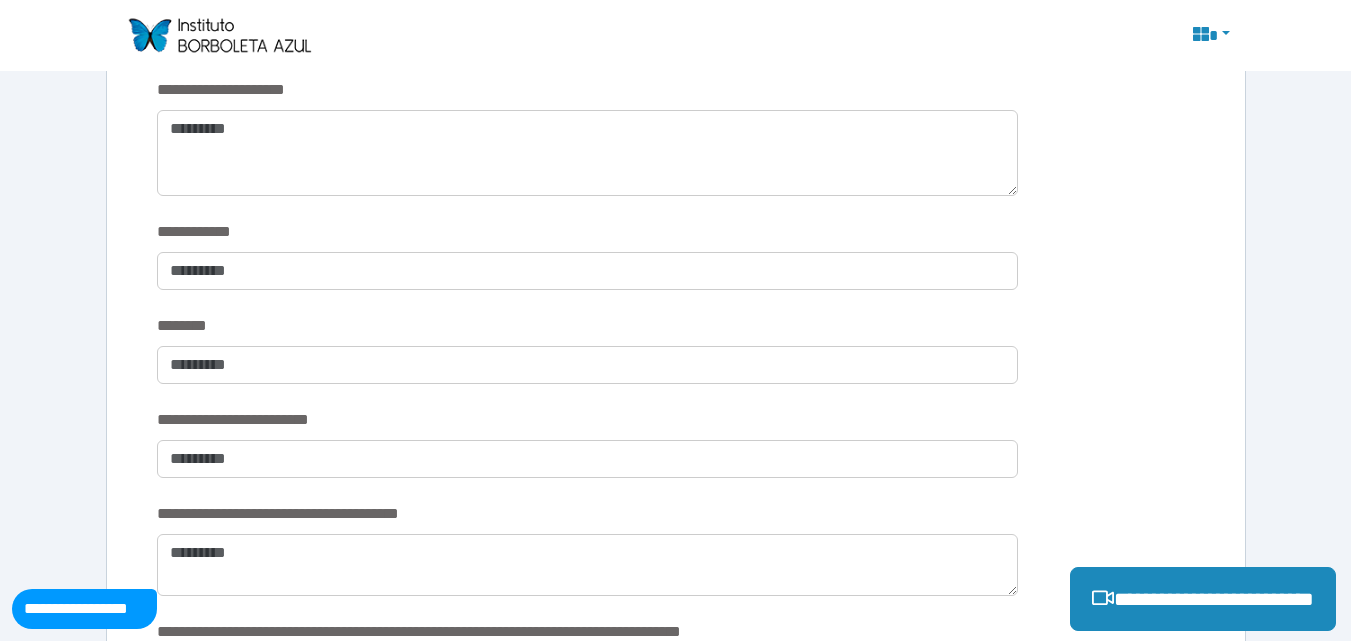 scroll, scrollTop: 1583, scrollLeft: 0, axis: vertical 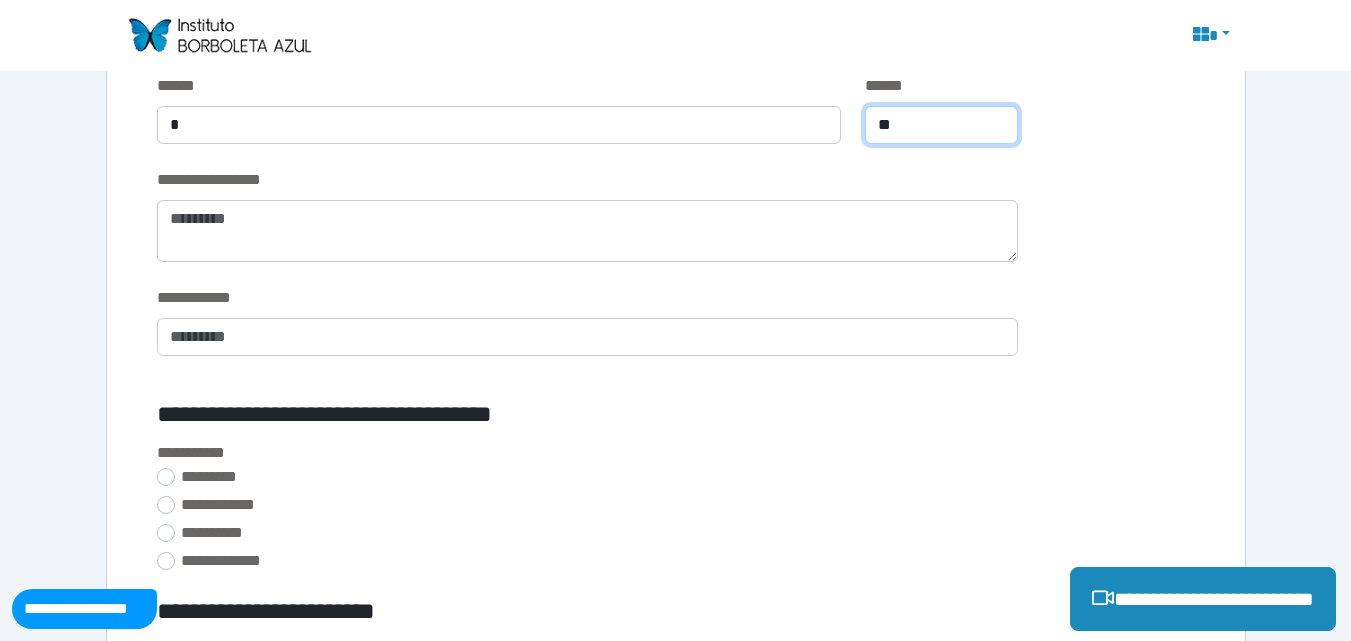click on "**" at bounding box center [941, 125] 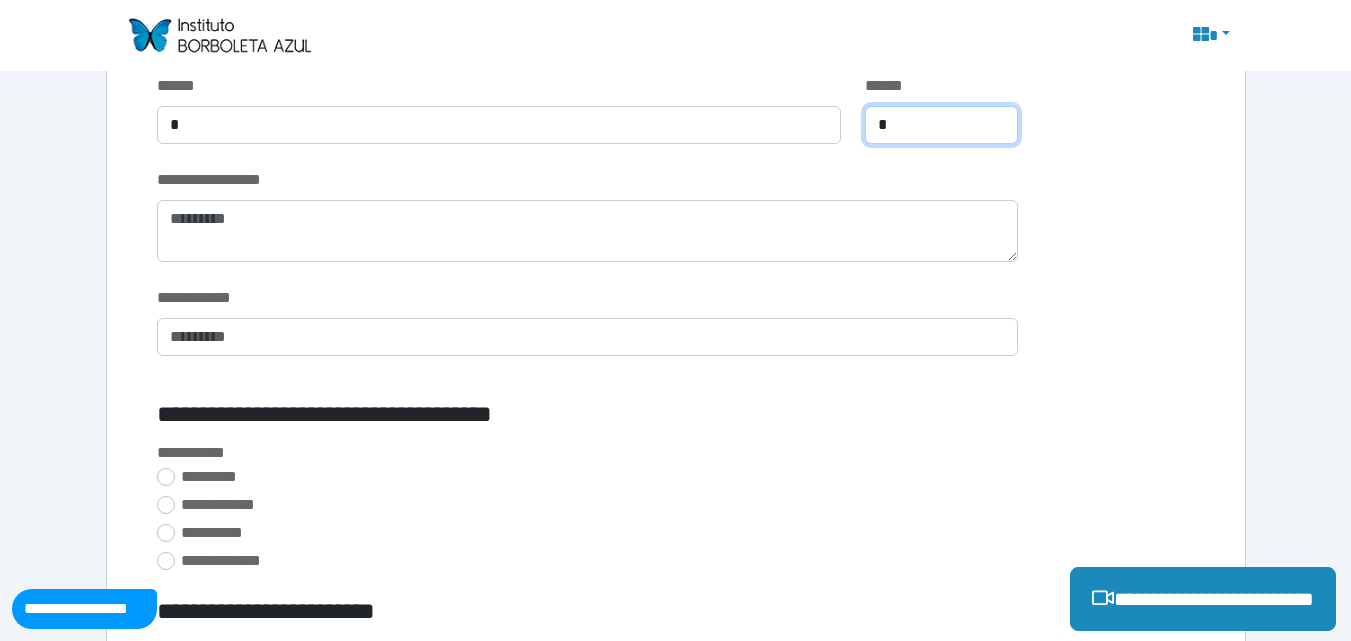 type 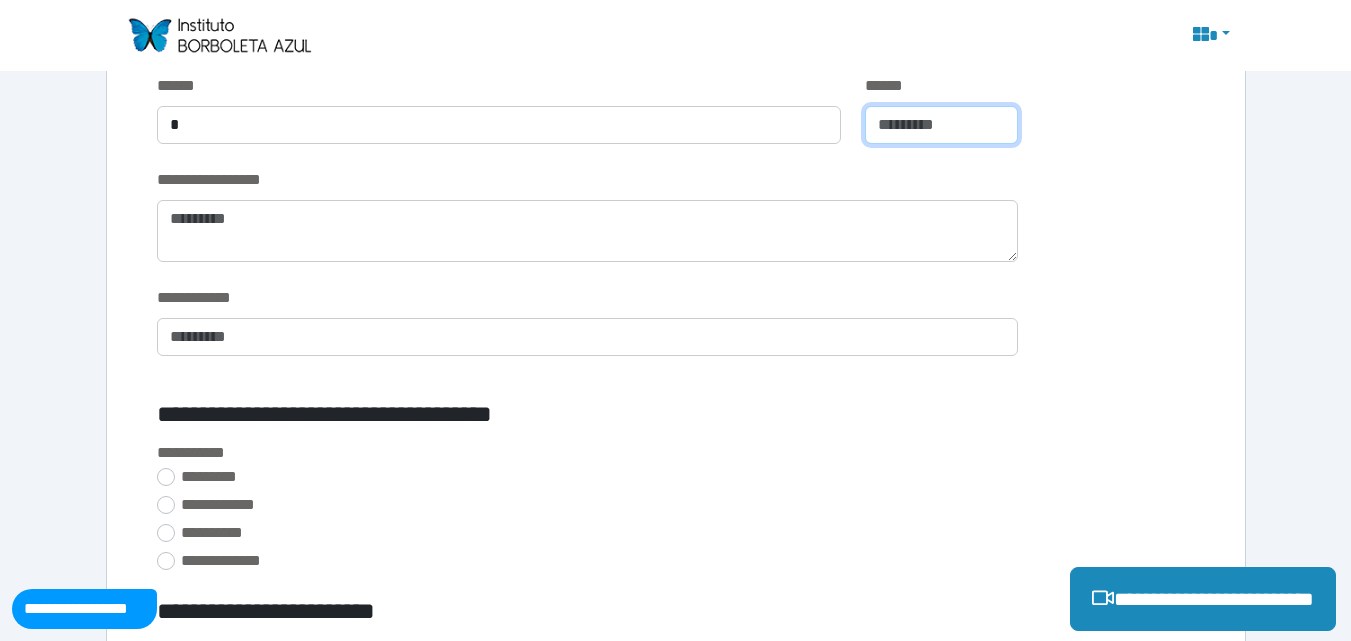 scroll, scrollTop: 1023, scrollLeft: 0, axis: vertical 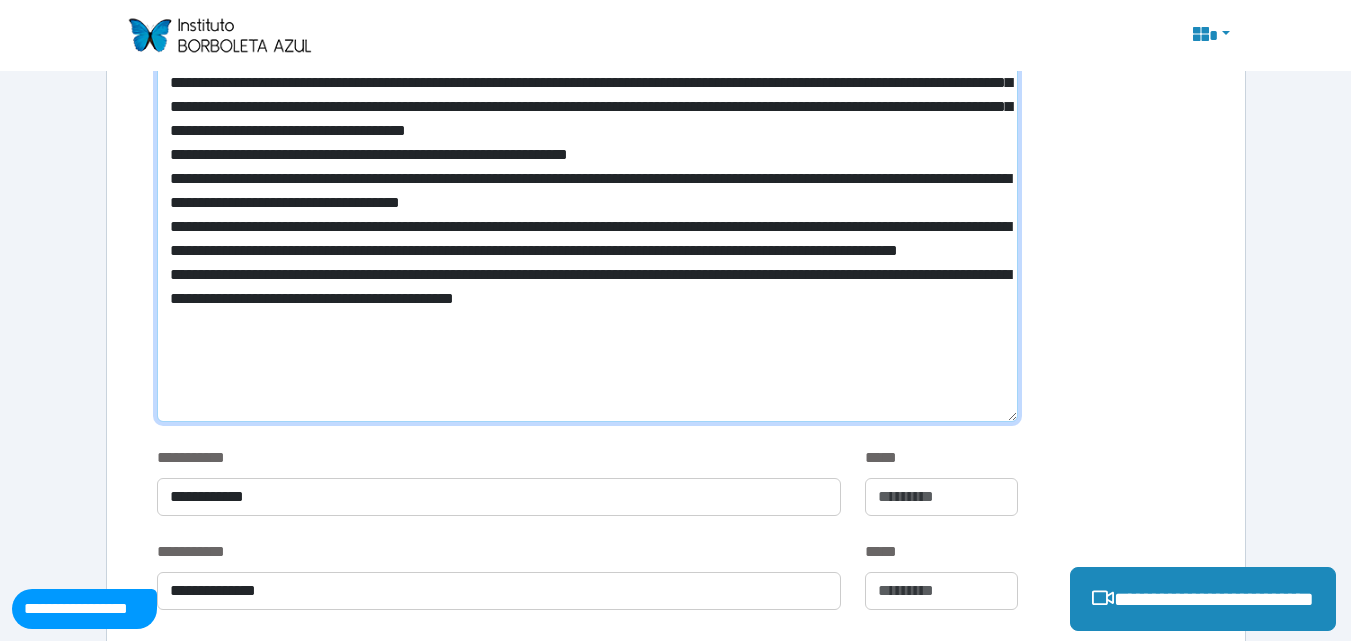 click at bounding box center (587, 99) 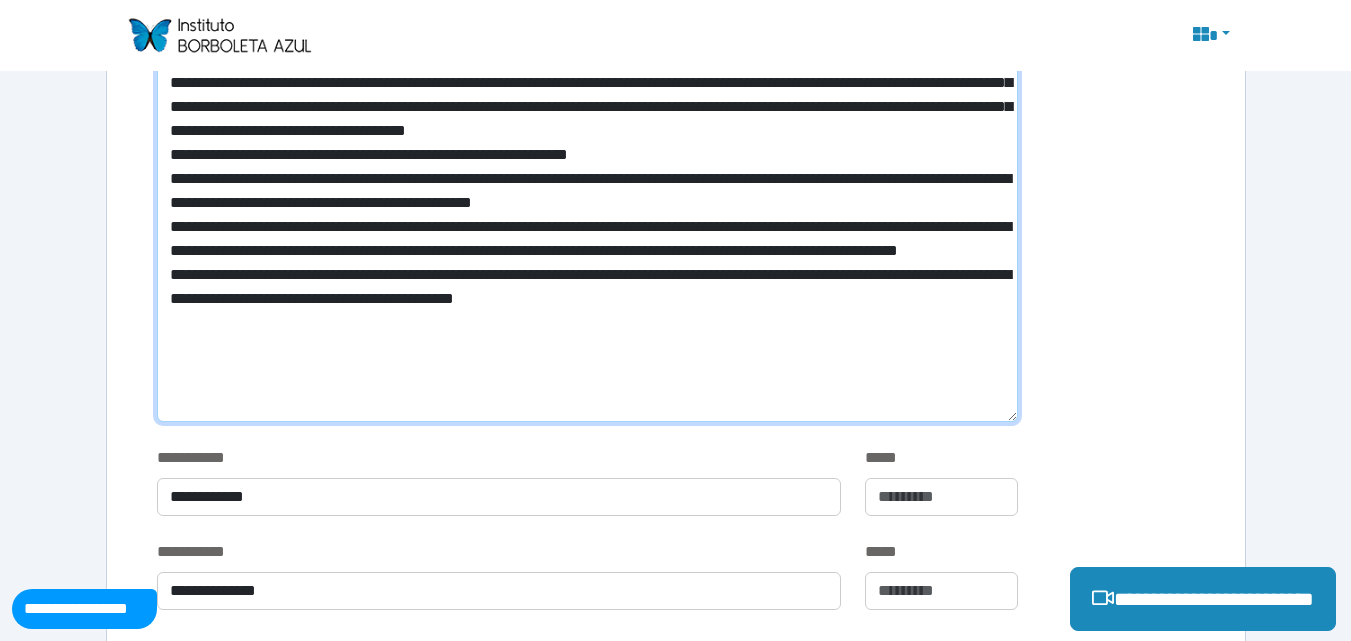 click at bounding box center [587, 99] 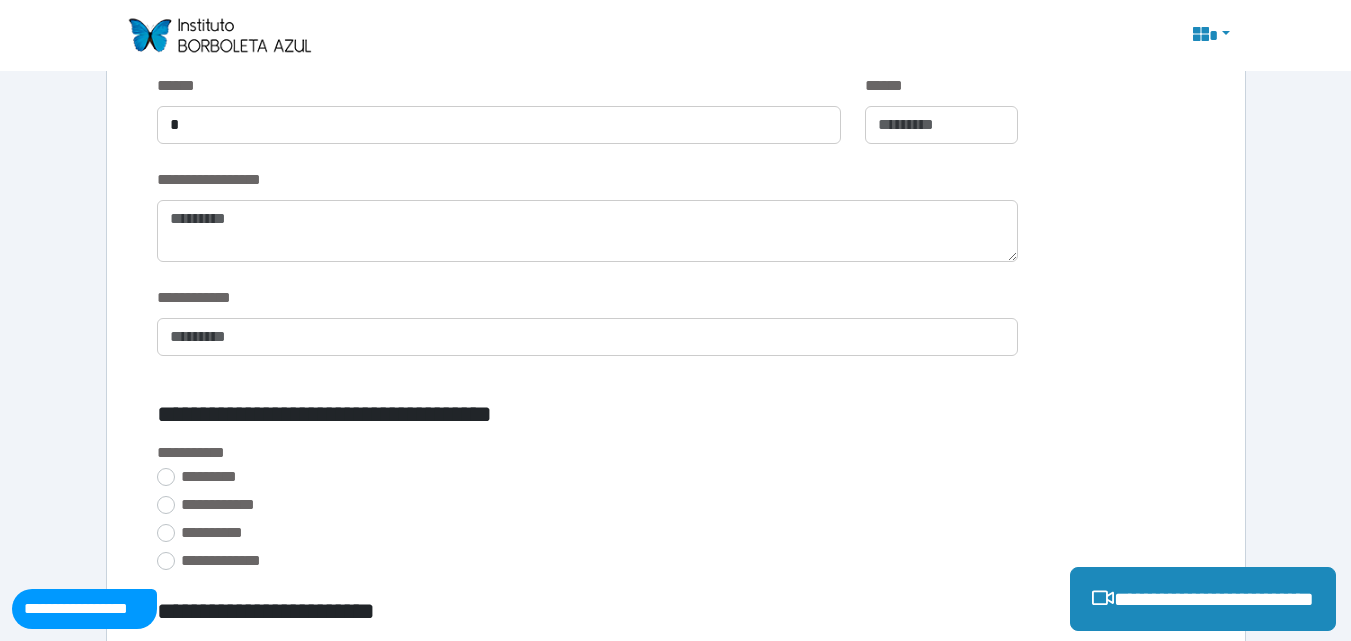 type on "**********" 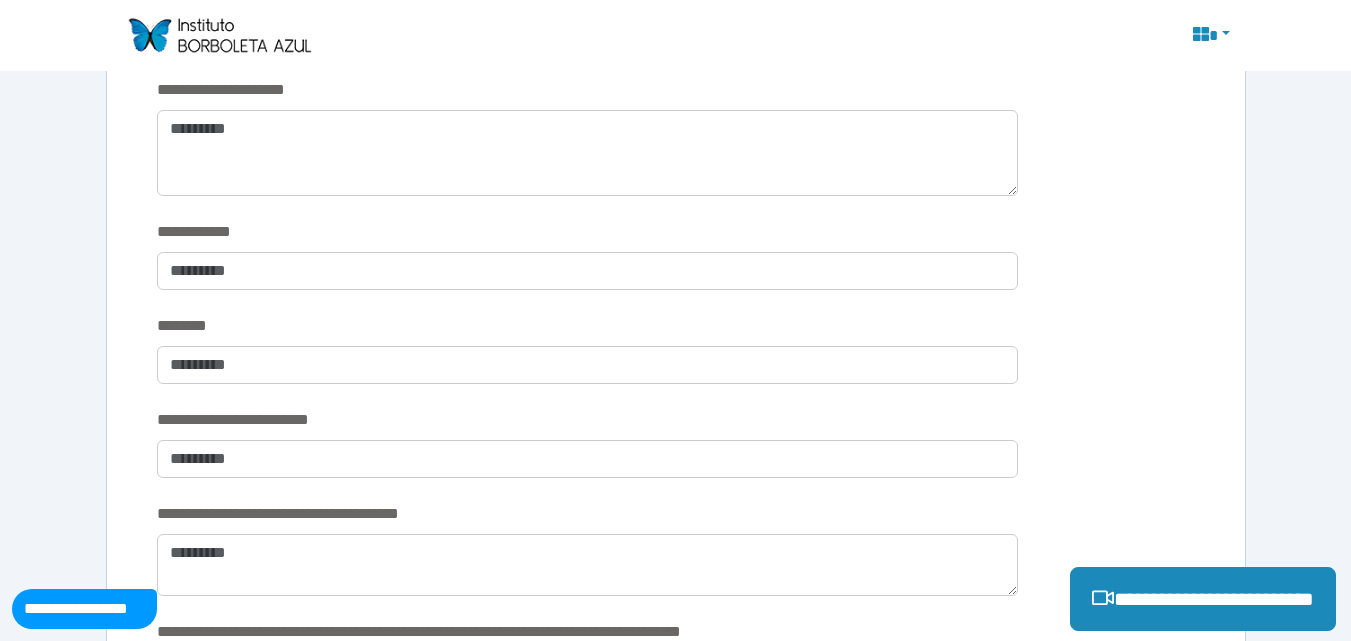 scroll, scrollTop: 2703, scrollLeft: 0, axis: vertical 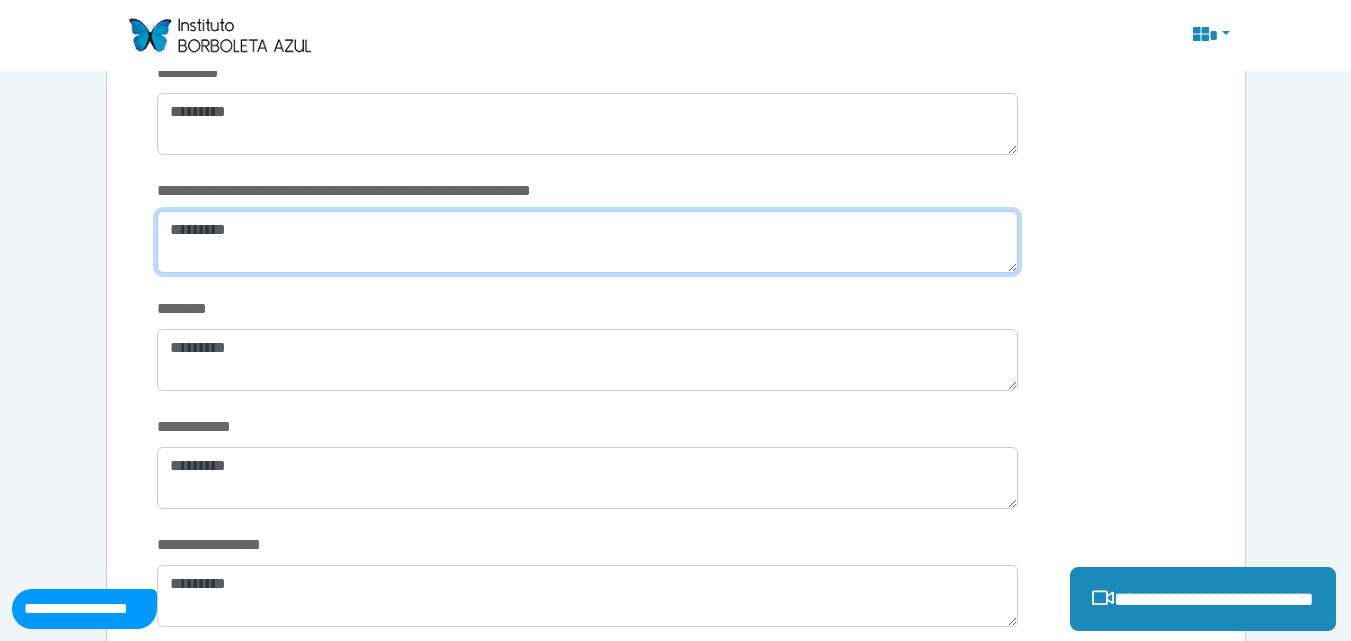 click at bounding box center [587, 242] 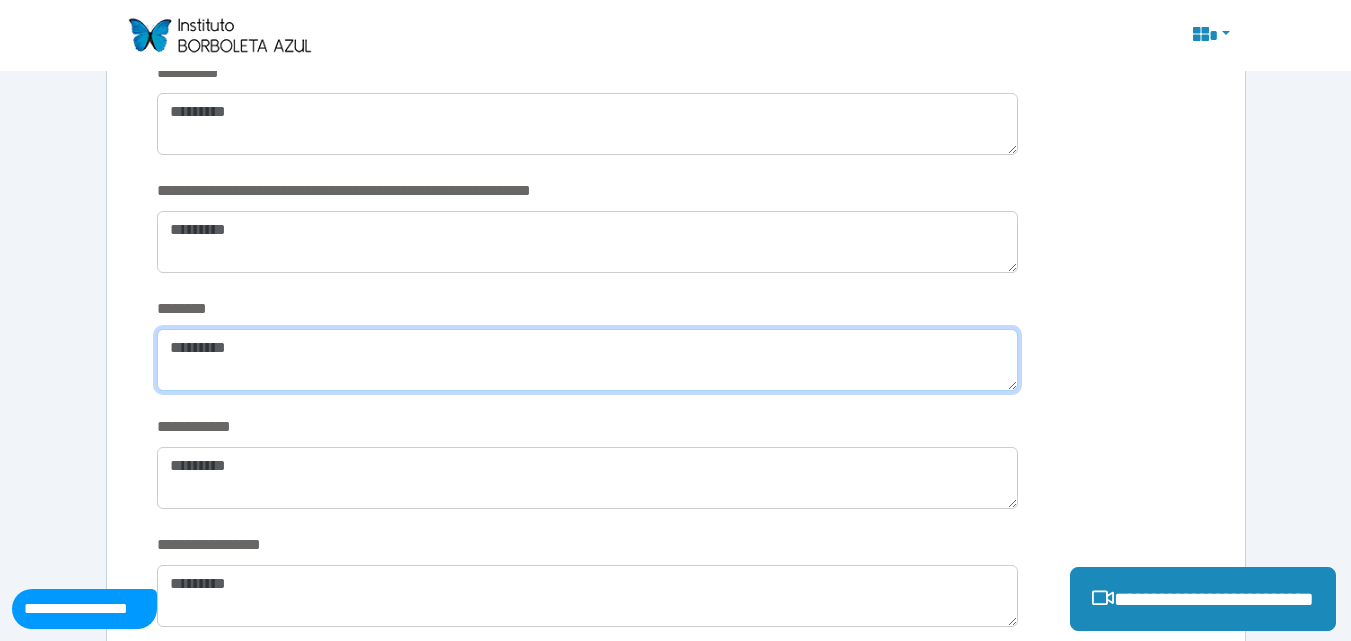 click at bounding box center [587, 360] 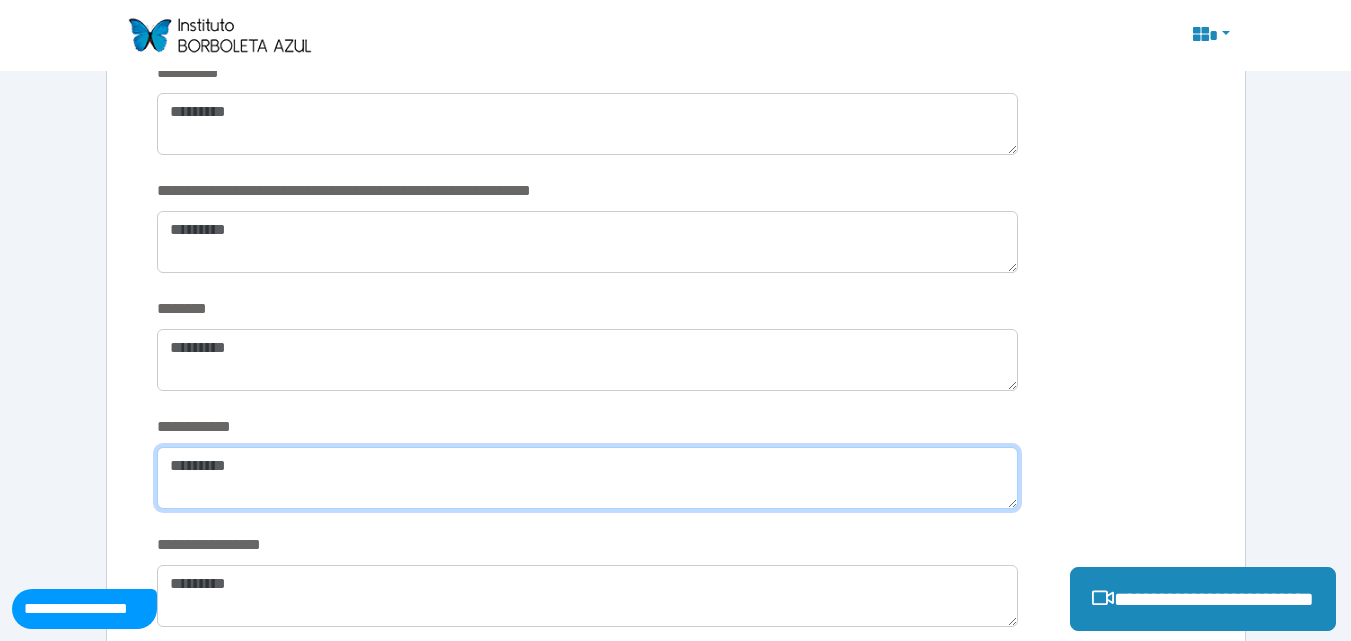 click at bounding box center [587, 478] 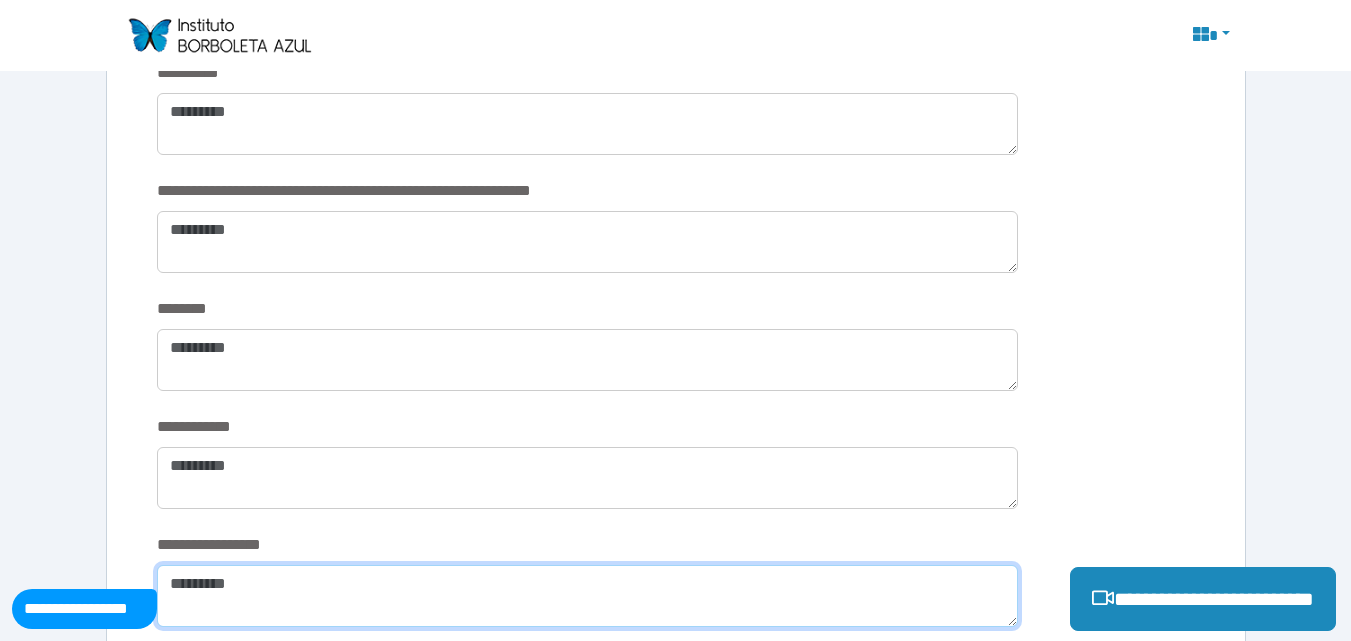 click at bounding box center (587, 596) 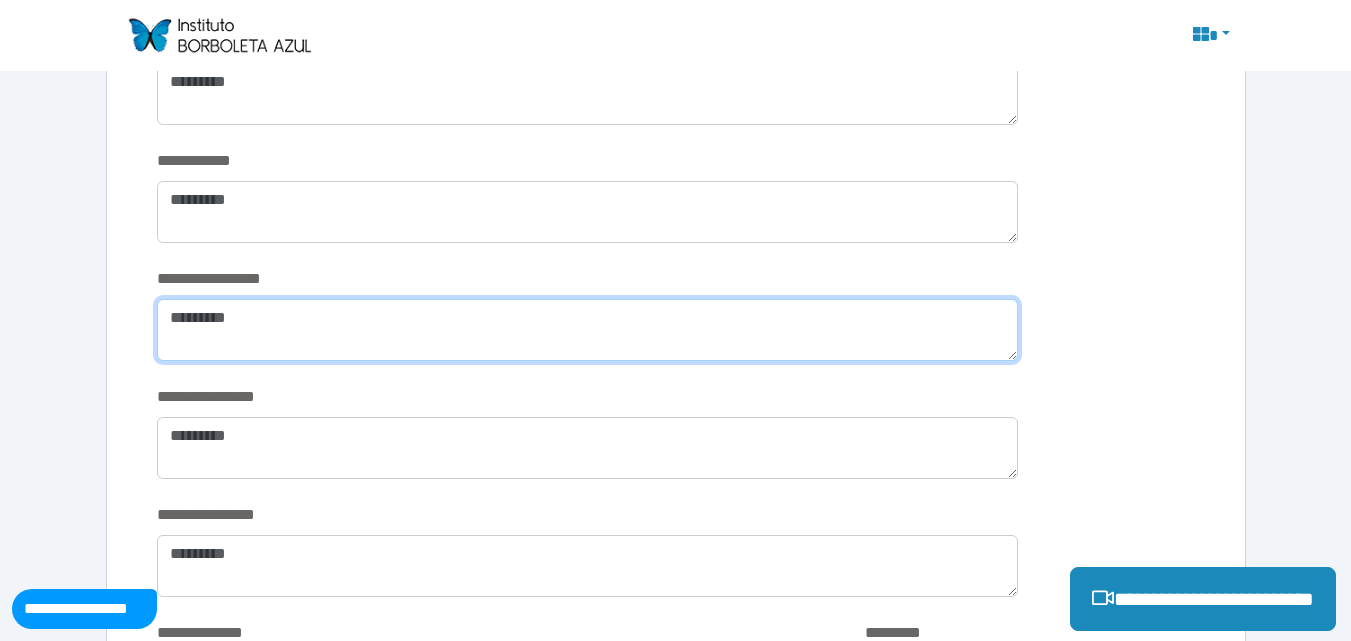 scroll, scrollTop: 3543, scrollLeft: 0, axis: vertical 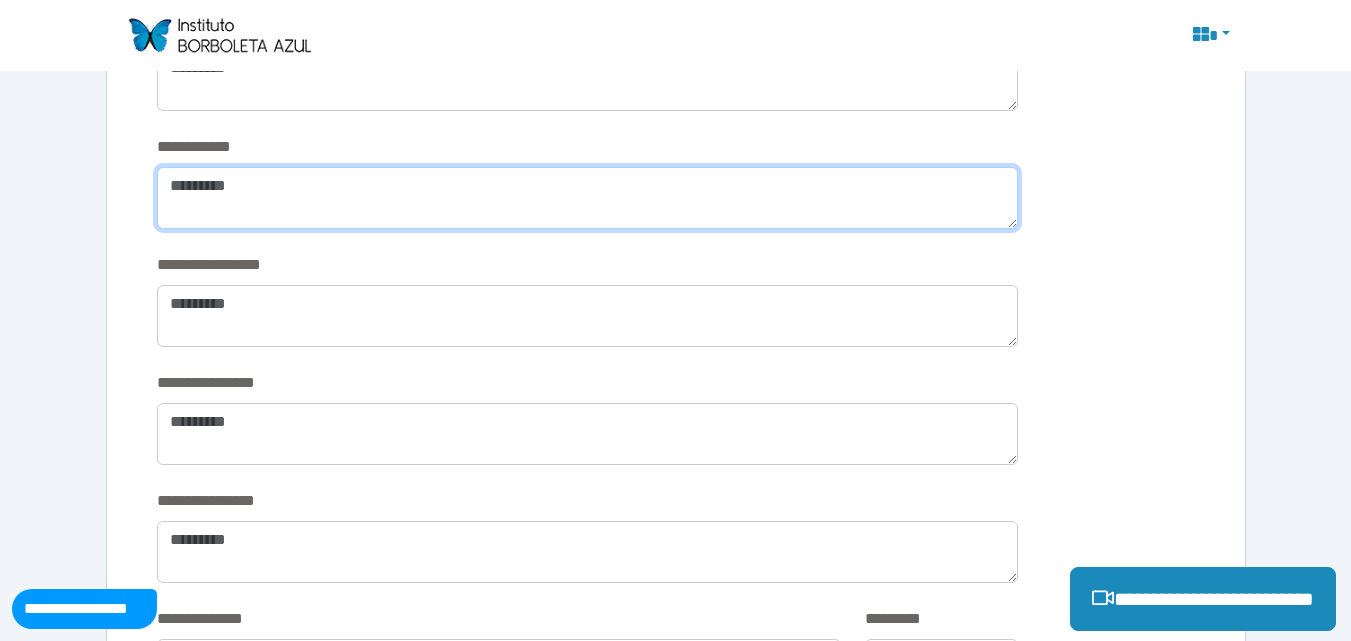 click at bounding box center (587, 198) 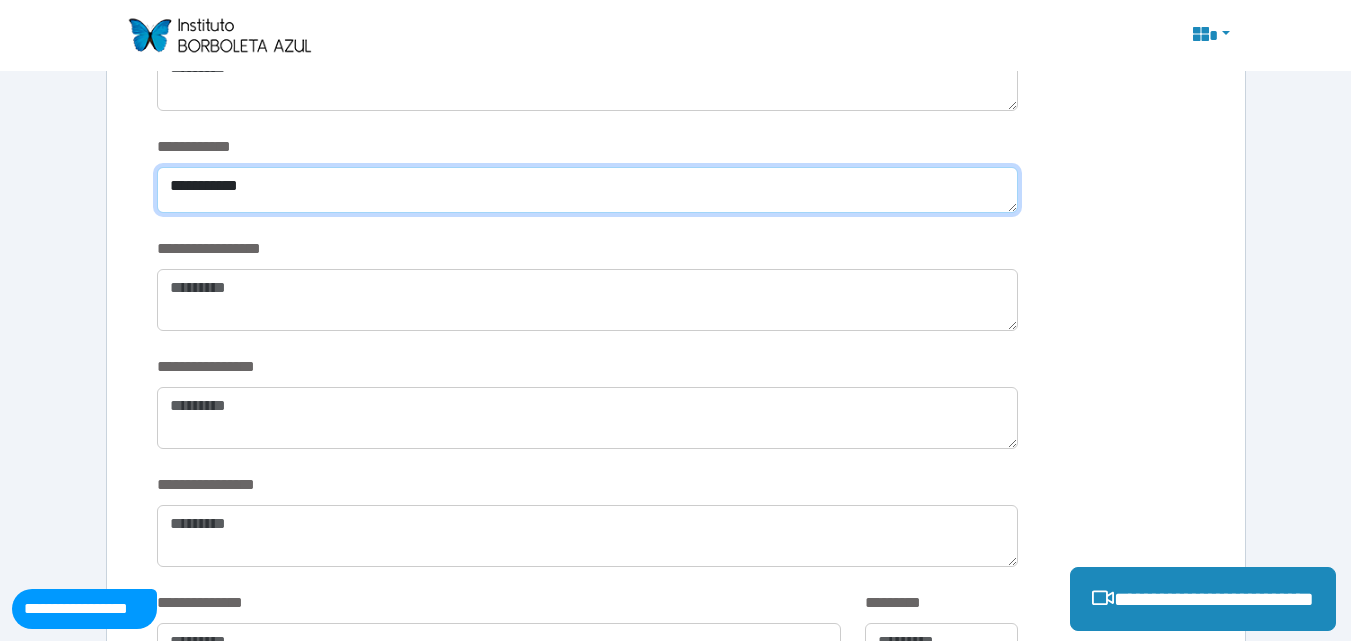click on "**********" at bounding box center [587, 190] 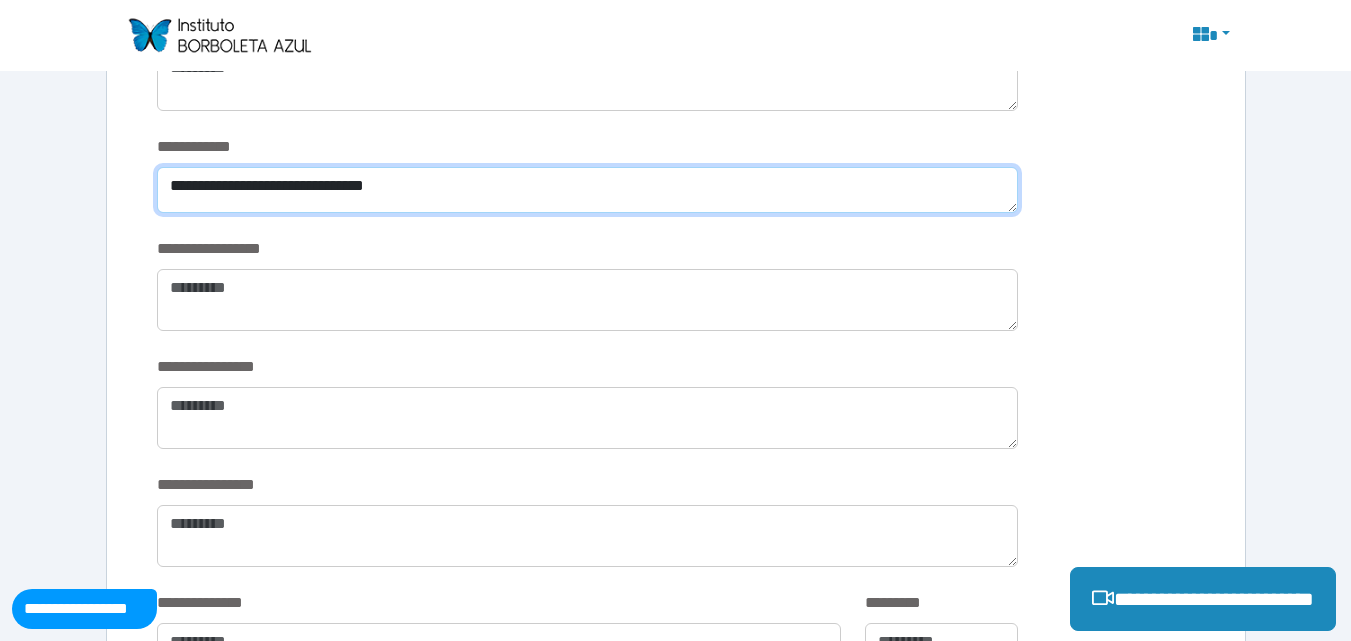 click on "**********" at bounding box center (587, 190) 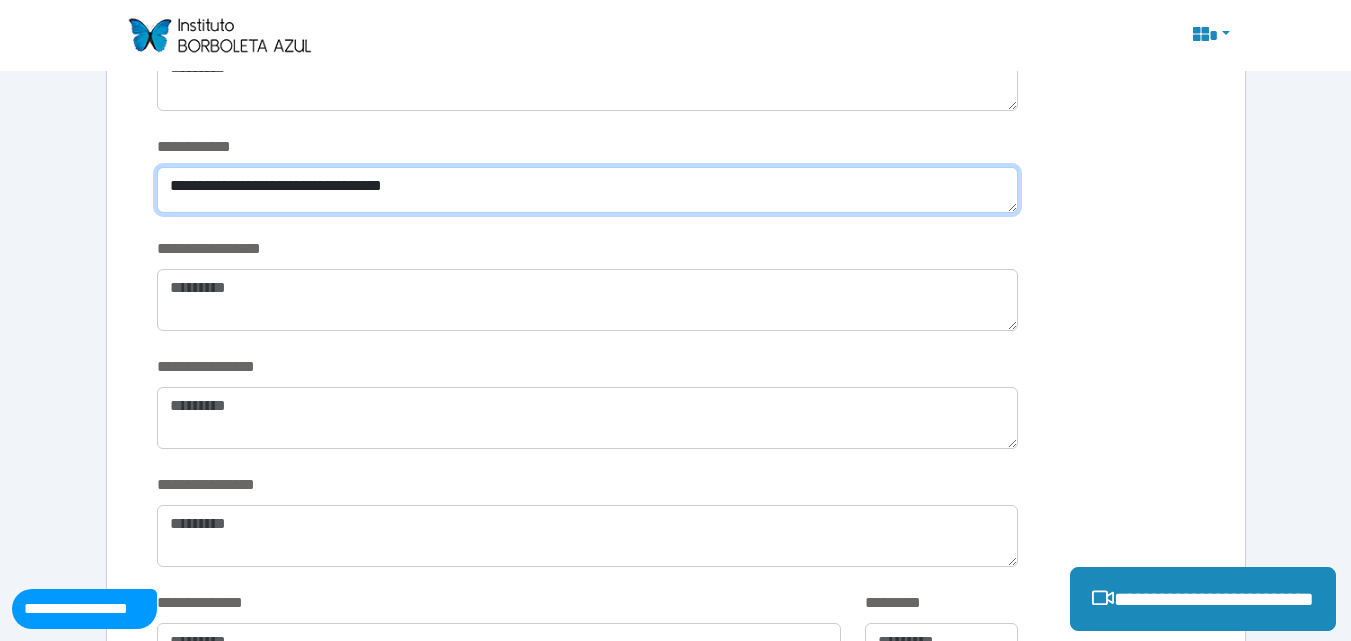 click on "**********" at bounding box center [587, 190] 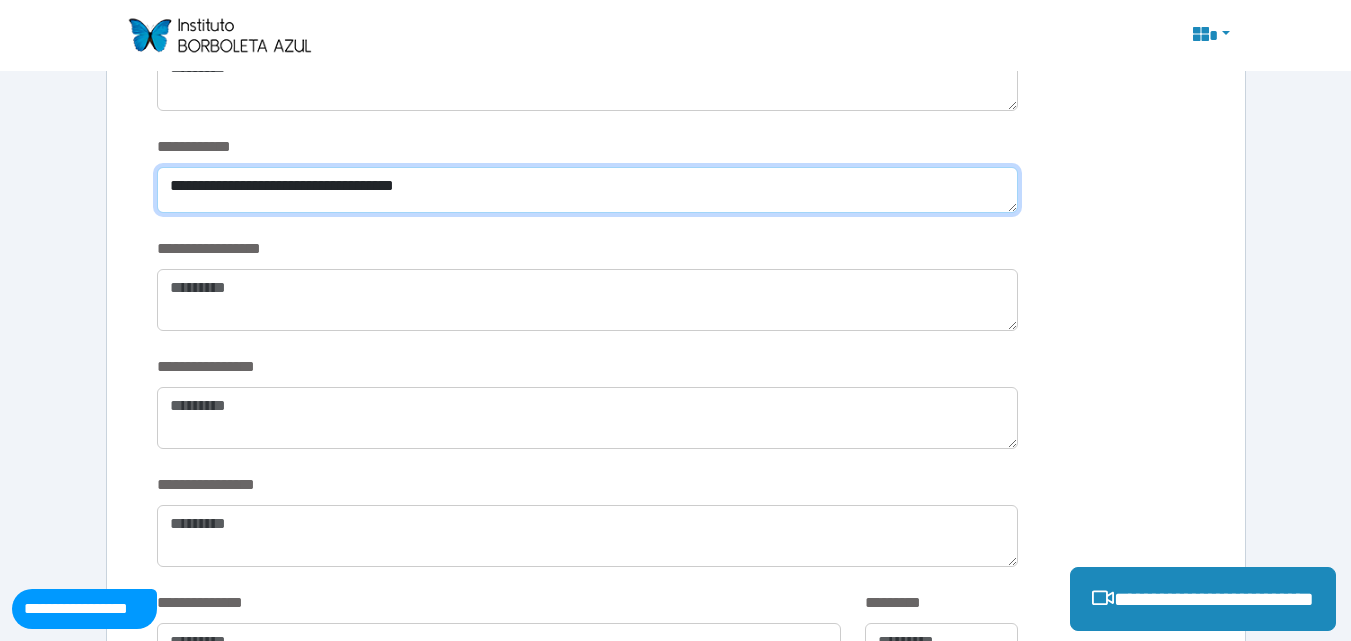 click on "**********" at bounding box center (587, 190) 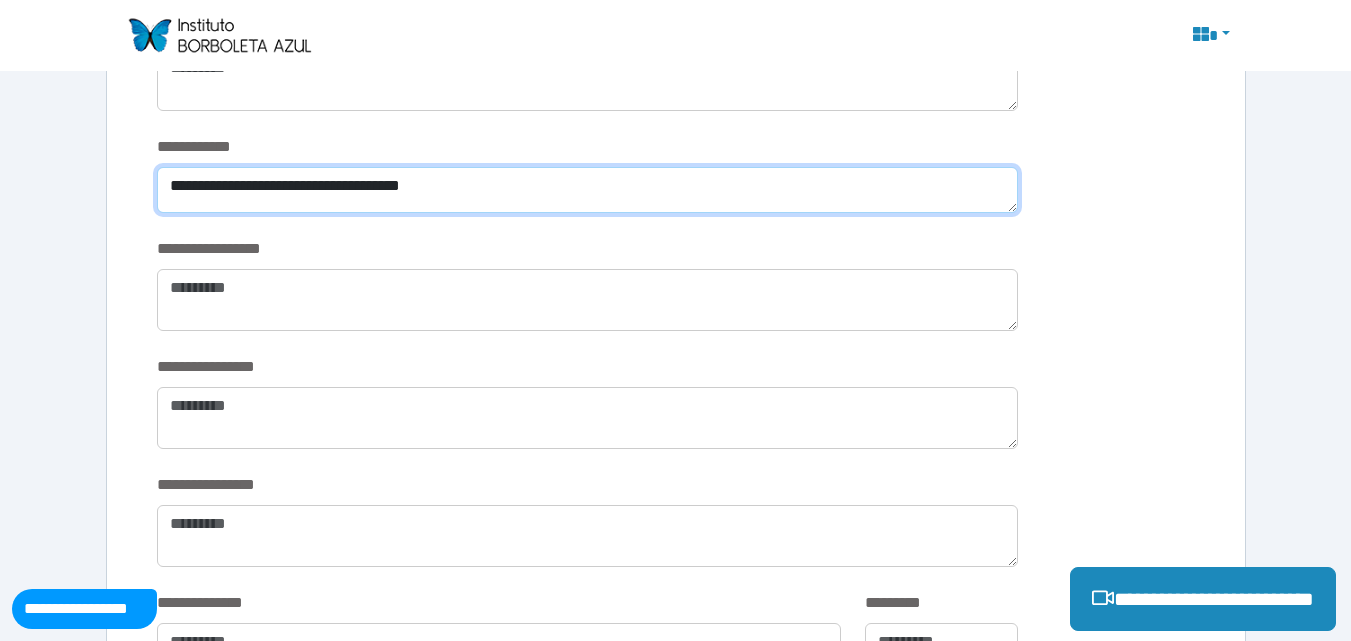 click on "**********" at bounding box center (587, 190) 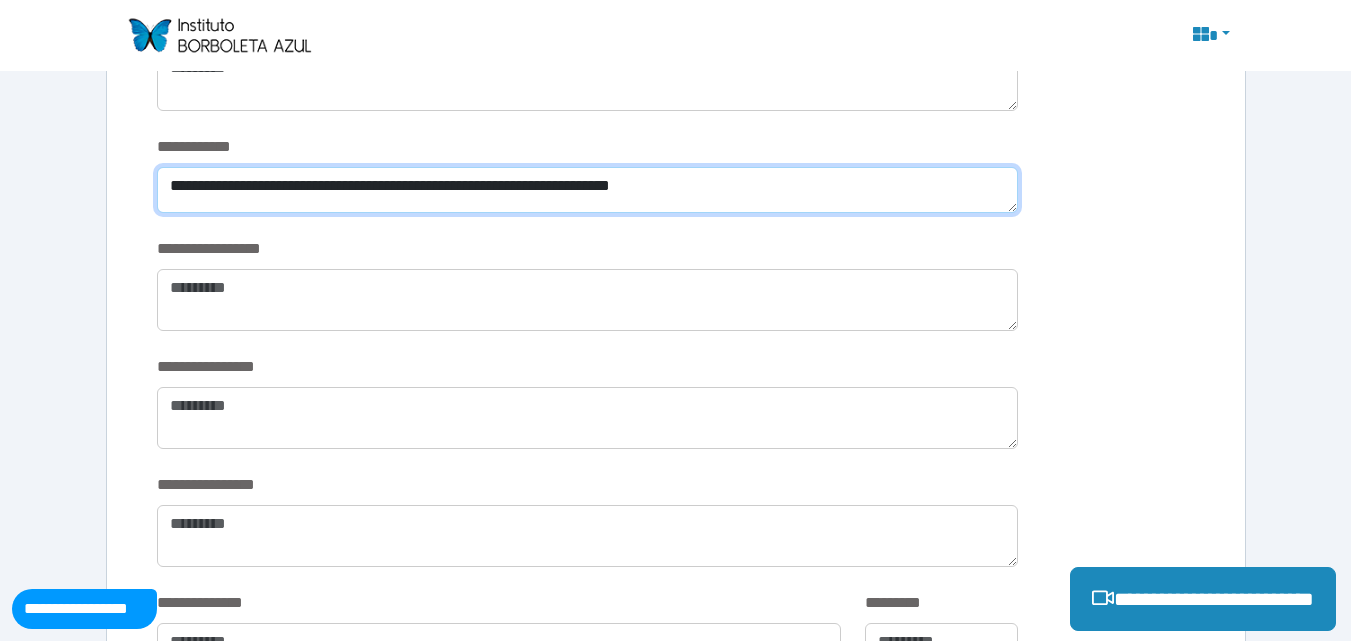 click on "**********" at bounding box center (587, 190) 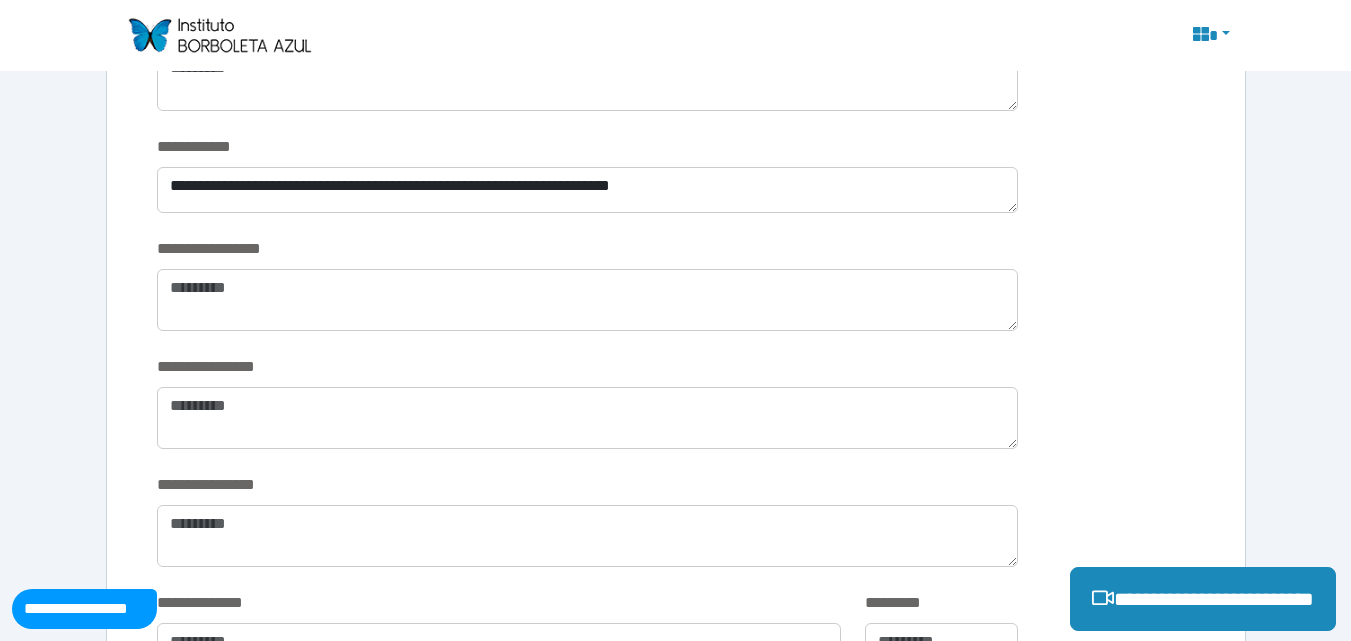 click on "**********" at bounding box center [587, 186] 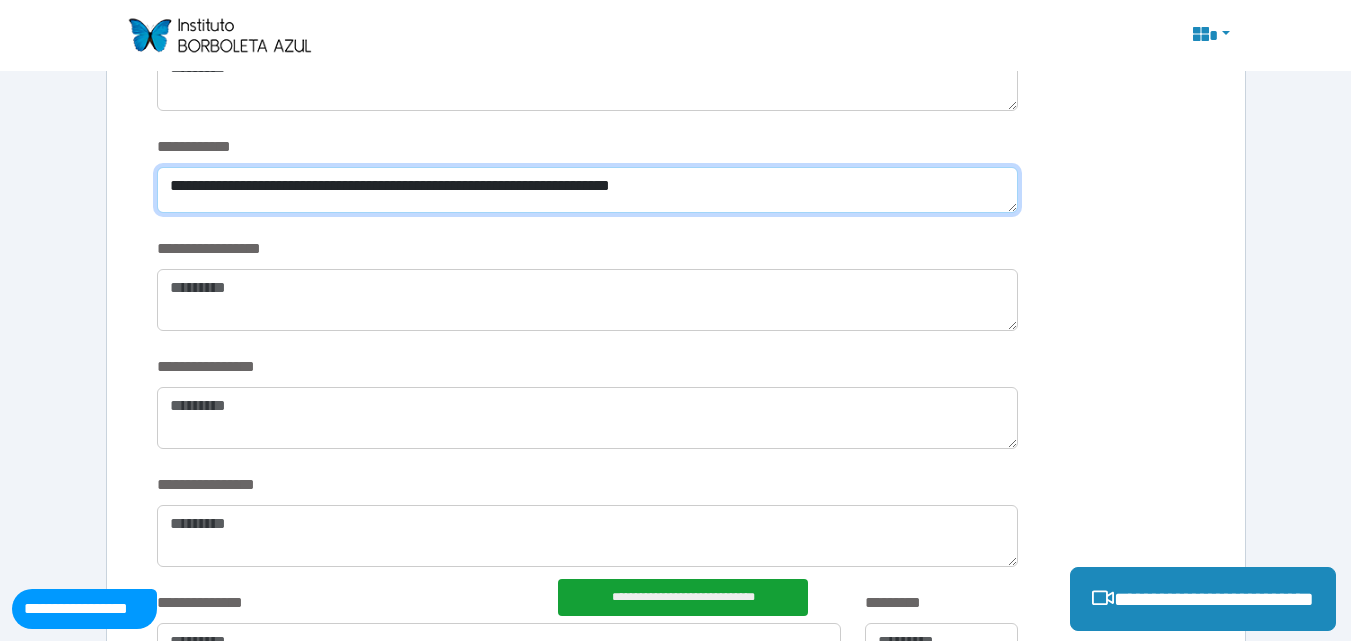 click on "**********" at bounding box center [587, 190] 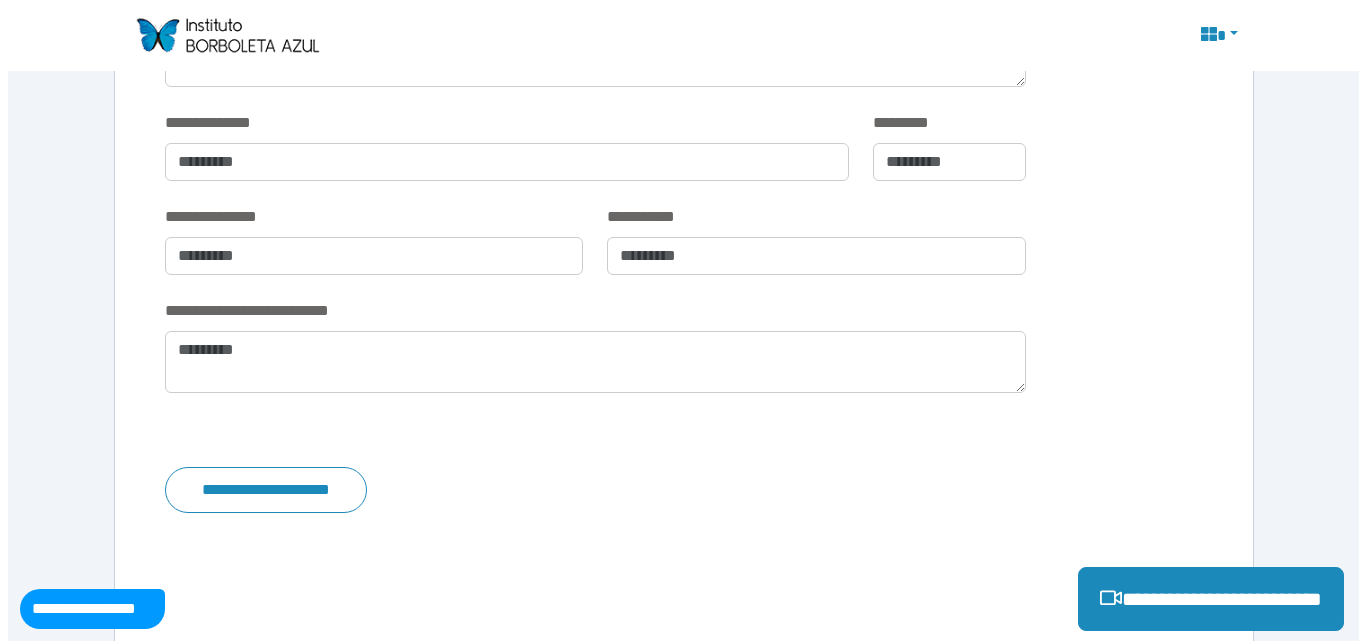 scroll, scrollTop: 4116, scrollLeft: 0, axis: vertical 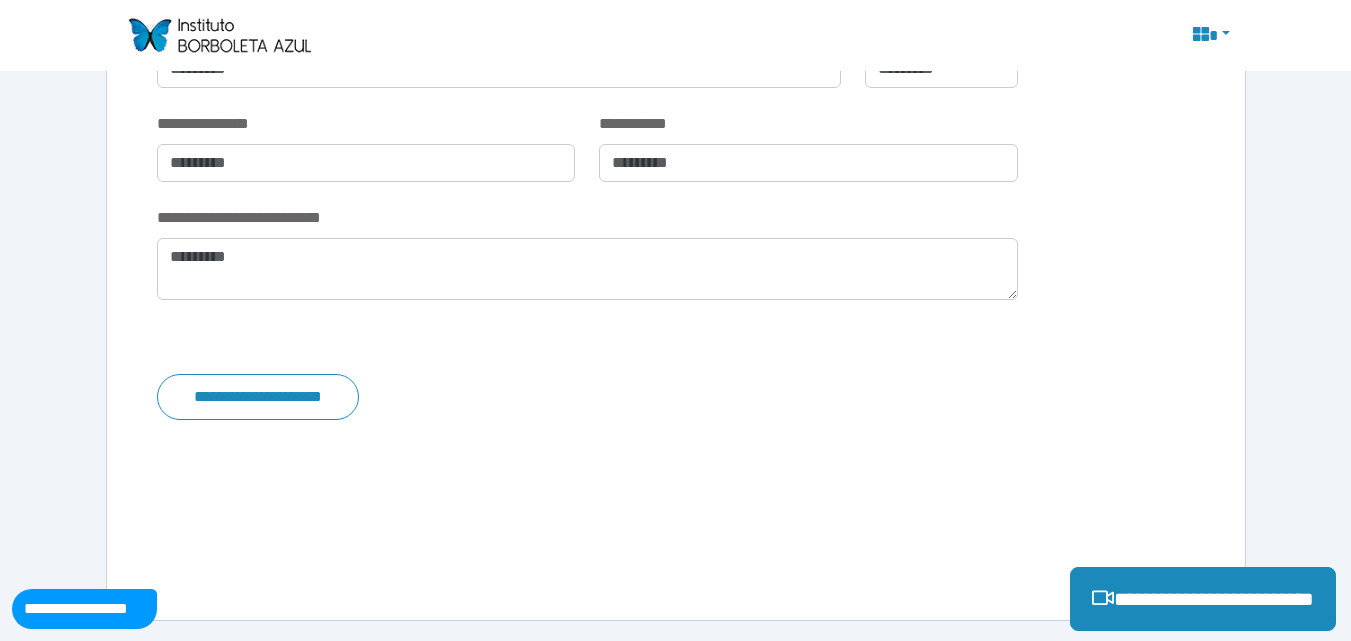 type on "**********" 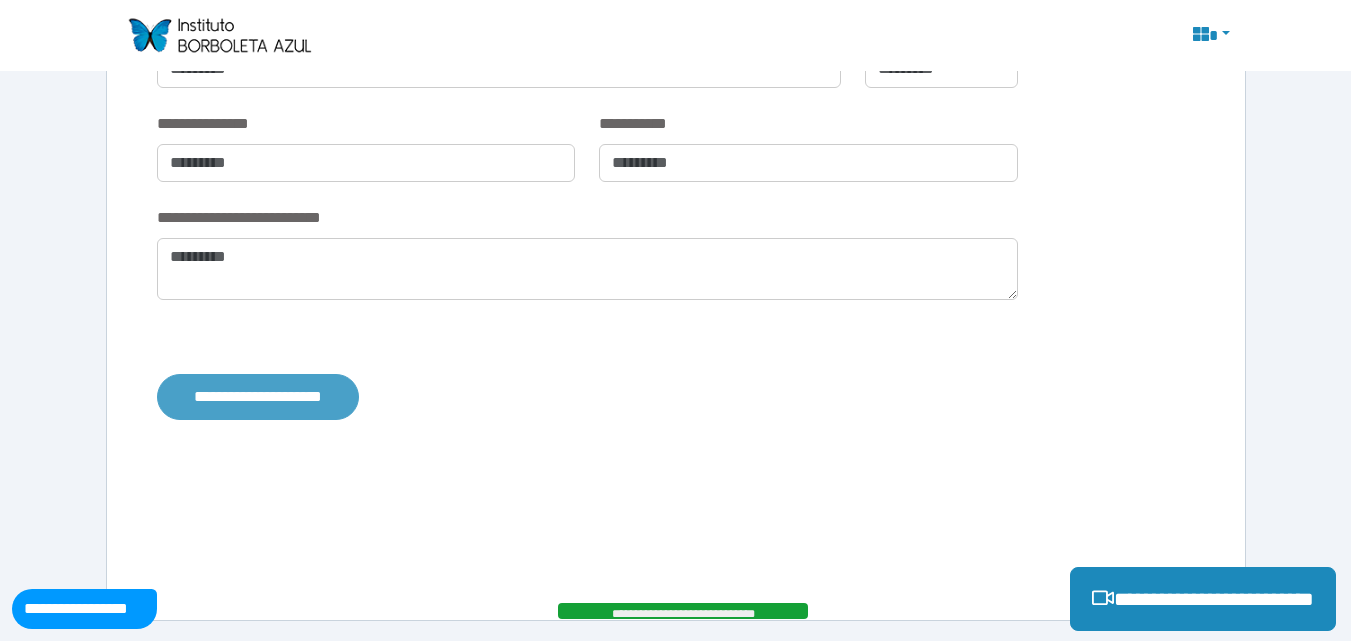 click on "**********" at bounding box center [258, 397] 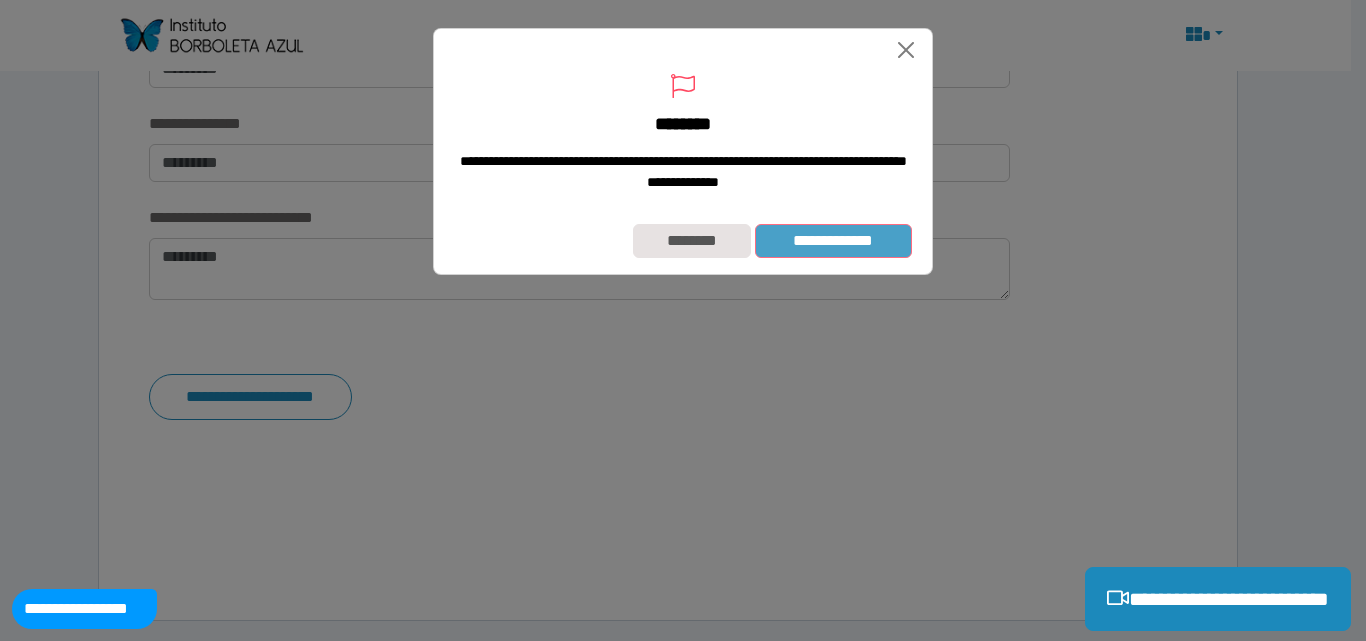 click on "**********" at bounding box center (833, 241) 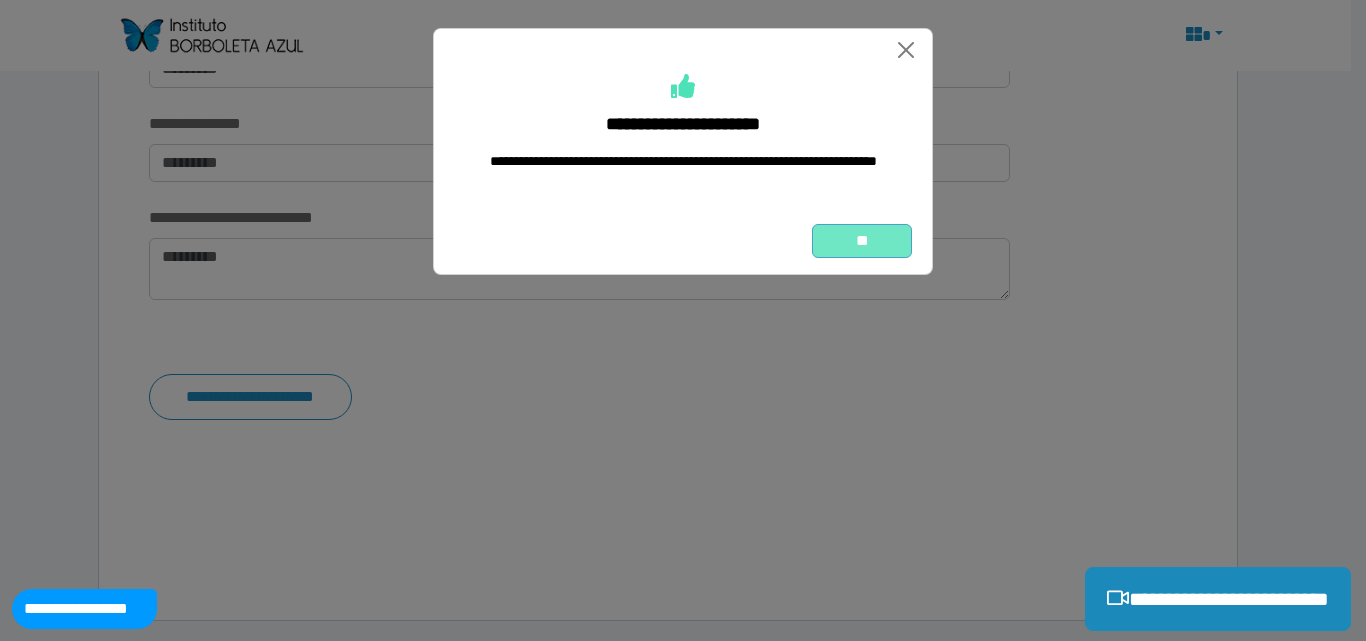 click on "**" at bounding box center (862, 241) 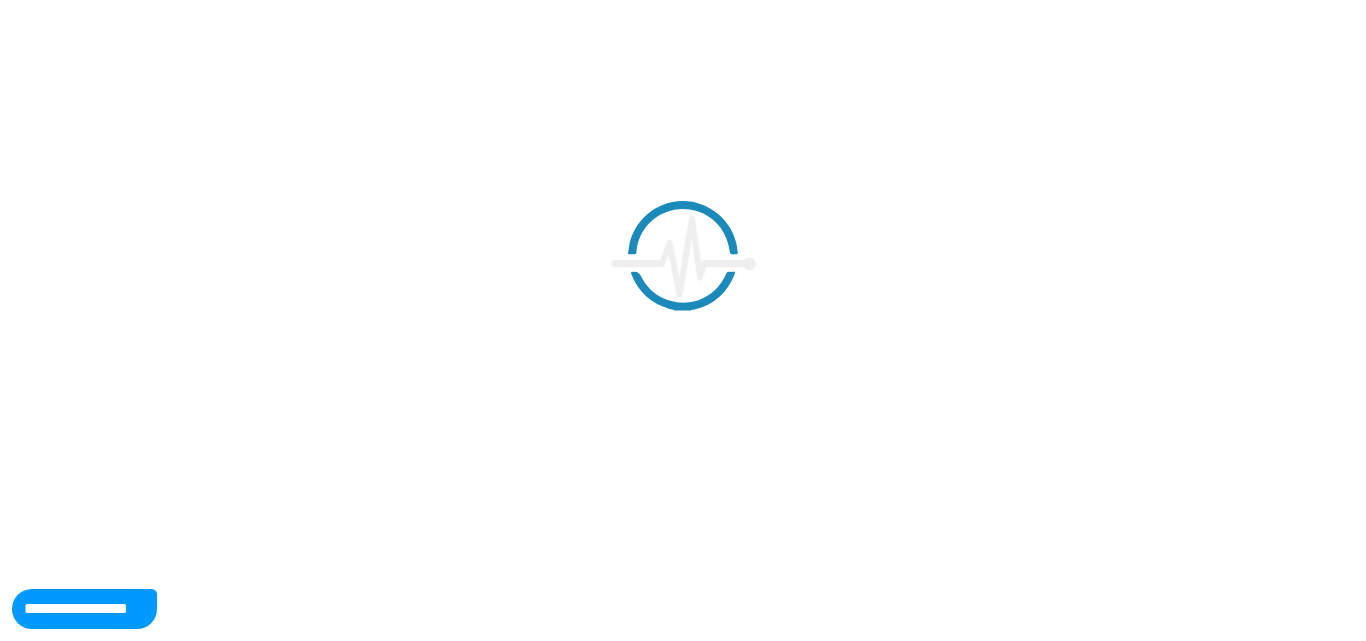 scroll, scrollTop: 0, scrollLeft: 0, axis: both 